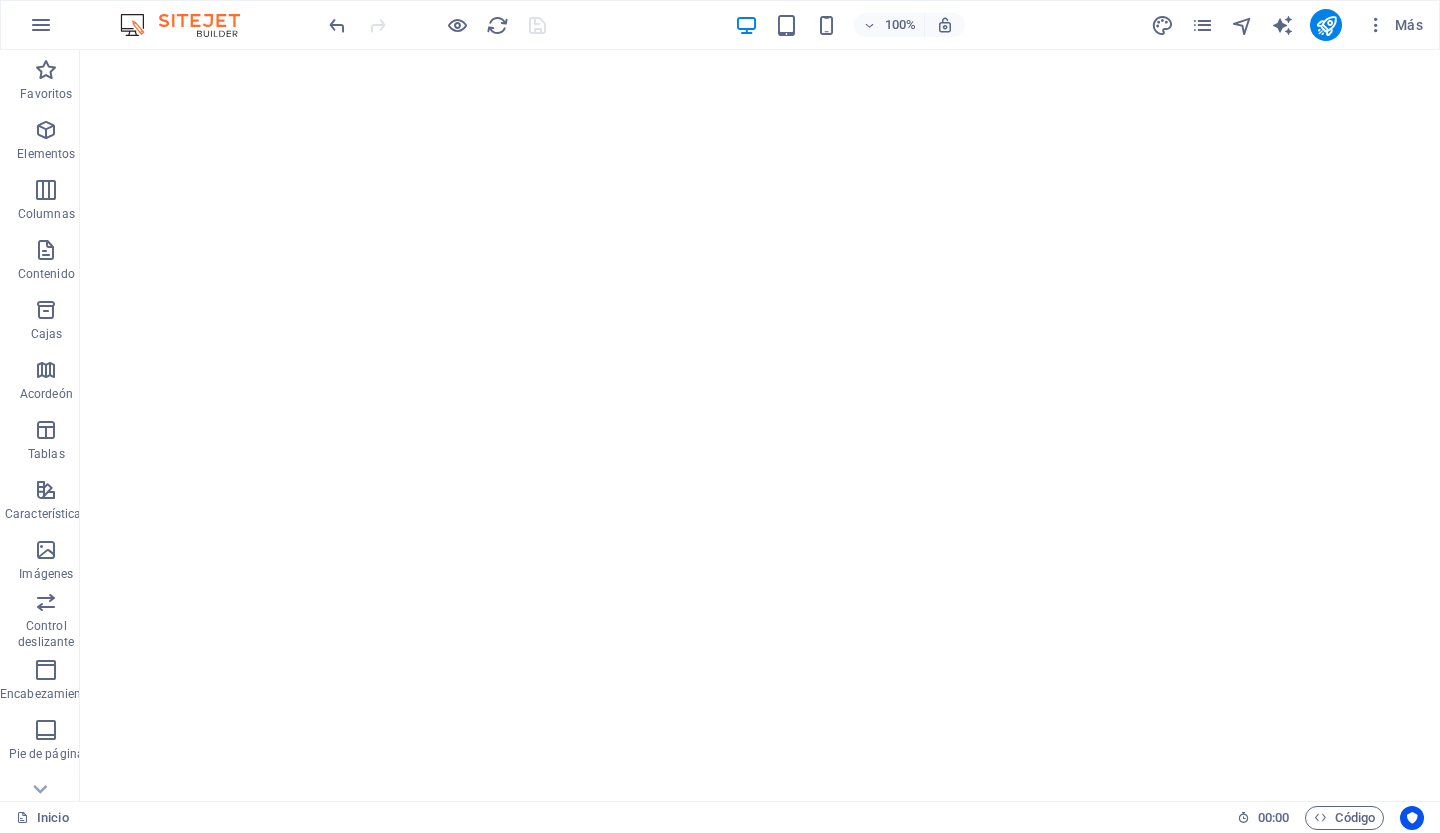 scroll, scrollTop: 0, scrollLeft: 0, axis: both 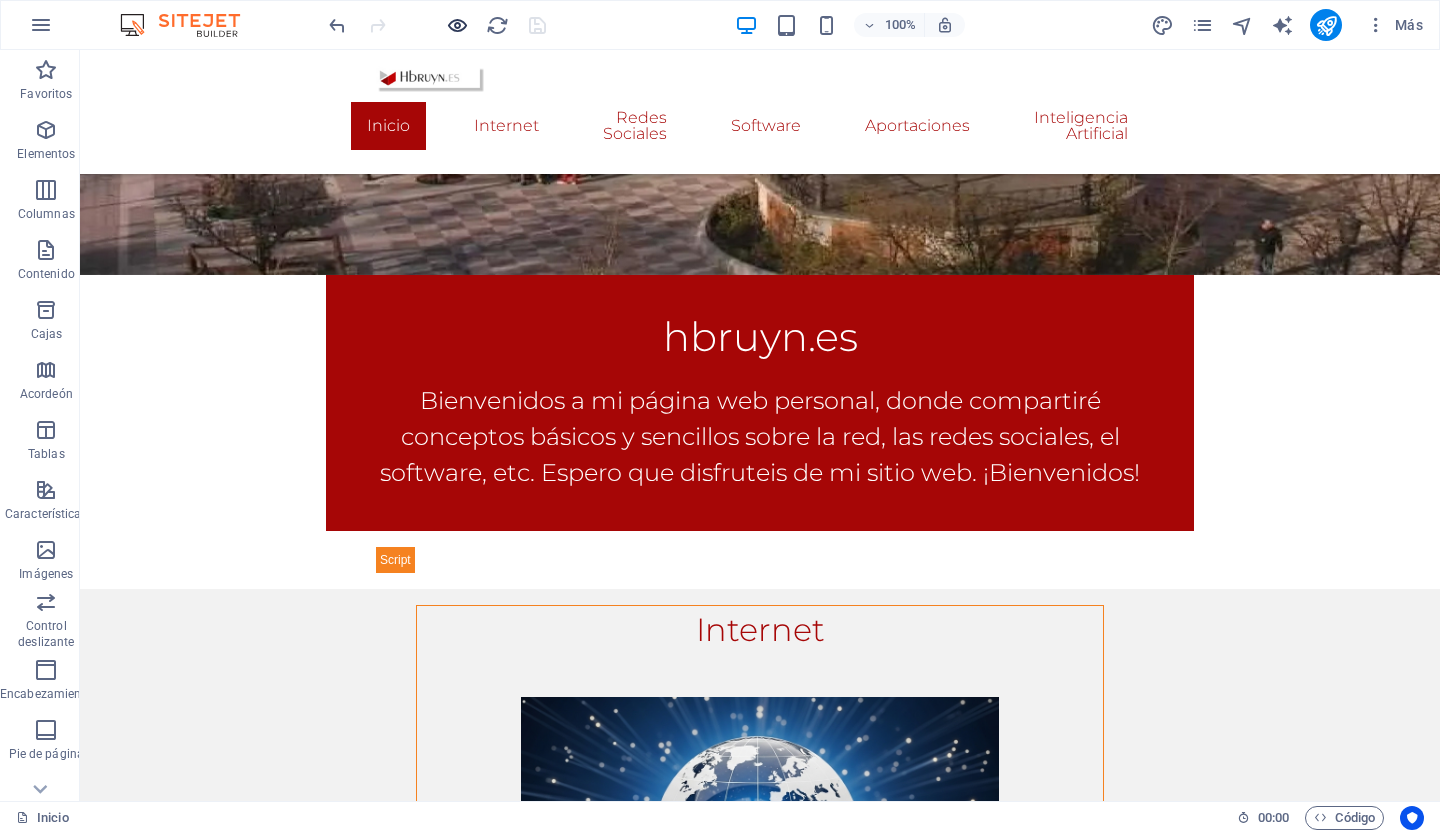 click at bounding box center (457, 25) 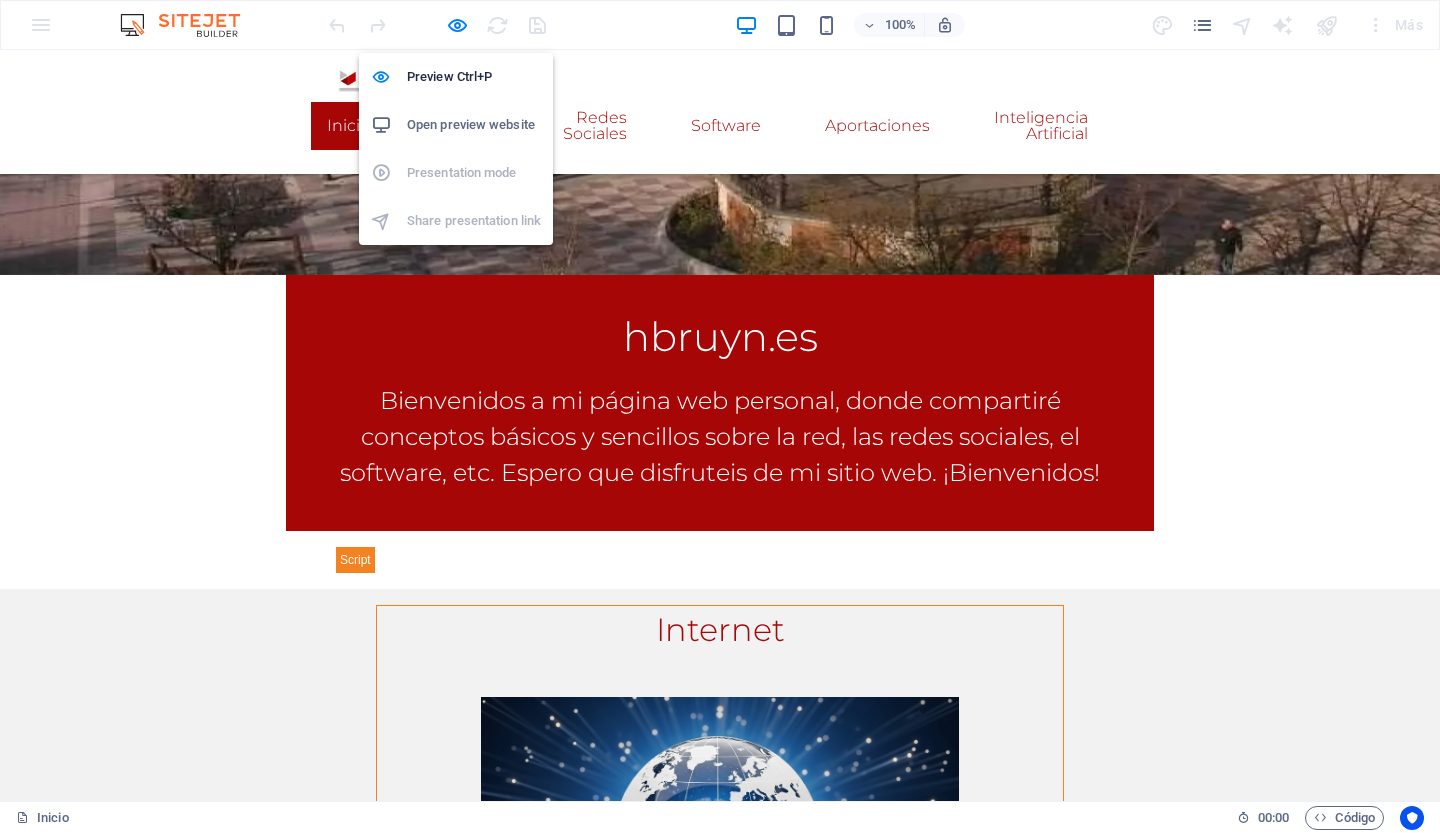 click at bounding box center (457, 25) 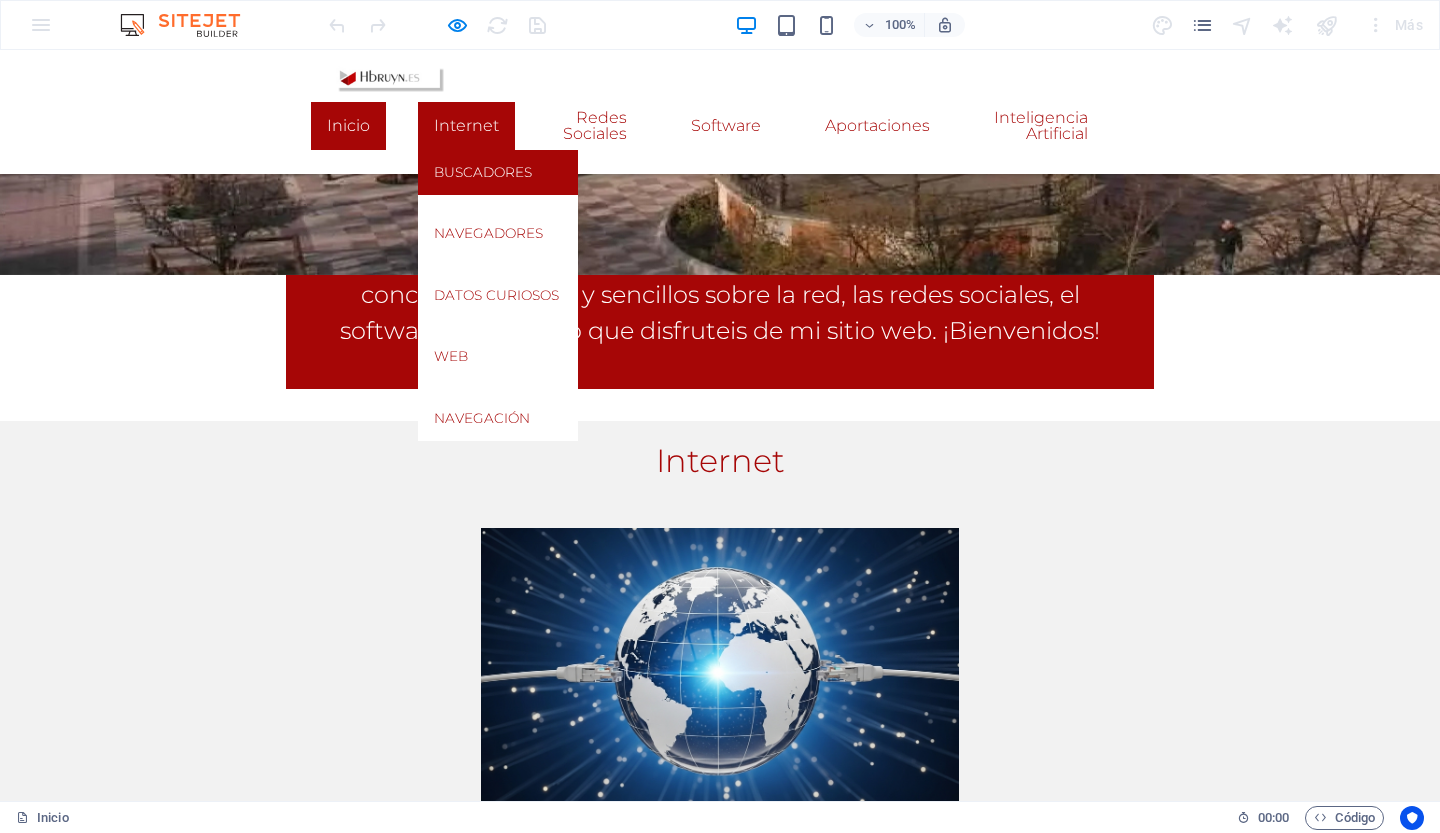 click on "Buscadores" at bounding box center (483, 172) 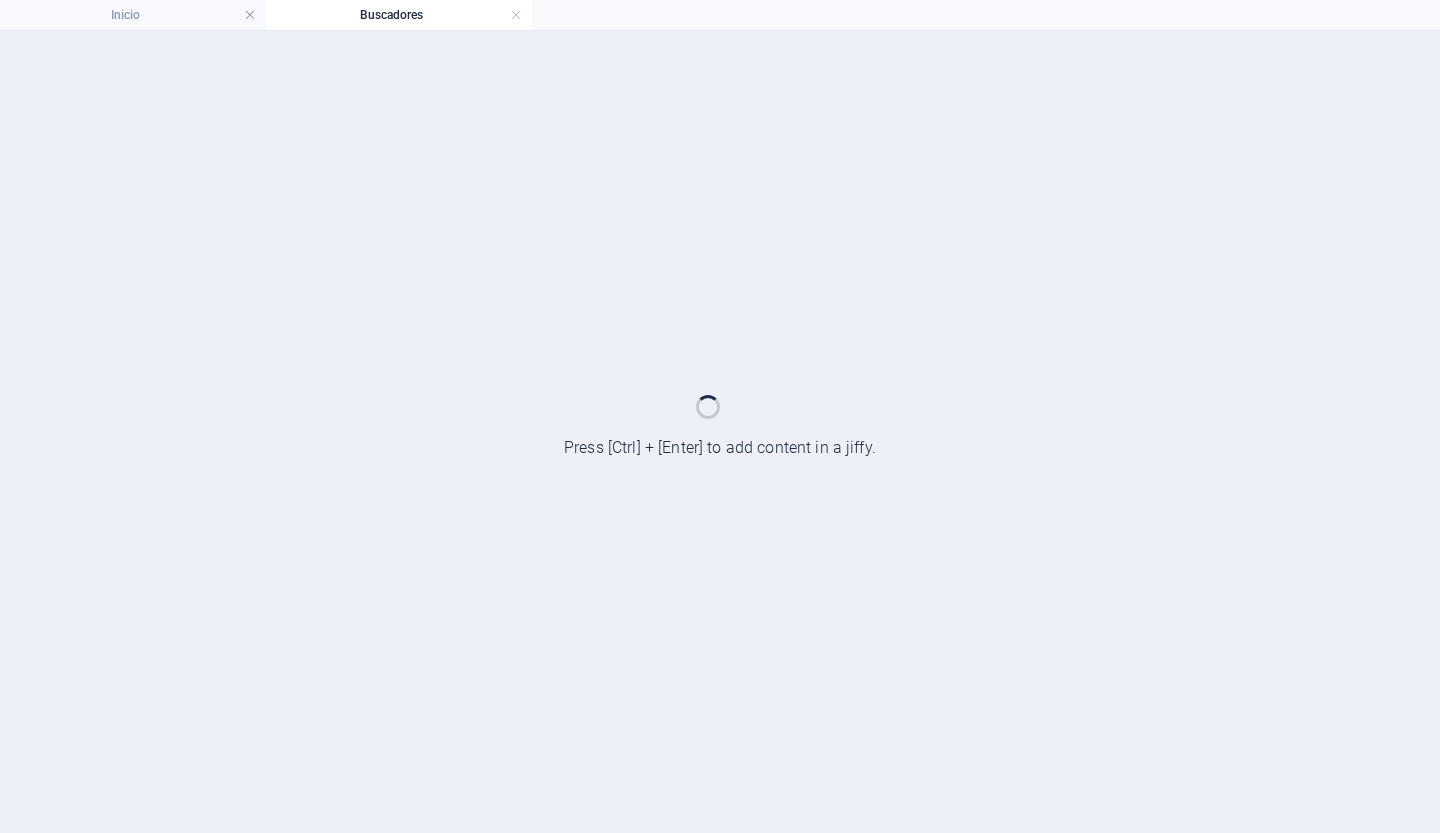 scroll, scrollTop: 0, scrollLeft: 0, axis: both 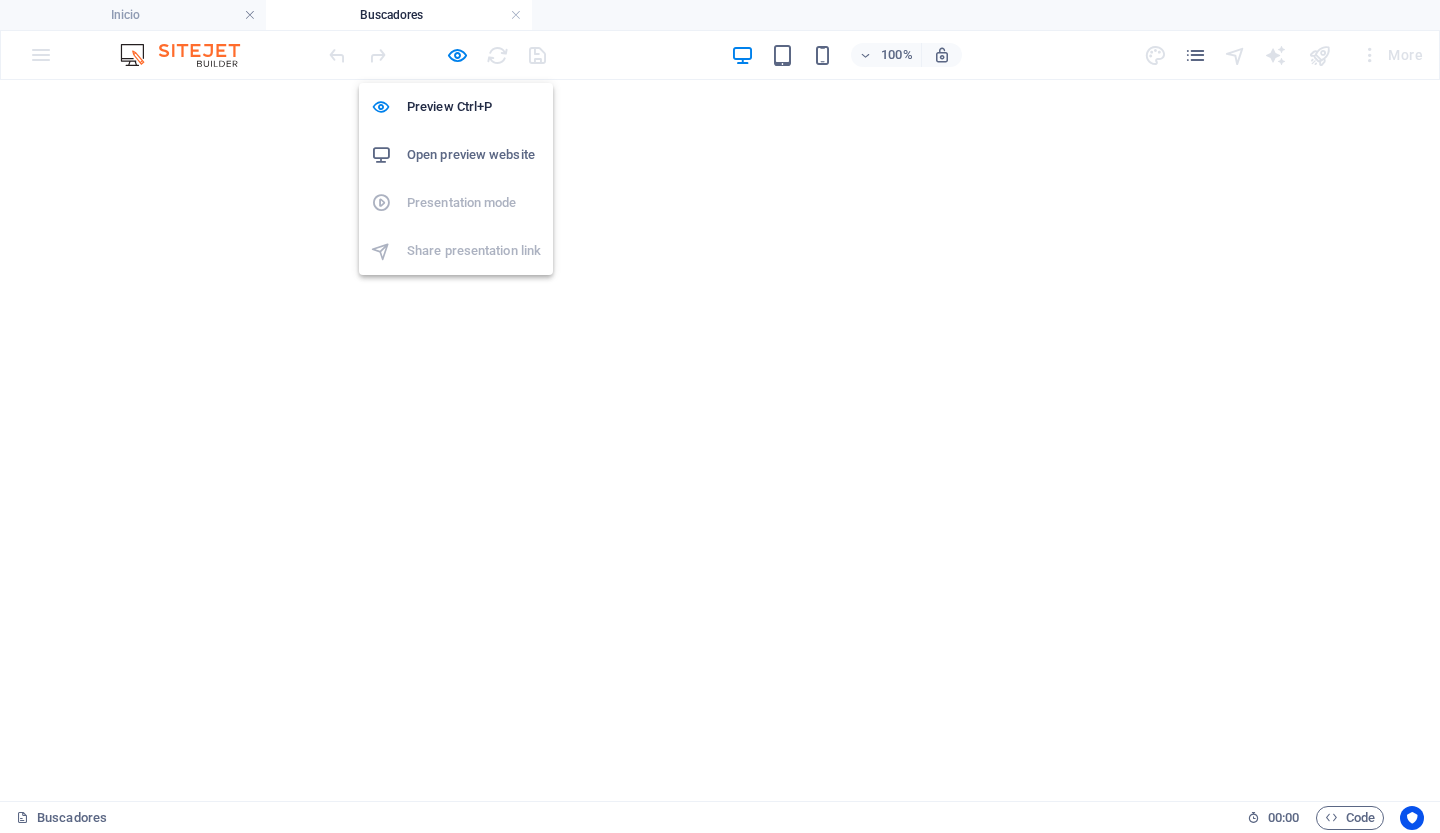 click on "Open preview website" at bounding box center (474, 155) 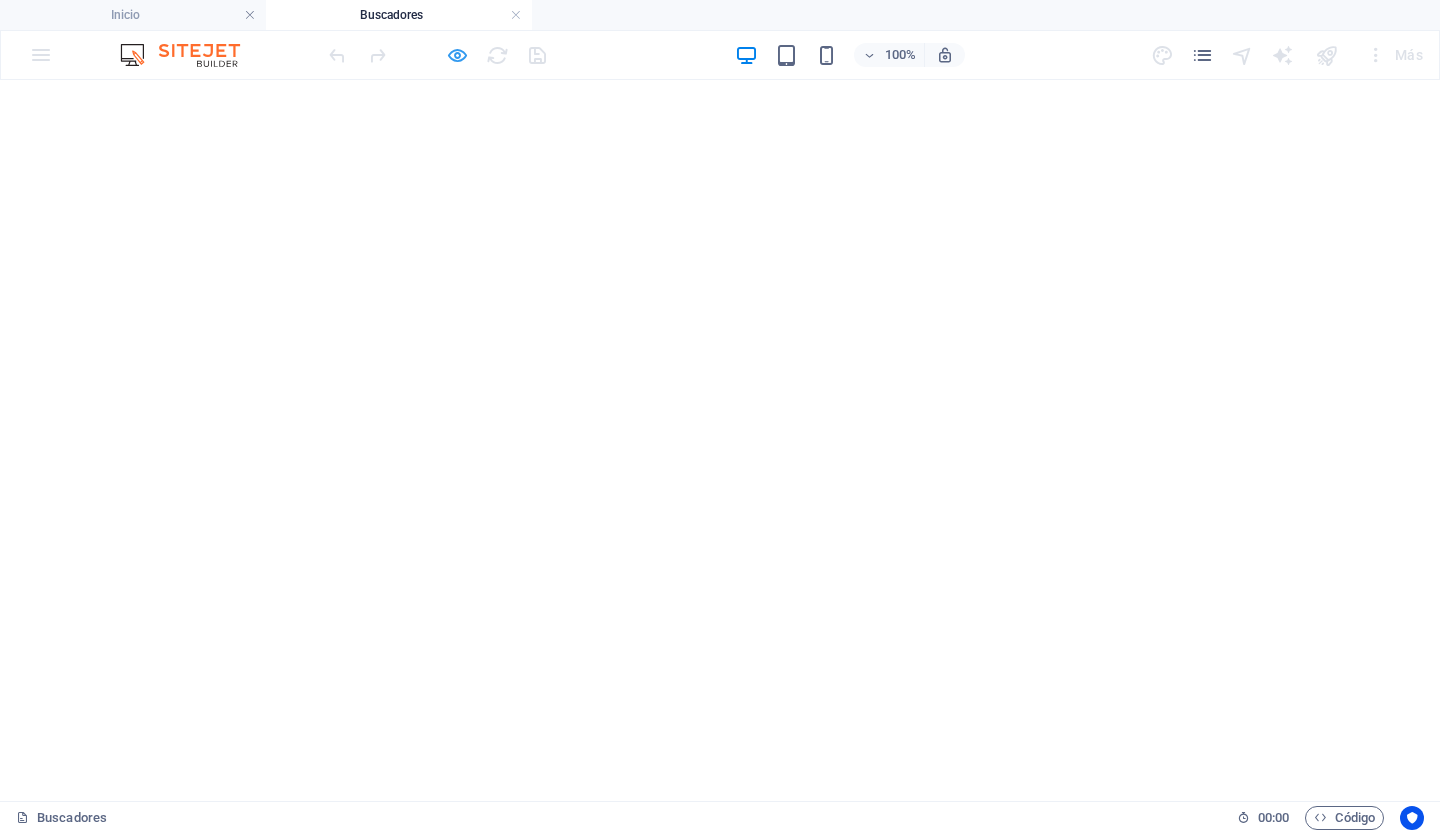 click at bounding box center (457, 55) 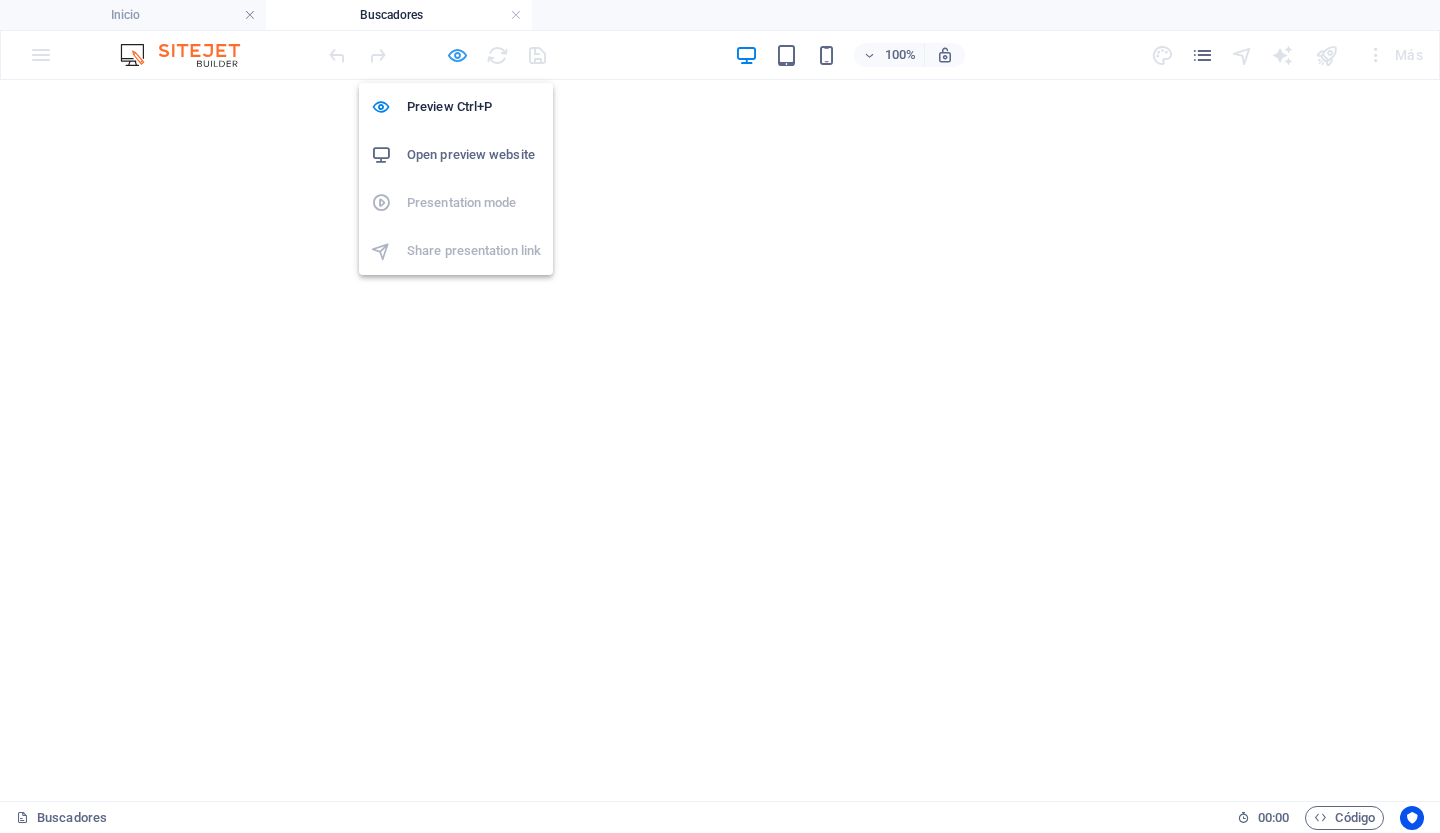 click on "Preview Ctrl+P" at bounding box center [474, 107] 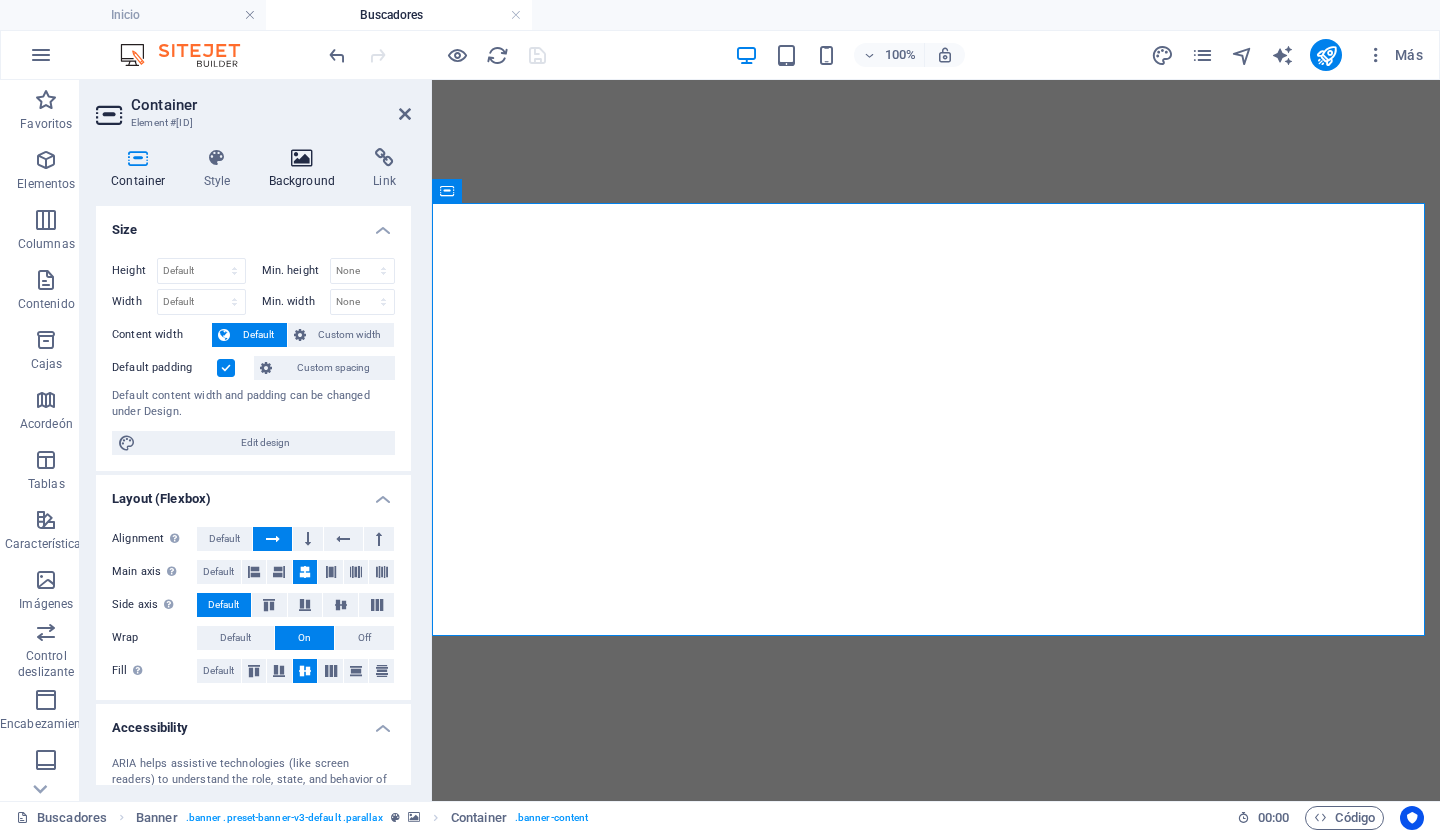 click on "Background" at bounding box center (306, 169) 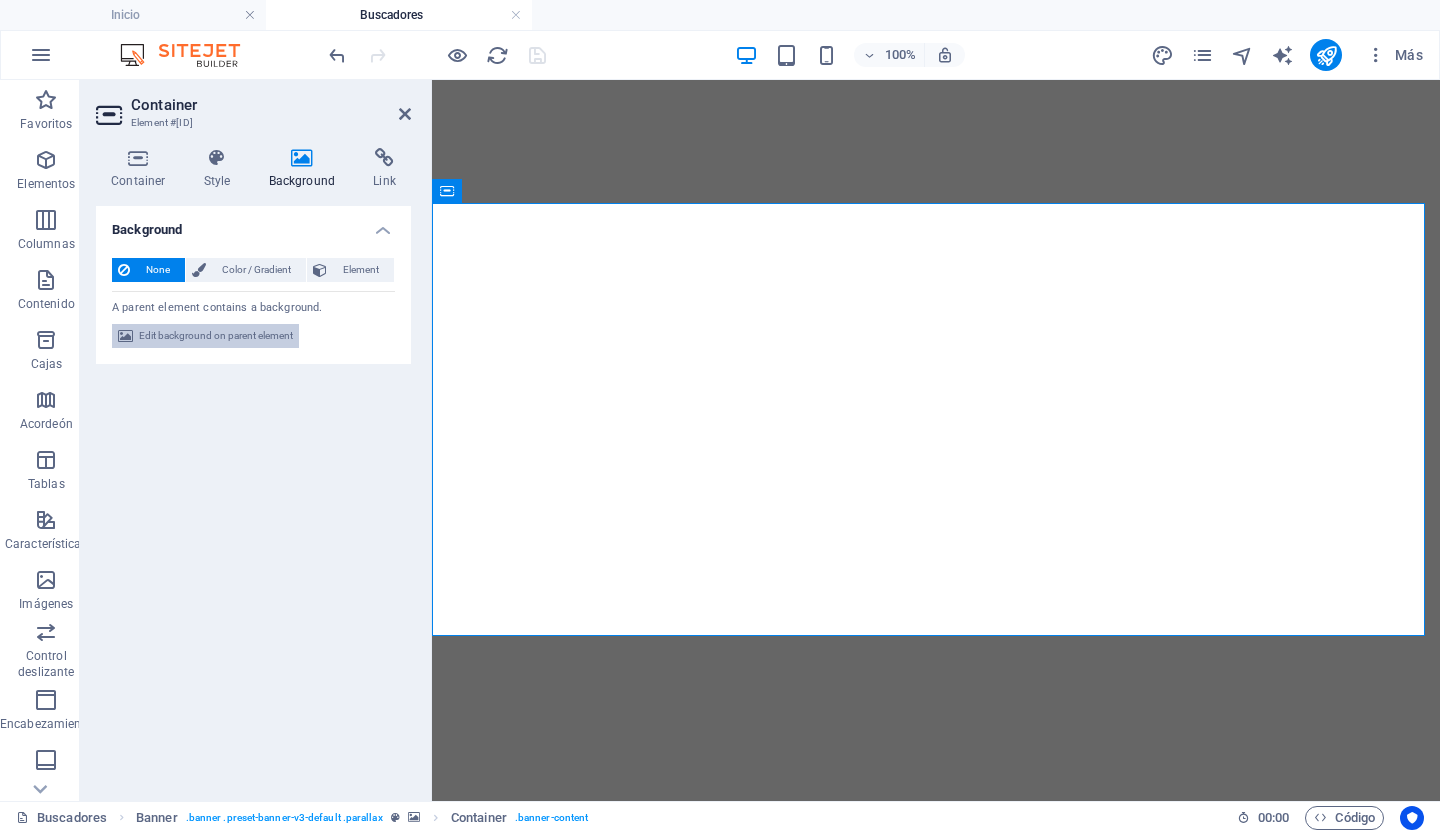 click on "Edit background on parent element" at bounding box center [216, 336] 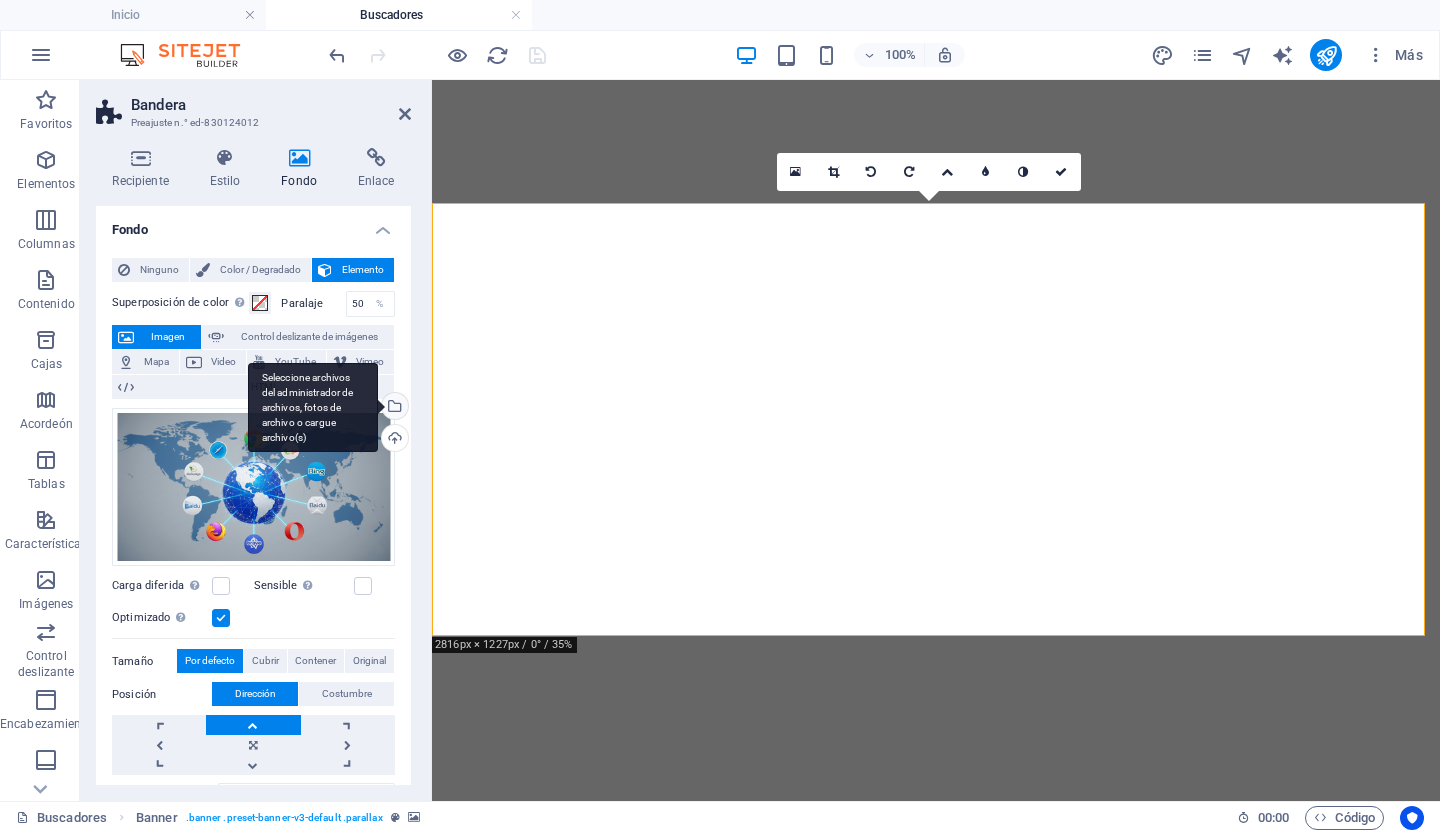 click on "Seleccione archivos del administrador de archivos, fotos de archivo o cargue archivo(s)" at bounding box center [393, 408] 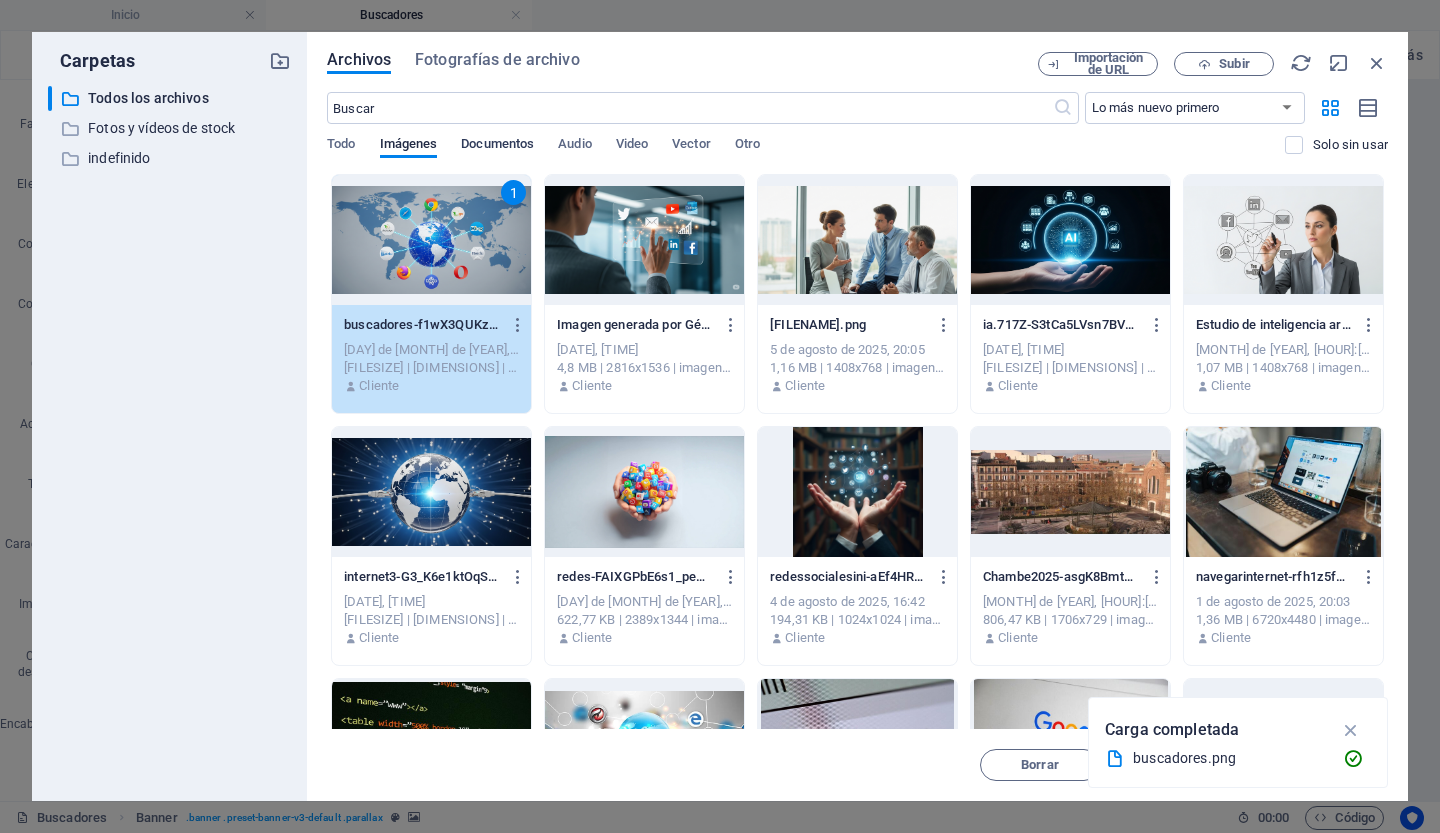 click on "Documentos" at bounding box center (497, 143) 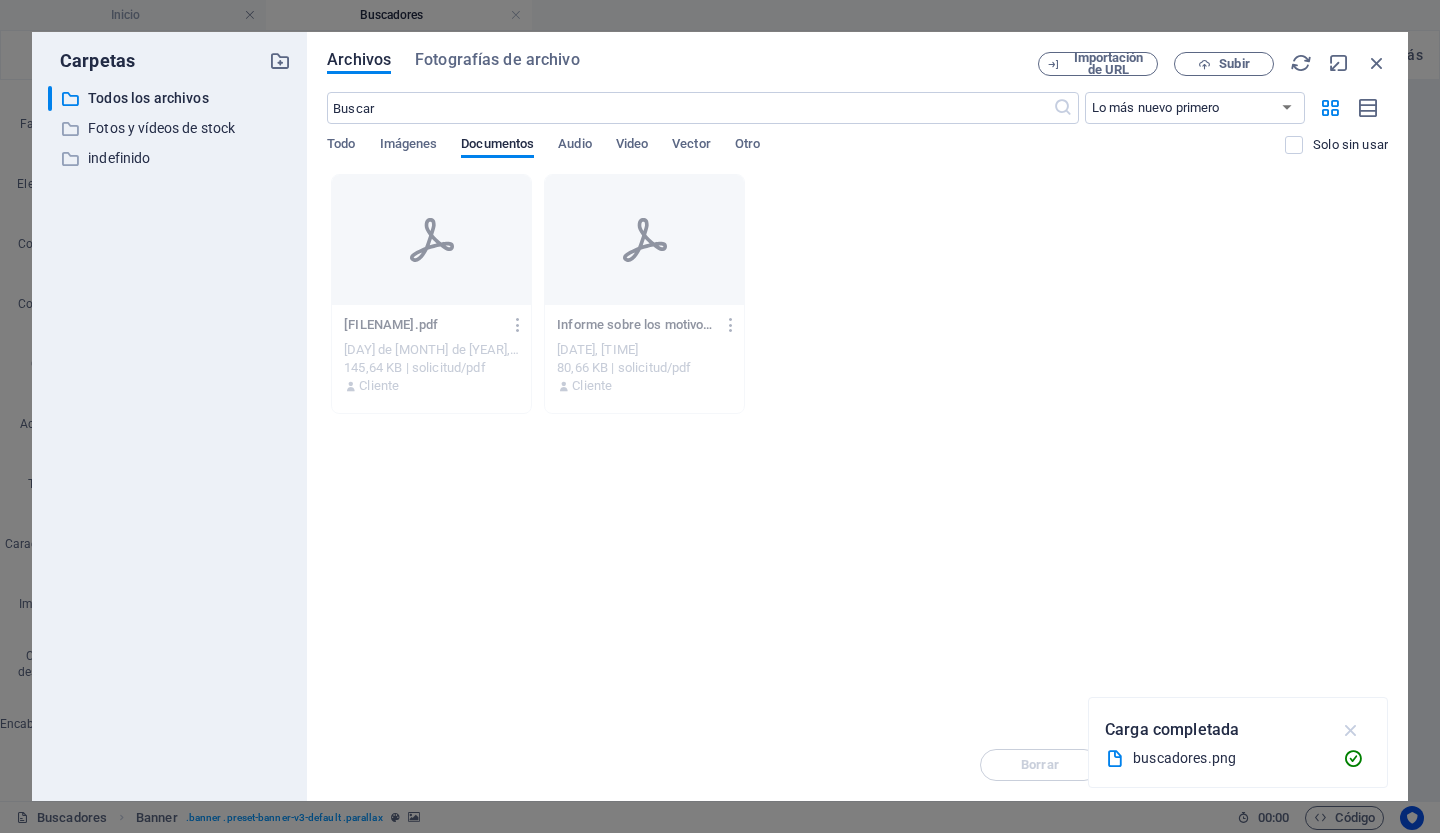 click at bounding box center [1351, 730] 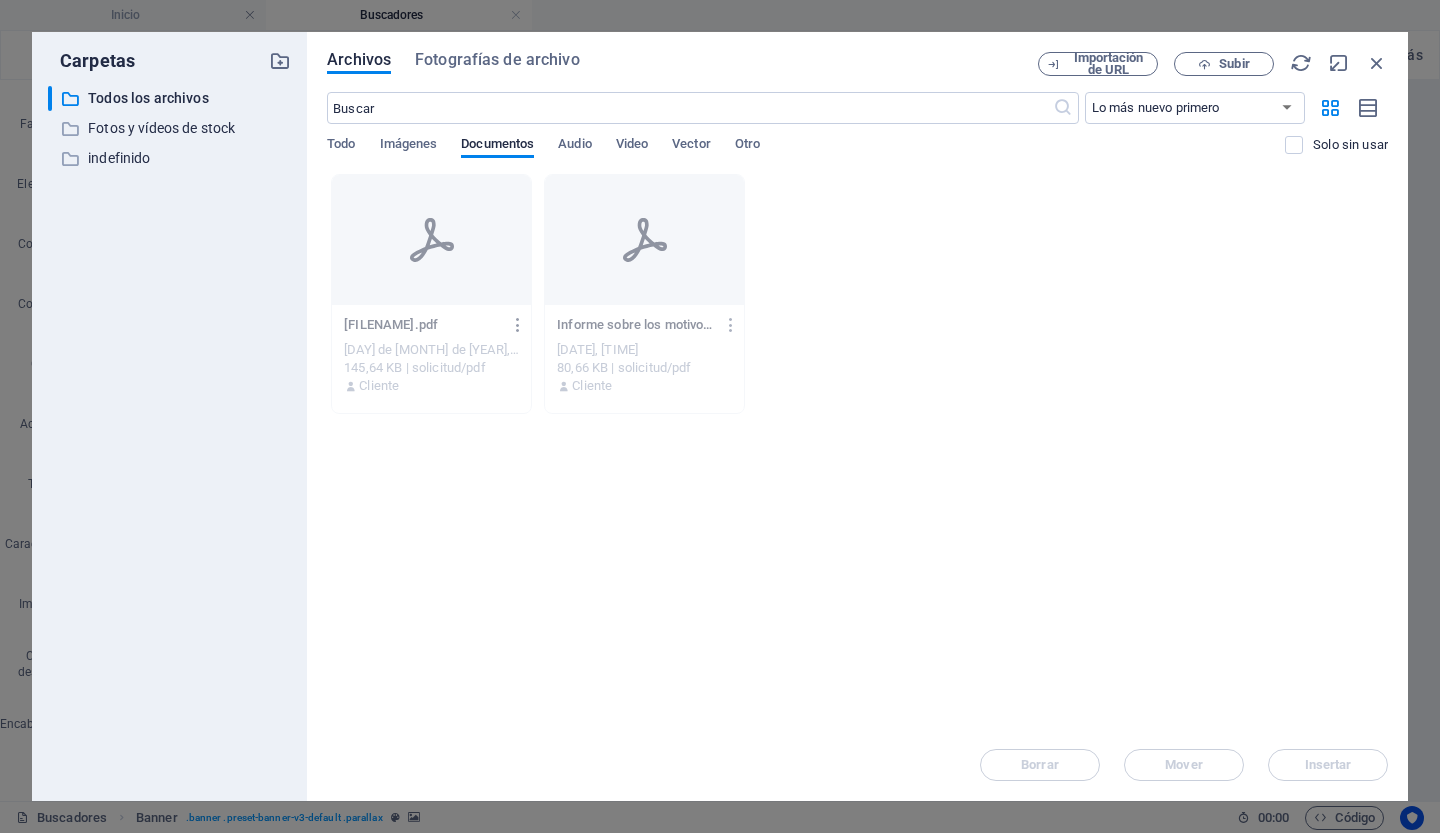 click at bounding box center (518, 325) 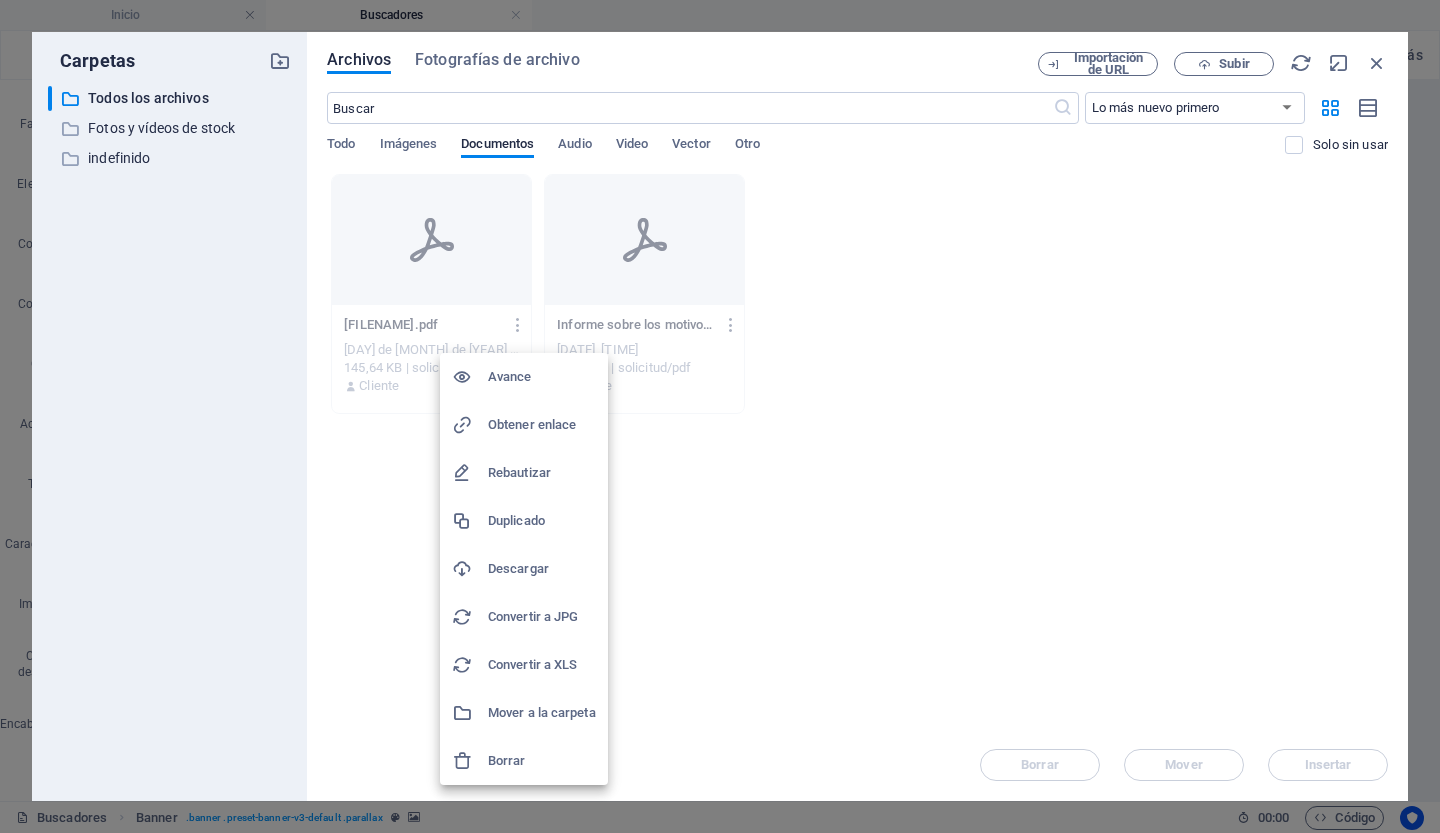 click at bounding box center [720, 416] 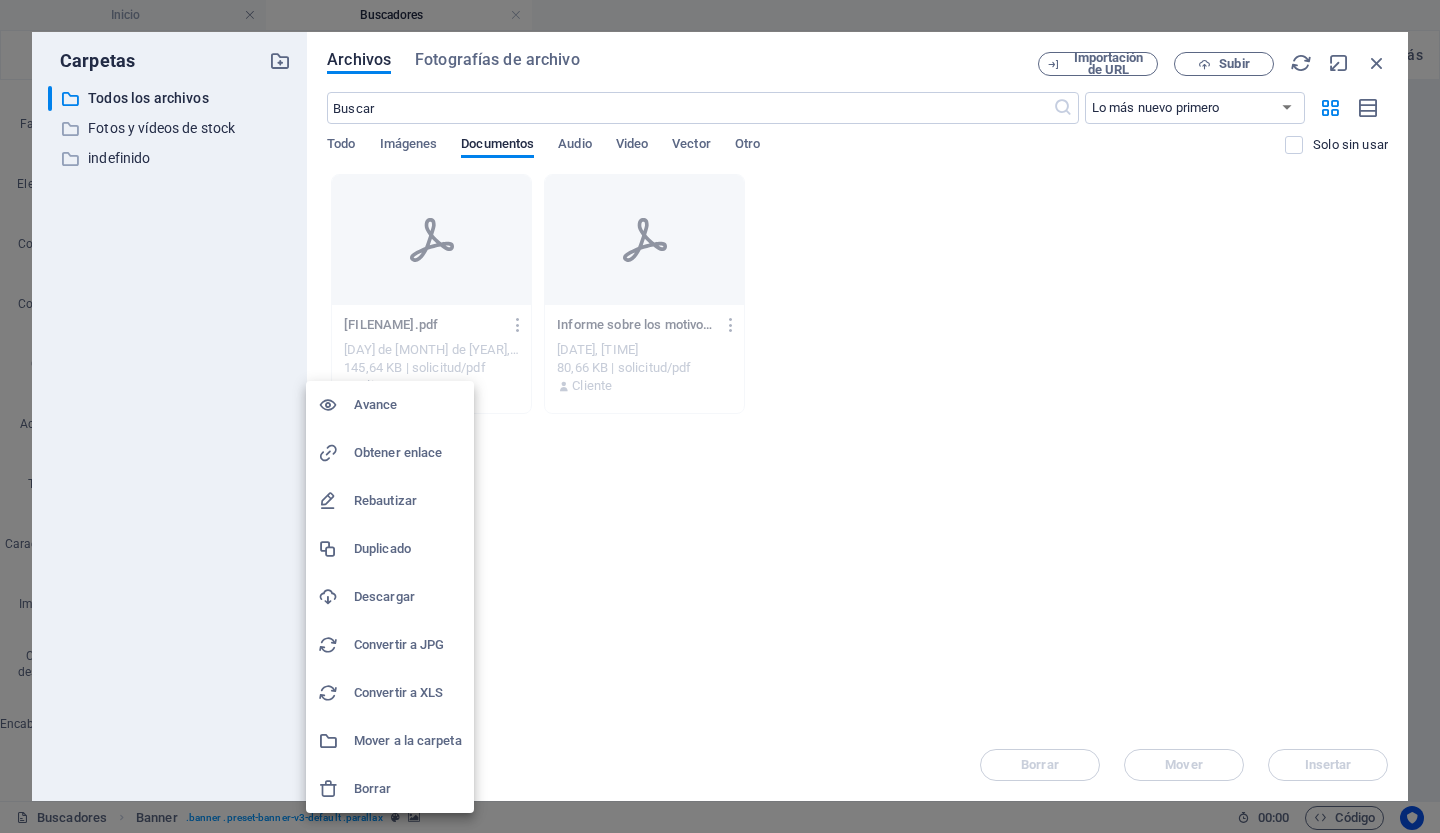 click on "Obtener enlace" at bounding box center (398, 452) 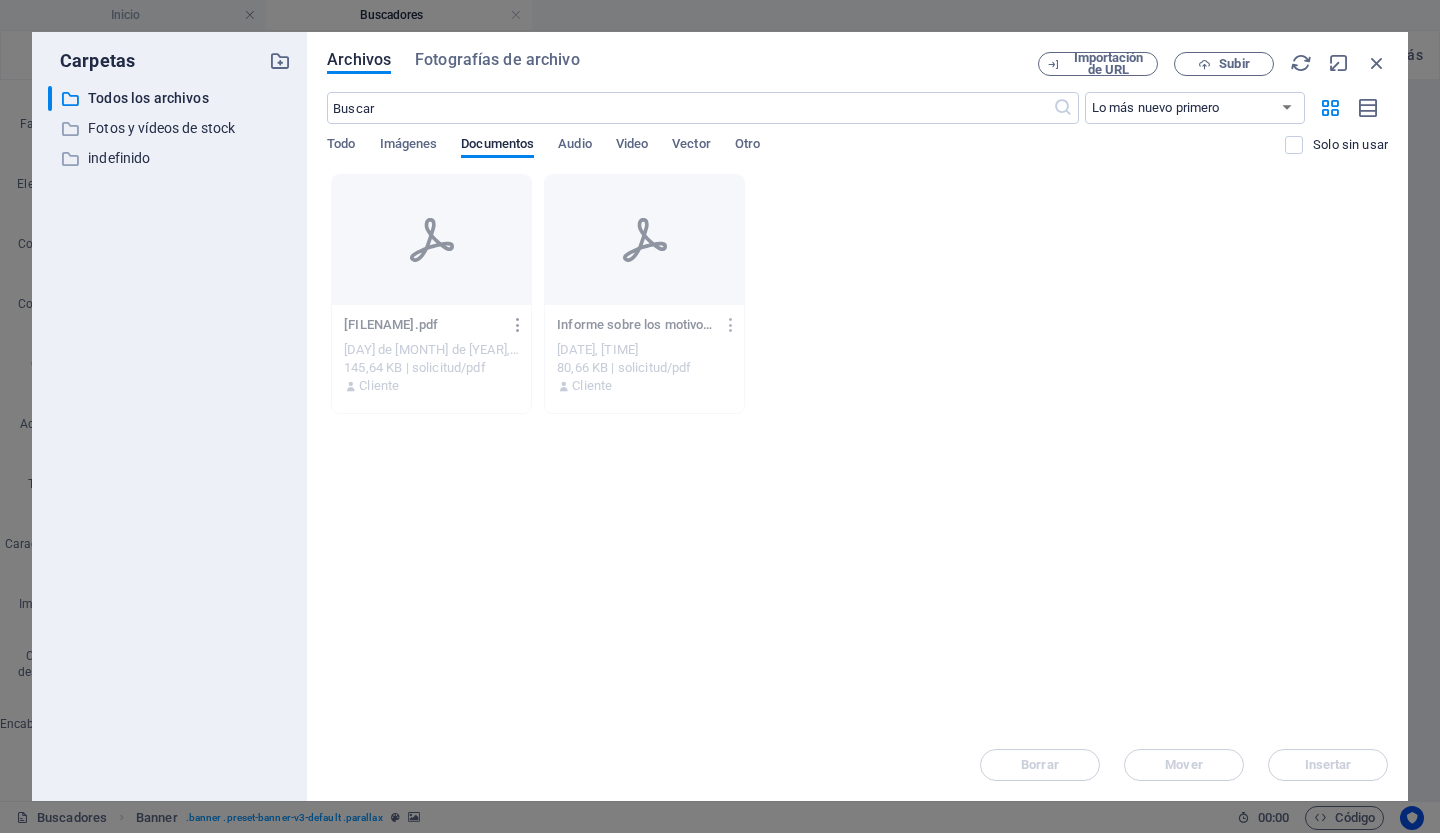 click at bounding box center (518, 325) 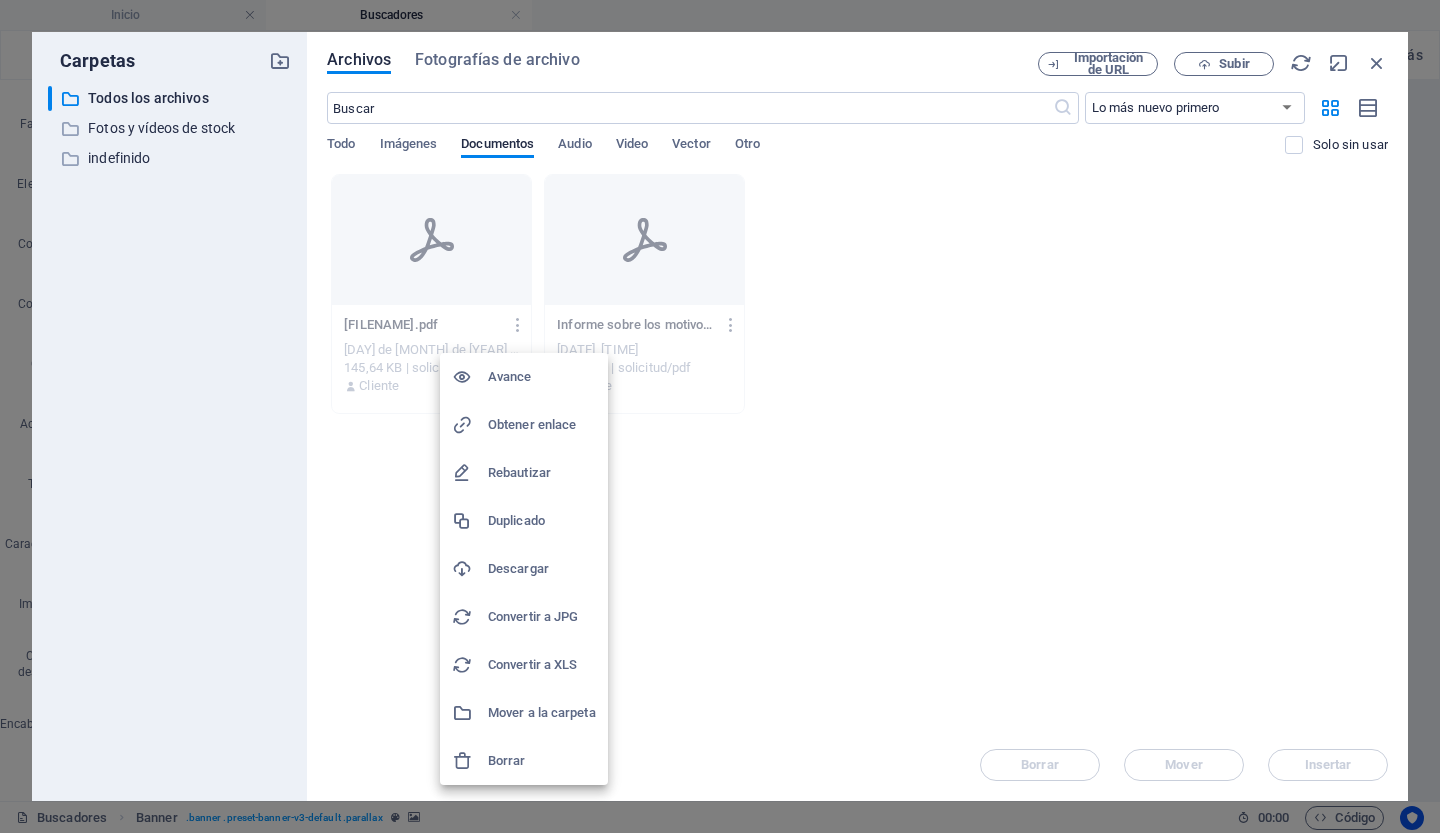 click on "Borrar" at bounding box center [507, 760] 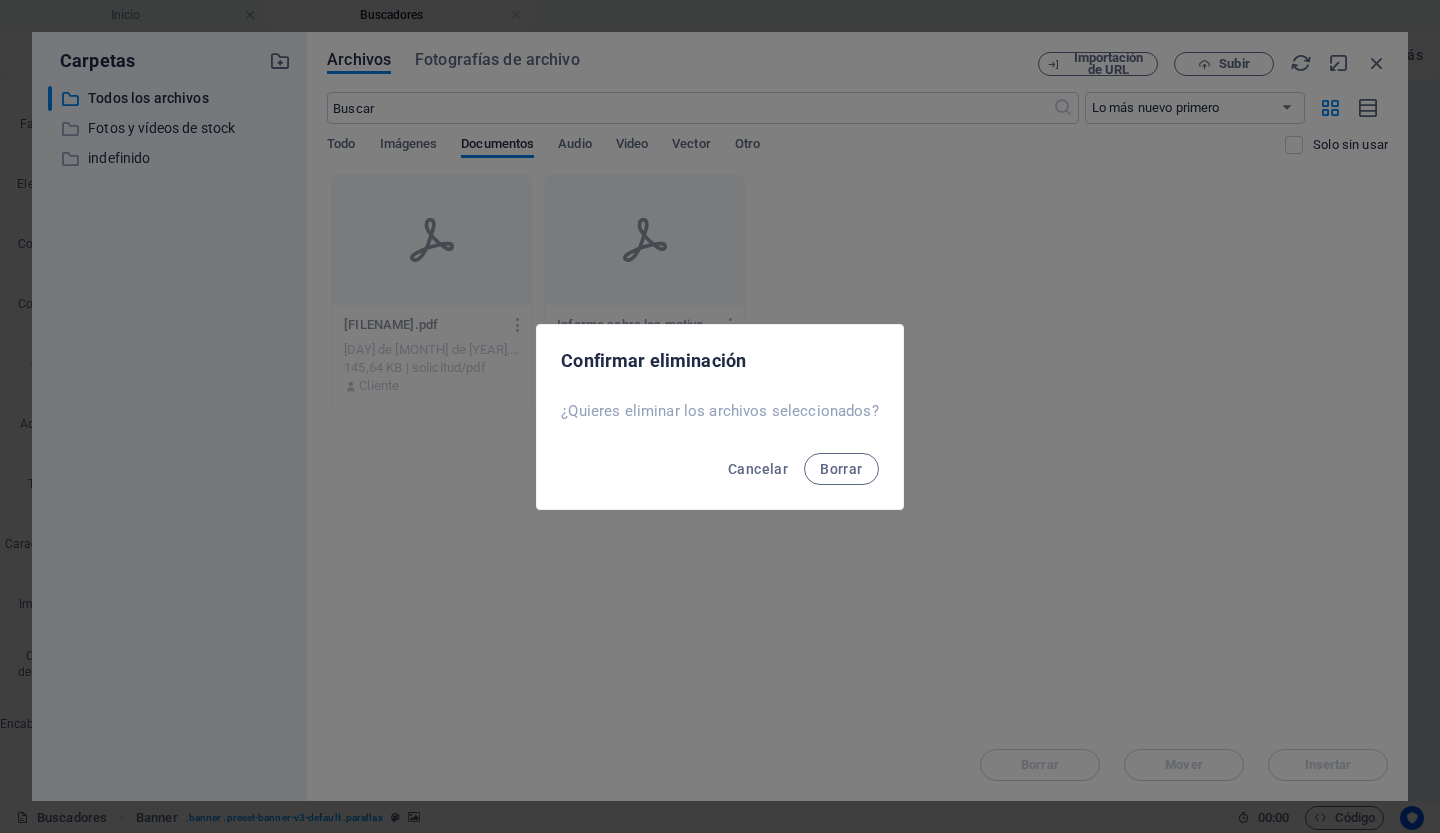 click on "Cancelar Borrar" at bounding box center (719, 475) 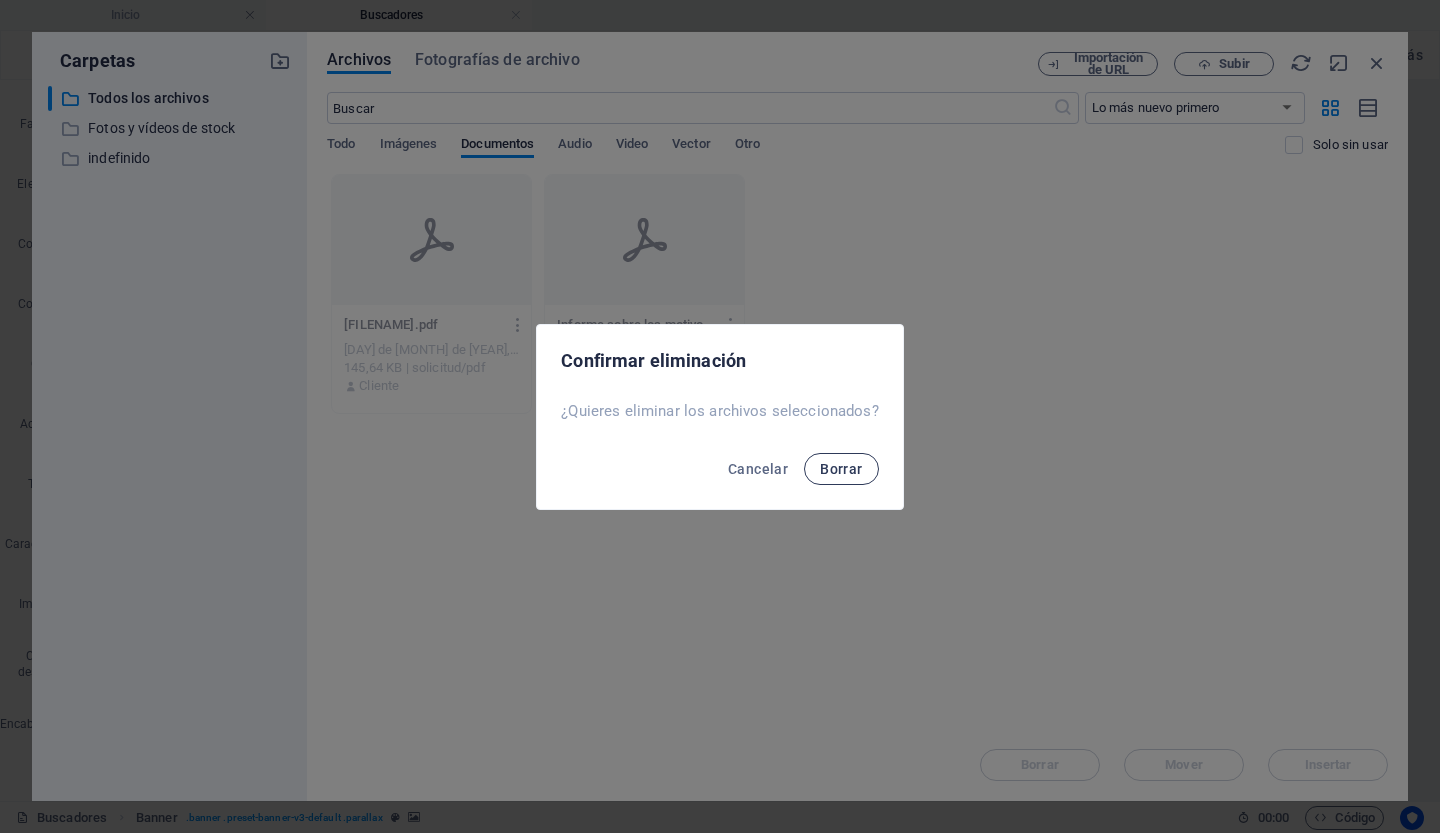 click on "Borrar" at bounding box center [841, 469] 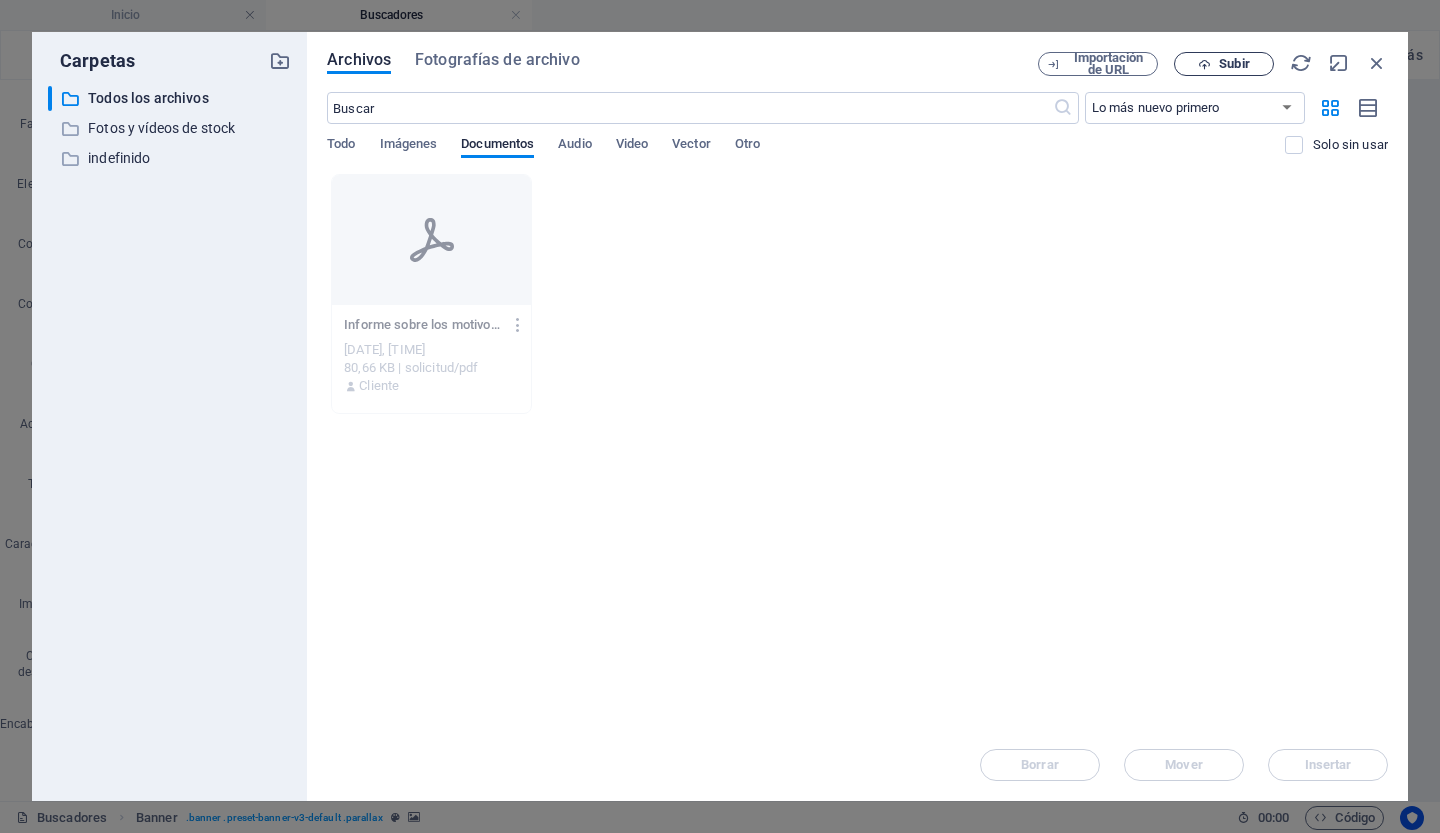 click on "Subir" at bounding box center [1224, 64] 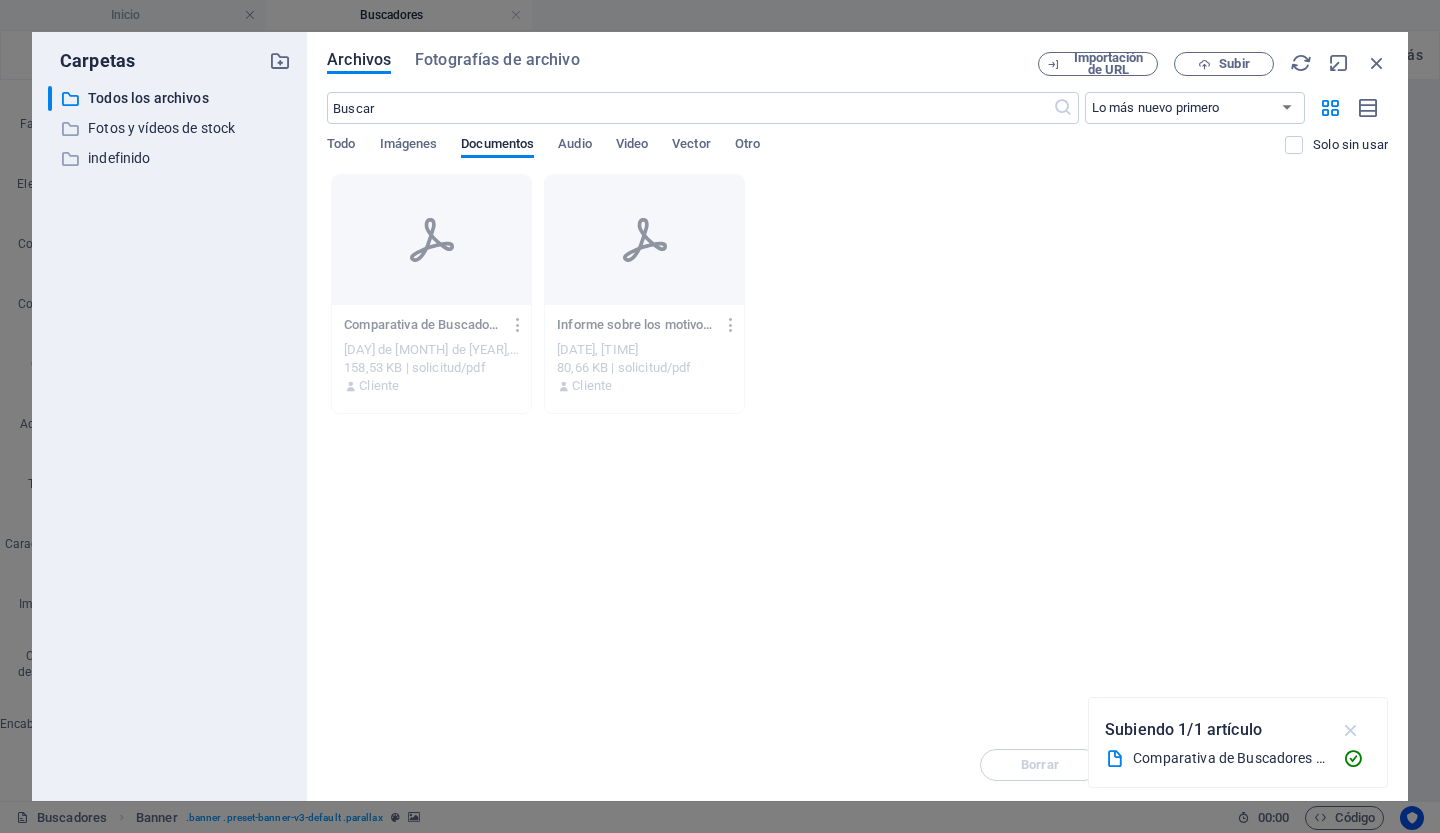 click at bounding box center (1351, 730) 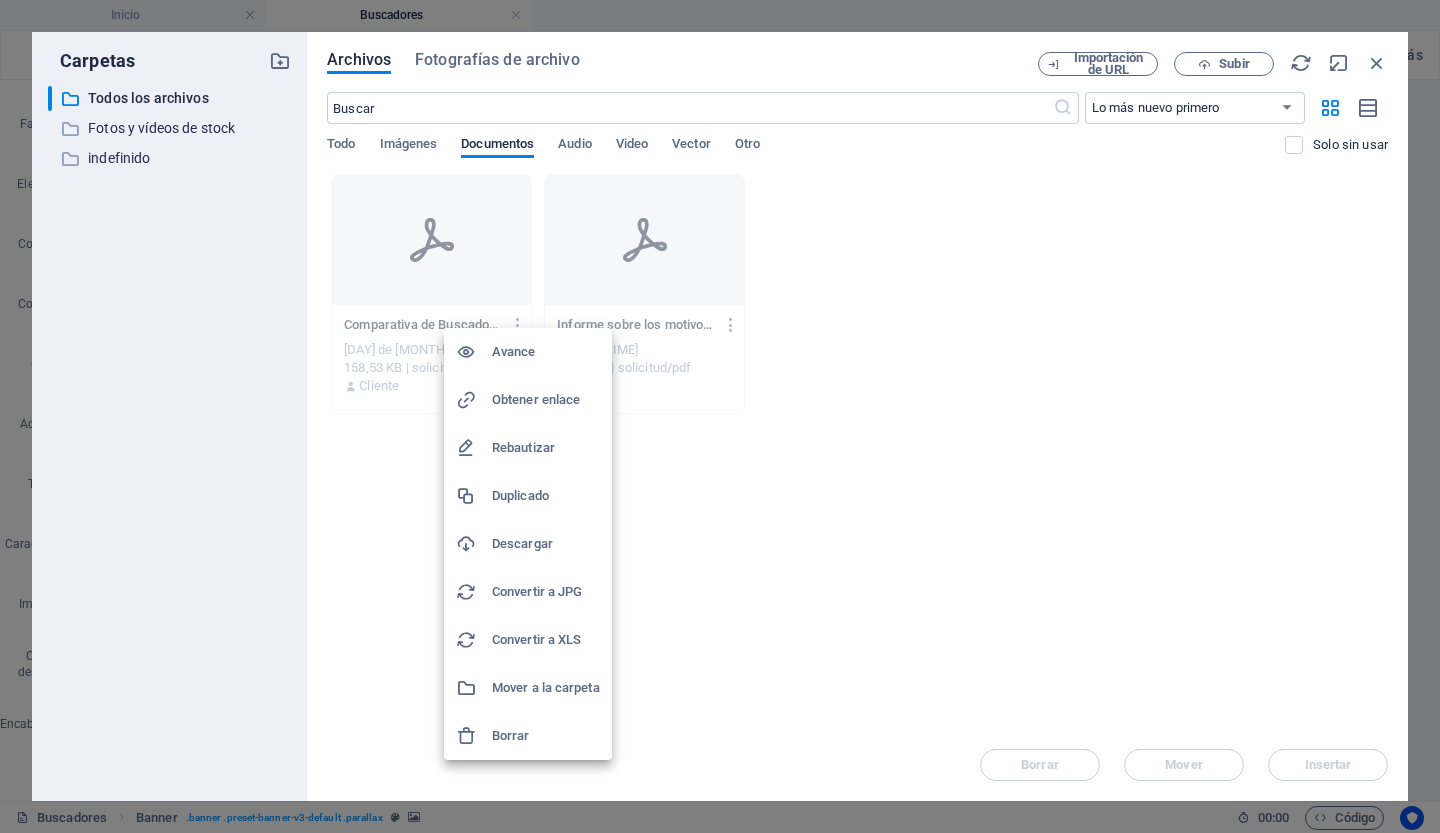 click on "Obtener enlace" at bounding box center [536, 399] 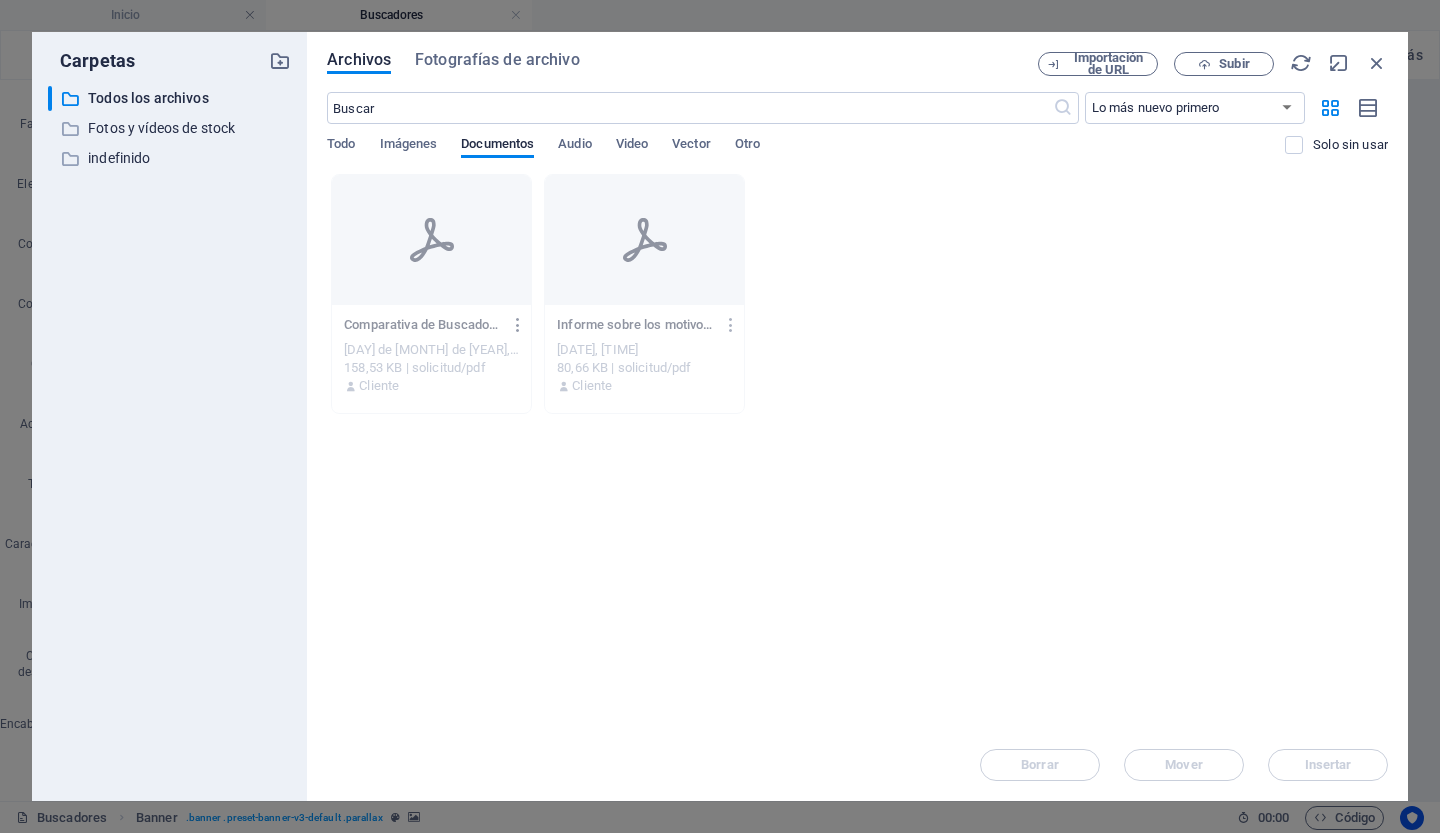 click at bounding box center [518, 325] 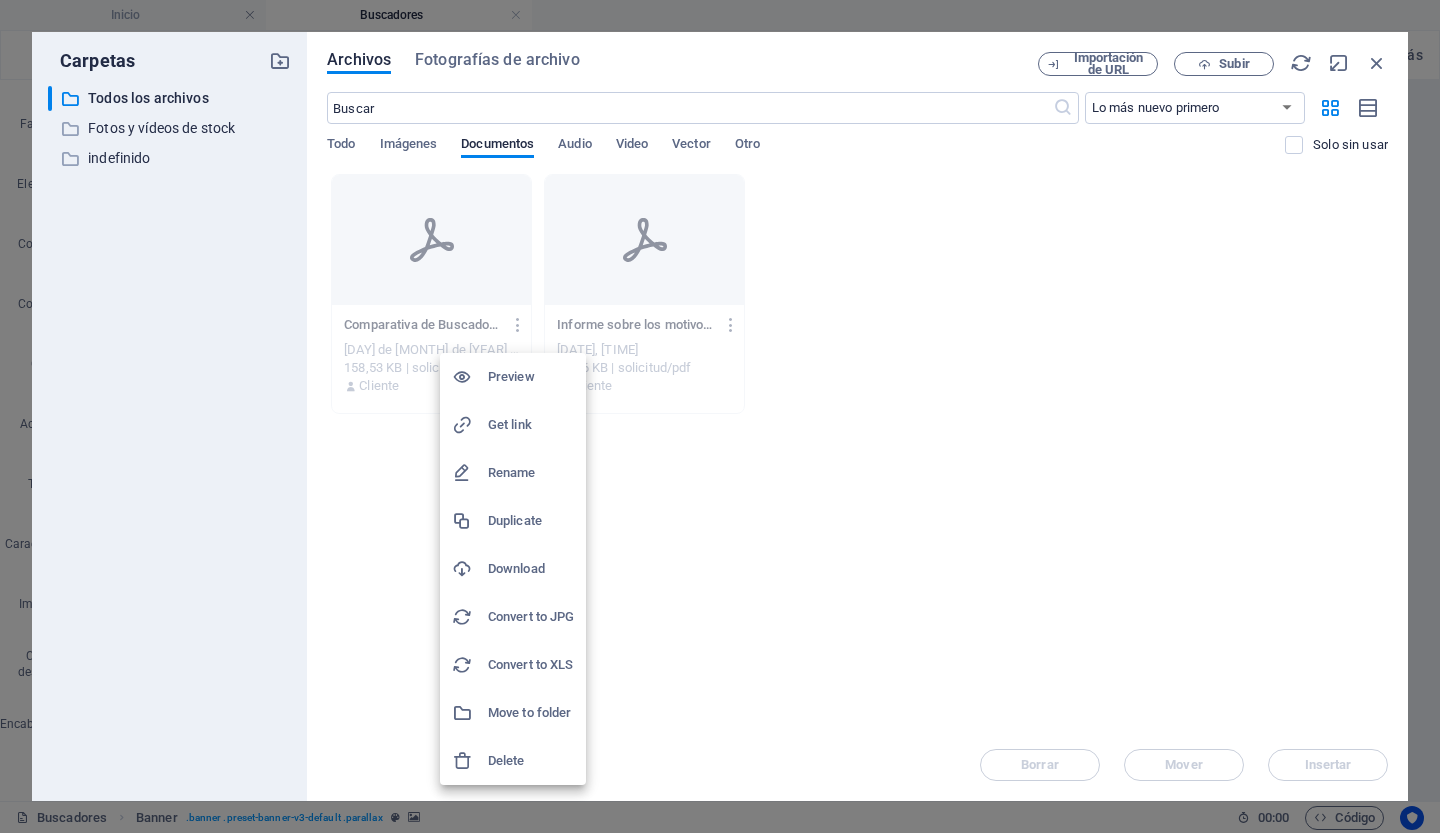 click on "Rename" at bounding box center (531, 473) 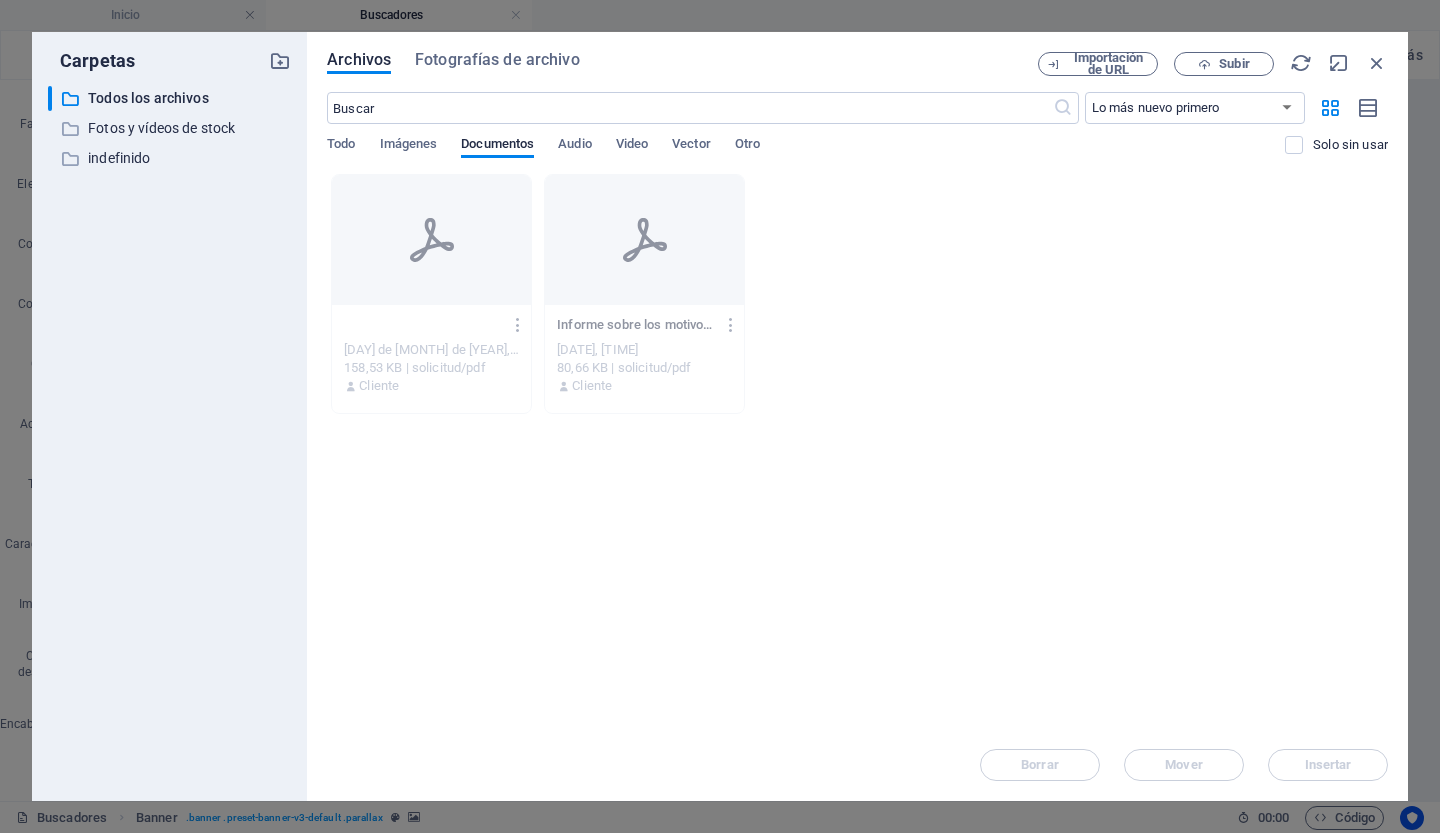 scroll, scrollTop: 0, scrollLeft: 26, axis: horizontal 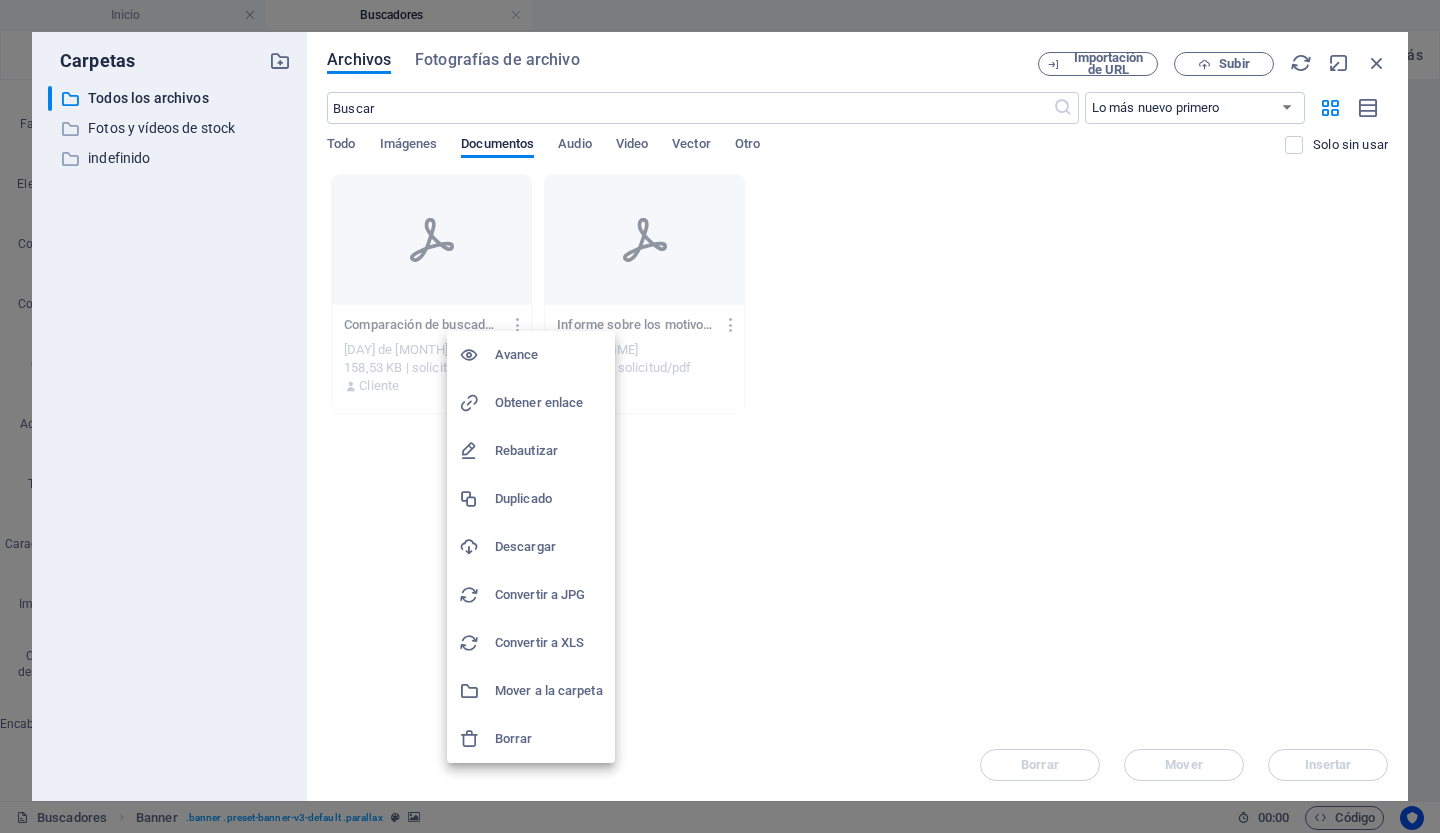 click on "Obtener enlace" at bounding box center [539, 402] 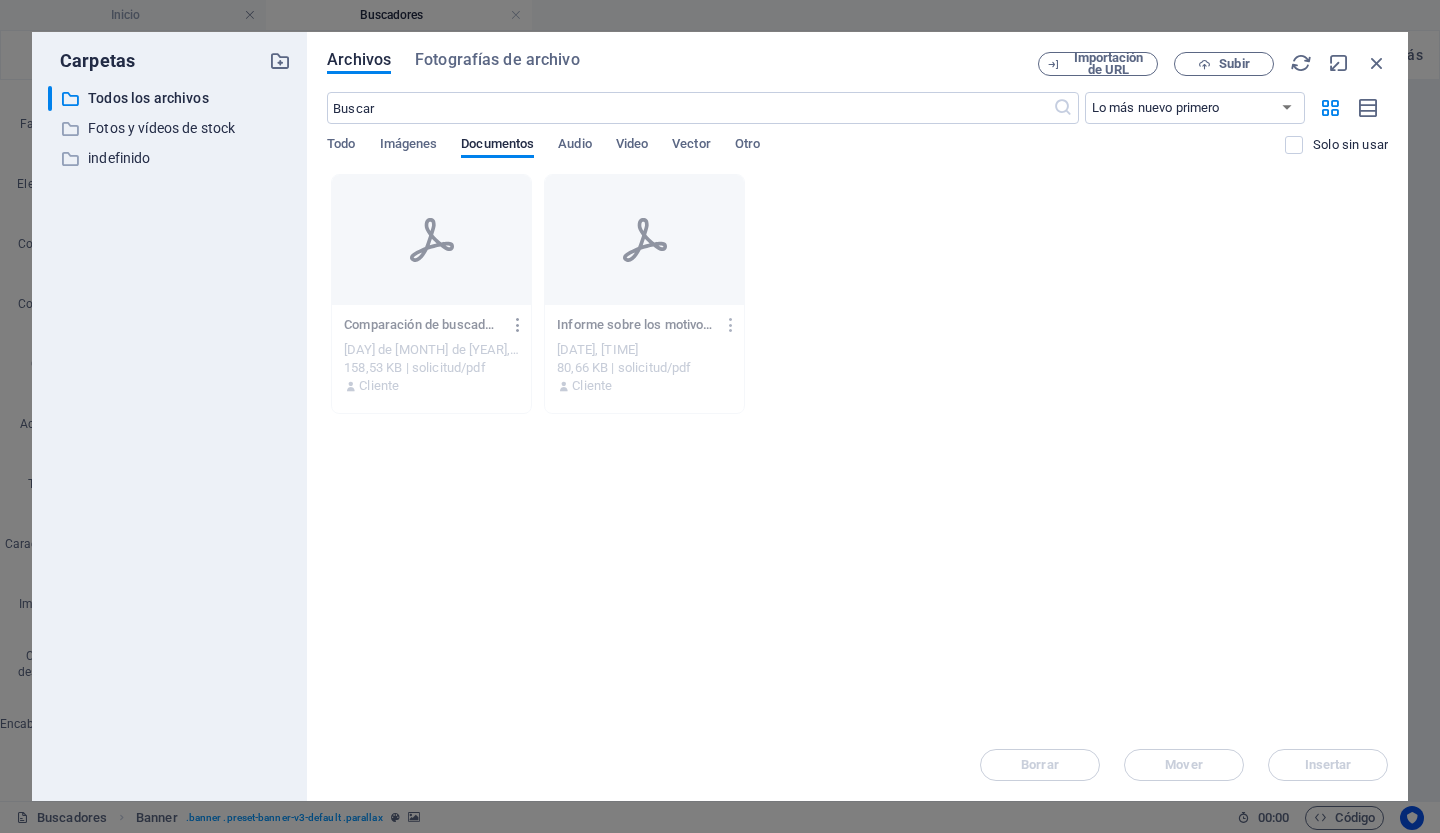 click at bounding box center (518, 325) 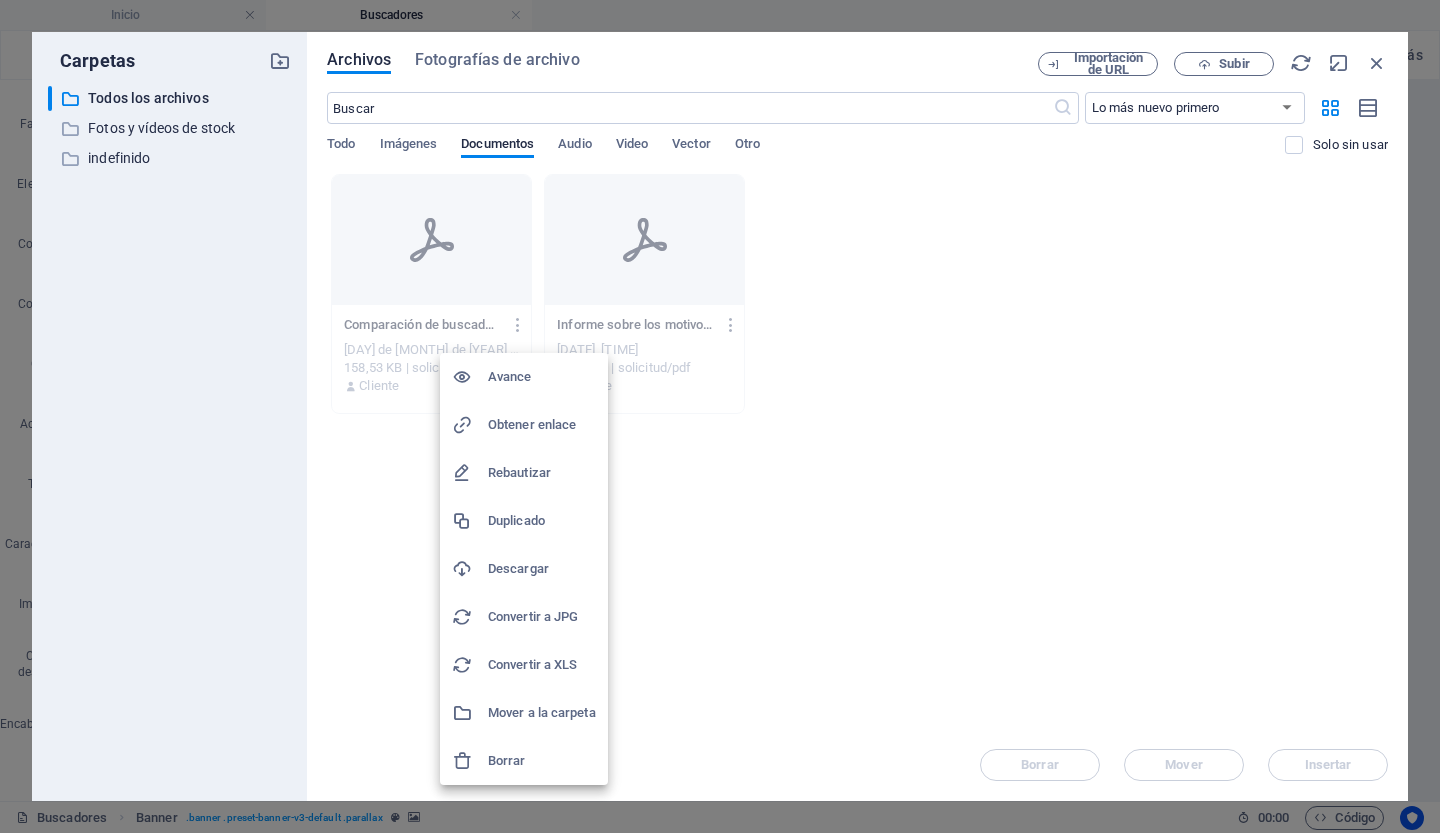 click on "Rebautizar" at bounding box center [519, 472] 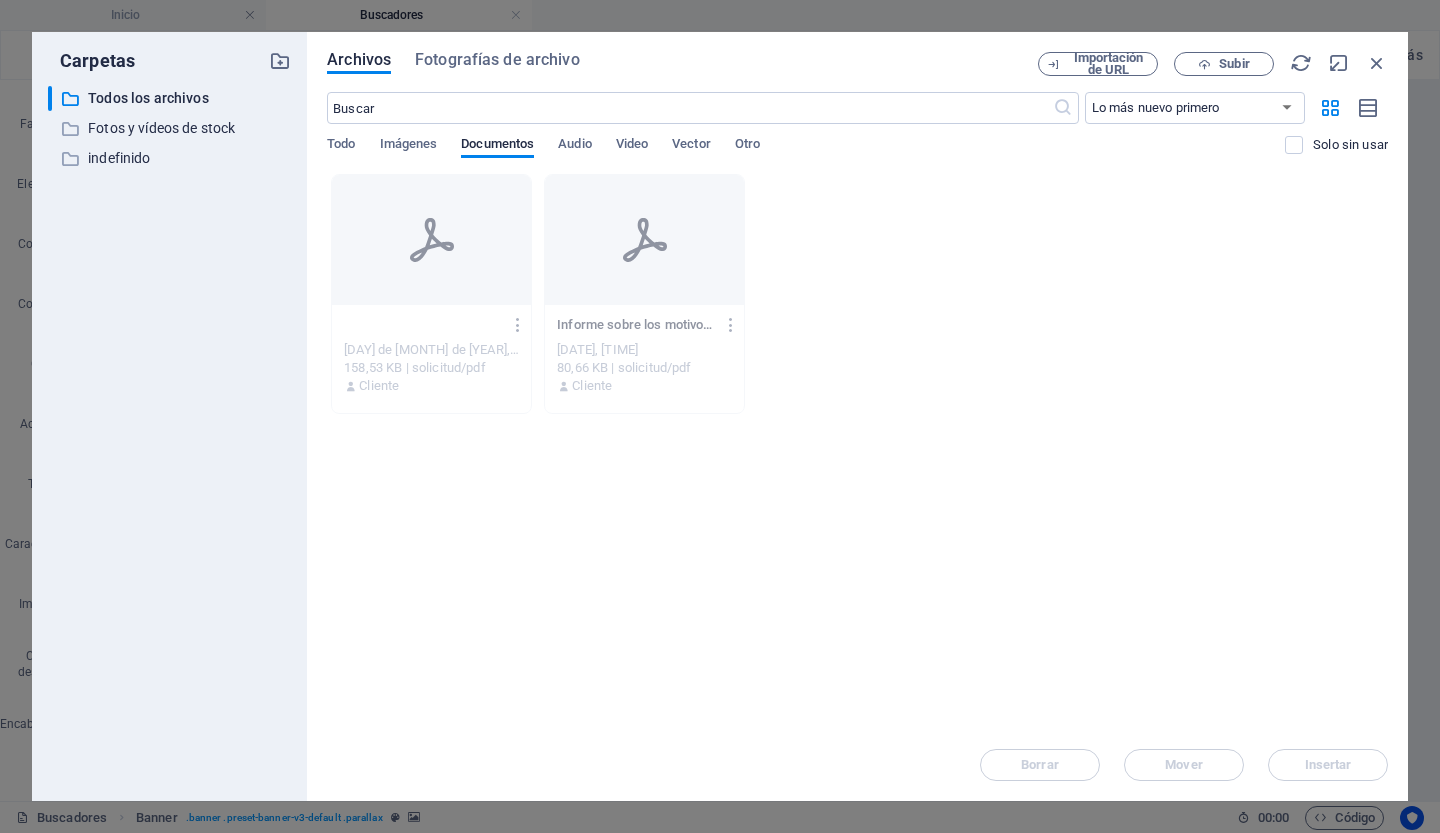 click on "ComparacindebuscadoresWebComparativadeBuscadoresWeb-oHQQzWRQ9BRVh7UelwkgRQ-vE7ZxKMPXB9D5J5XeHy1Iw.pdf" at bounding box center (422, 325) 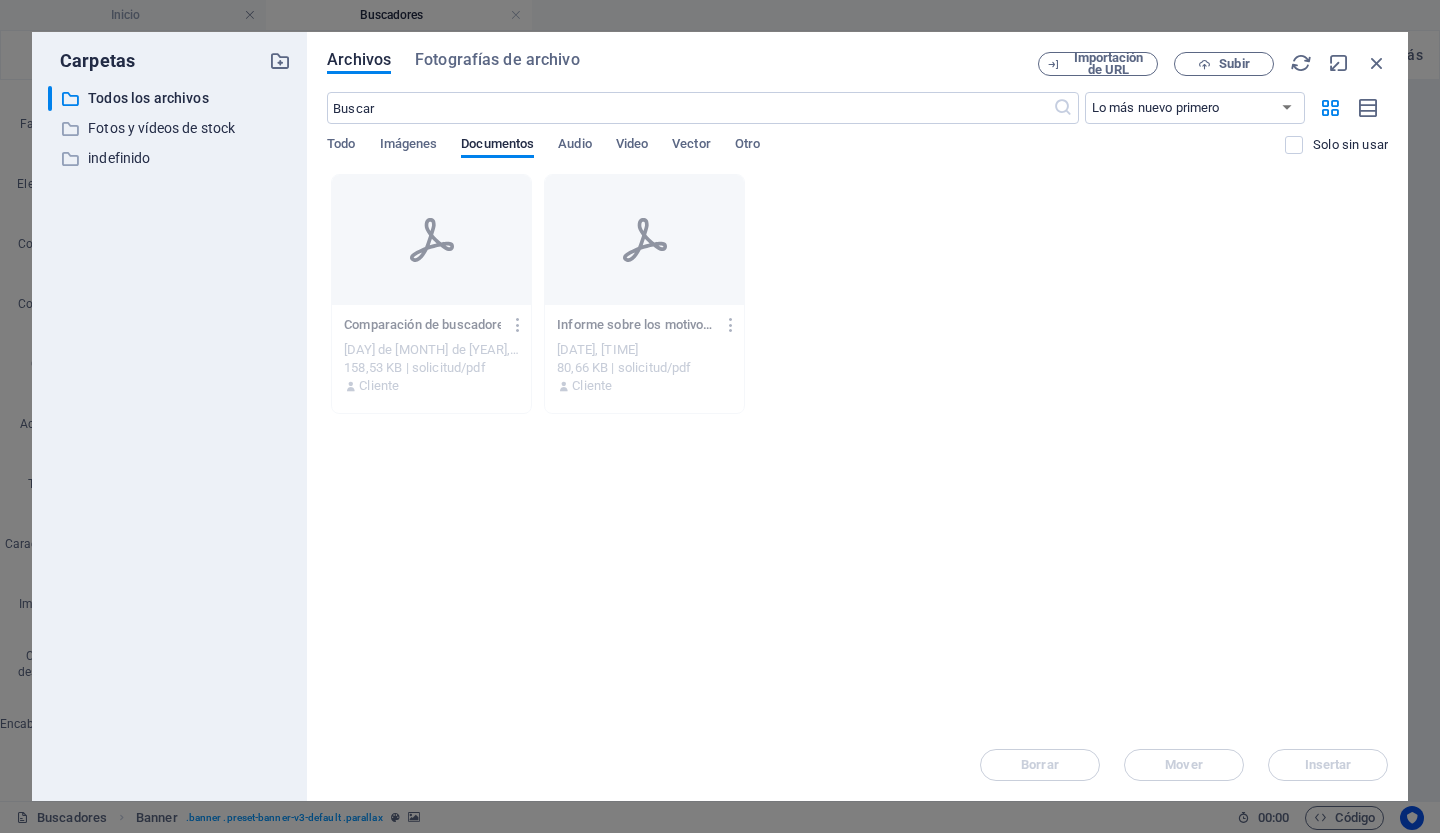 click on "Suelta archivos aquí para cargarlos instantáneamente ComparacindebuscadoresWebComparativadeBuscadoresWeb-oHQQzWRQ9BRVh7UelwkgRQ-vE7ZxKMPXB9D5J5XeHy1Iw.pdf Comparación de buscadores web - oHQQzWRQ9BRVh7UelwkgRQ-vE7ZxKMPXB9D5J5XeHy1Iw.pdf 6 de [MONTH] de [YEAR], [TIME] 158,53 KB | solicitud/pdf Cliente InformesobrelosMotivosyExpectativasdelosInternautasalNavegar-Oeb3Z6AcSdr4wlx_XJAaAQ.pdf Informe sobre los motivos y expectativas de los internautas al Navegador-Oeb3Z6AcSdr4wlx_XJAaAQ.pdf 5 de [MONTH] de [YEAR], [TIME] 80,66 KB | solicitud/pdf Cliente" at bounding box center (857, 451) 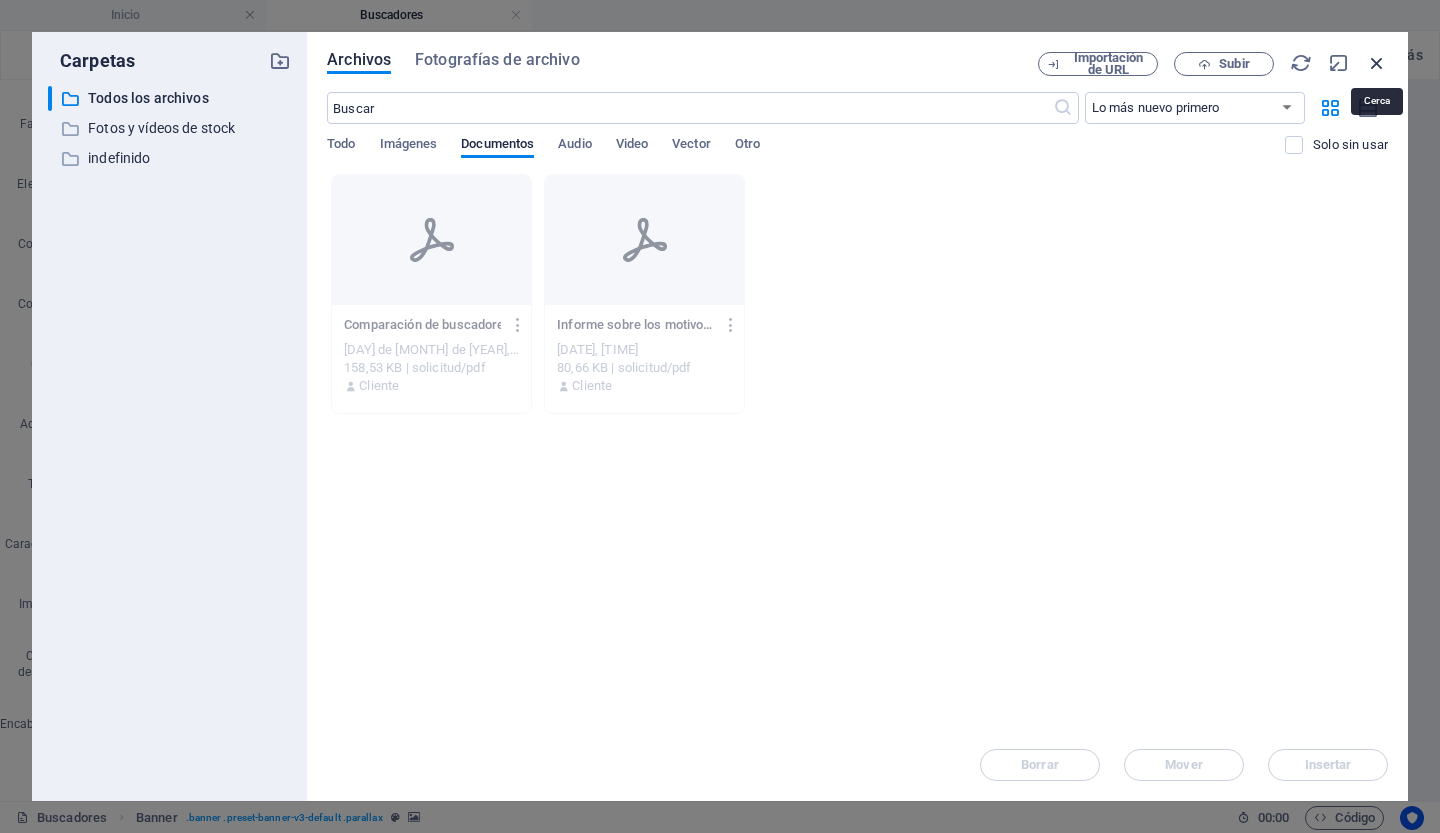 click at bounding box center (1377, 63) 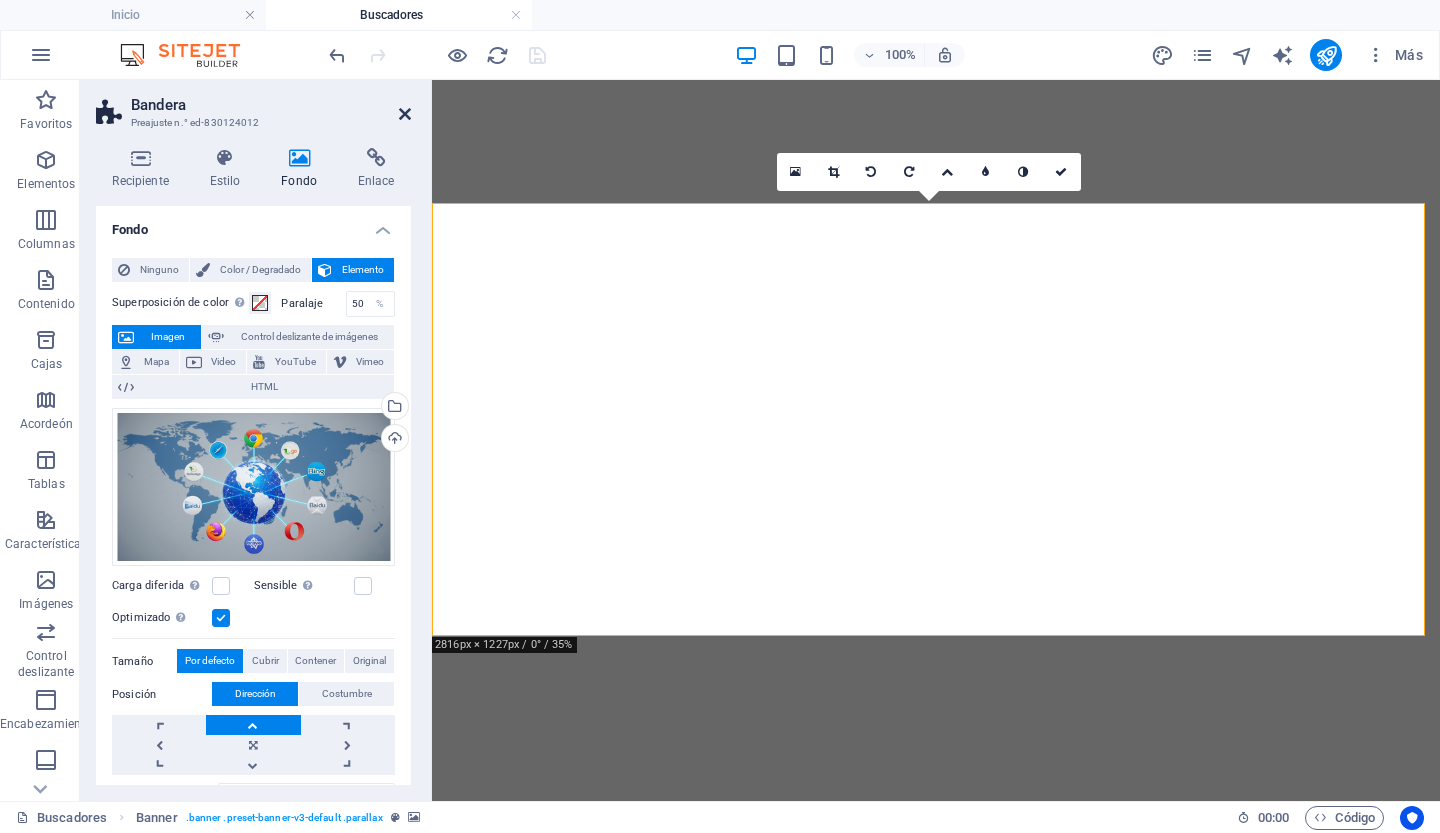 click at bounding box center [405, 114] 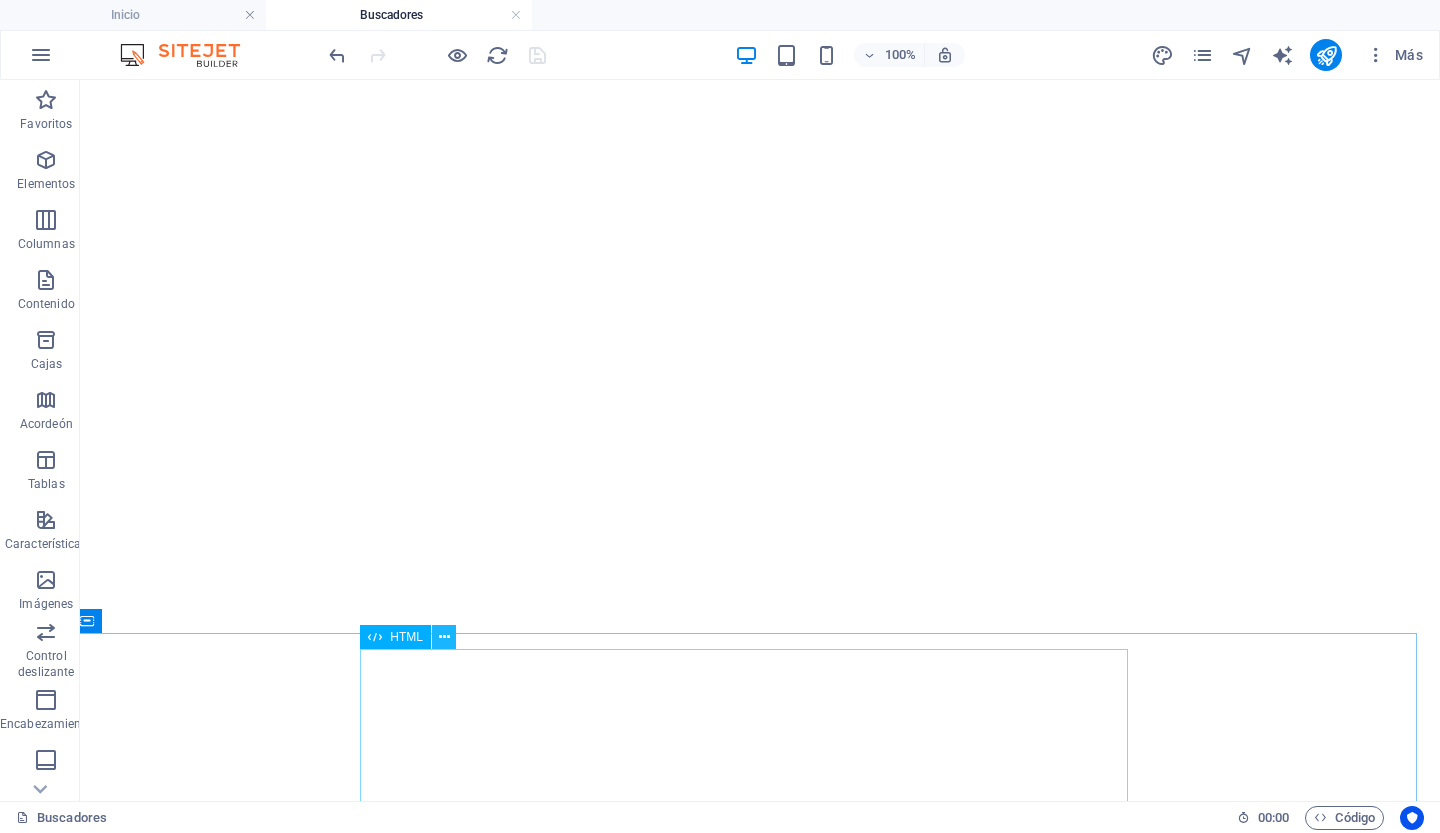 click at bounding box center [444, 637] 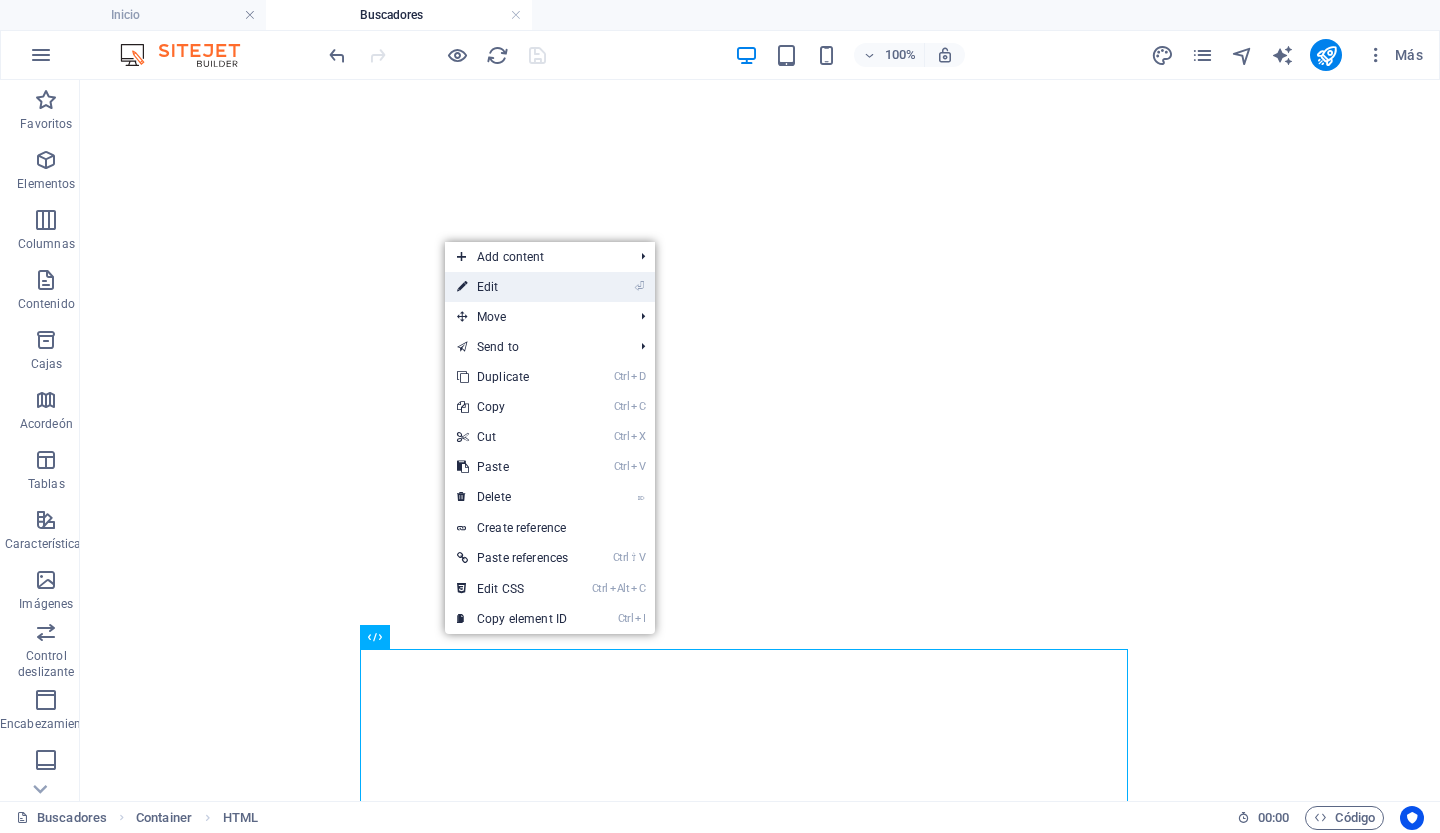 click on "⏎  Edit" at bounding box center [512, 287] 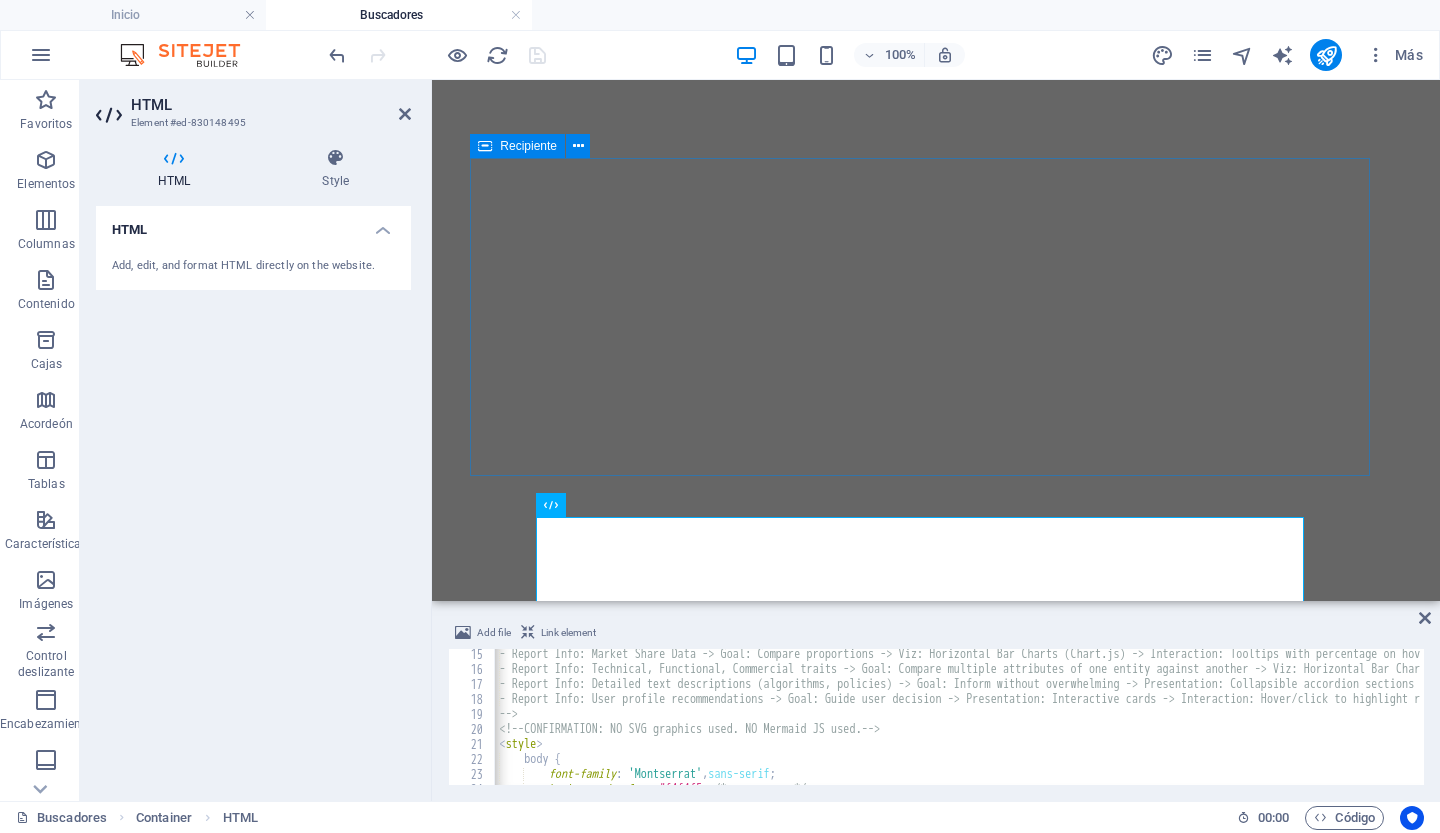 scroll, scrollTop: 217, scrollLeft: 0, axis: vertical 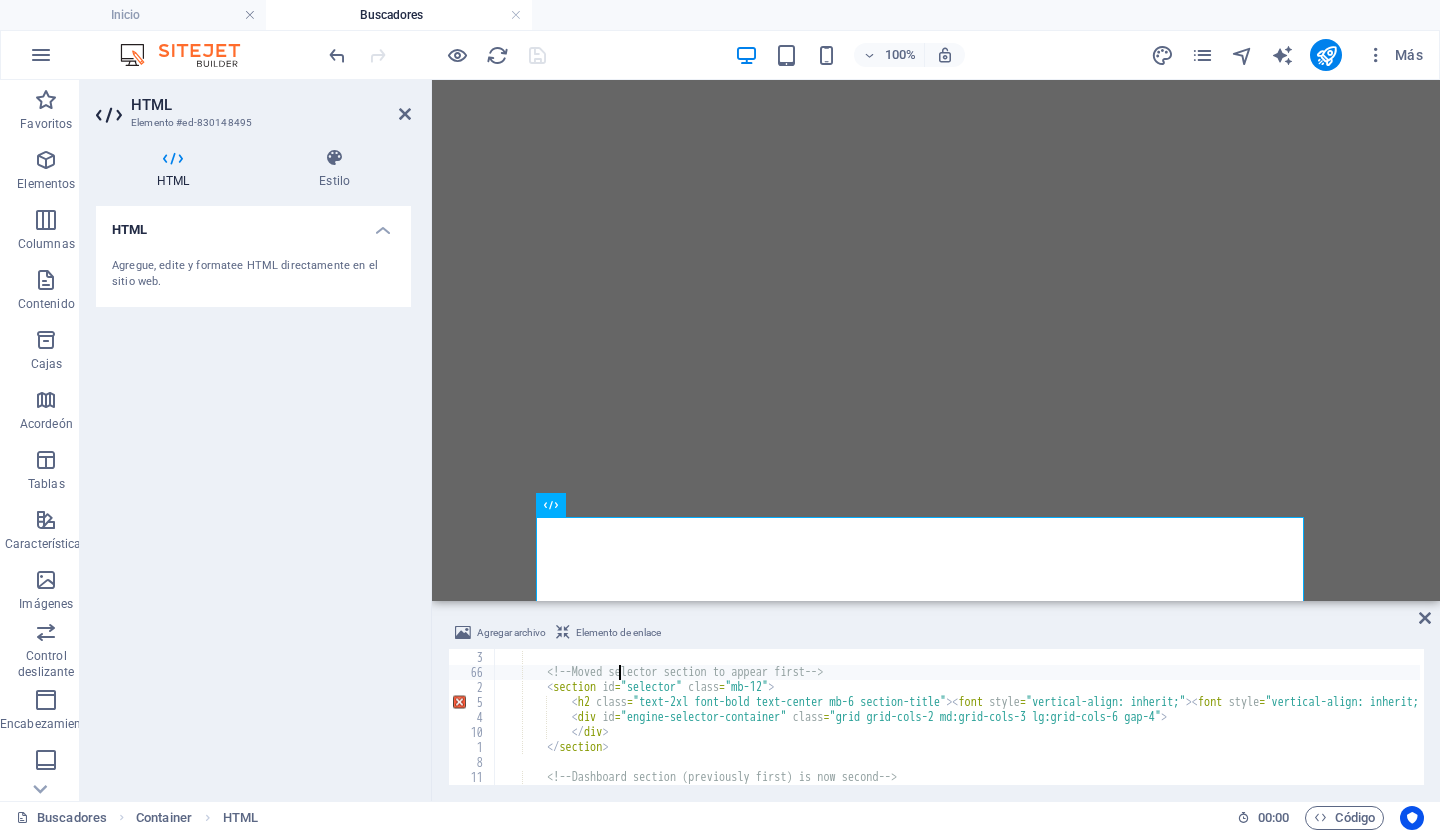 click on "< main   class = "max-w-6xl mx-auto p-4 sm:p-6 lg:p-8" >                     <!--  Moved selector section to appear first  -->           < section   id = "selector"   class = "mb-12" >                < h2   class = "text-2xl font-bold text-center mb-6 section-title" > < font   style = "vertical-align: inherit;" > < font   style = "vertical-align: inherit;" > < font   style = "vertical-align: inherit;" > < font   style = "vertical-align: inherit;" > < font   style = "vertical-align: inherit;" > < font   style = "vertical-align: inherit;" > < font   style = "vertical-align: inherit;" > < font   style = "vertical-align: inherit;" > Selecciona un Buscador para Analizar </ font > </ font > </ font > </ font > </ font > </ font > </ font > </ font > </ h2 >                < div   id = "engine-selector-container"   class = "grid grid-cols-2 md:grid-cols-3 lg:grid-cols-6 gap-4" >                </ div >           </ section >           <!--  Dashboard section (previously first) is now second  -->" at bounding box center (3082, 716) 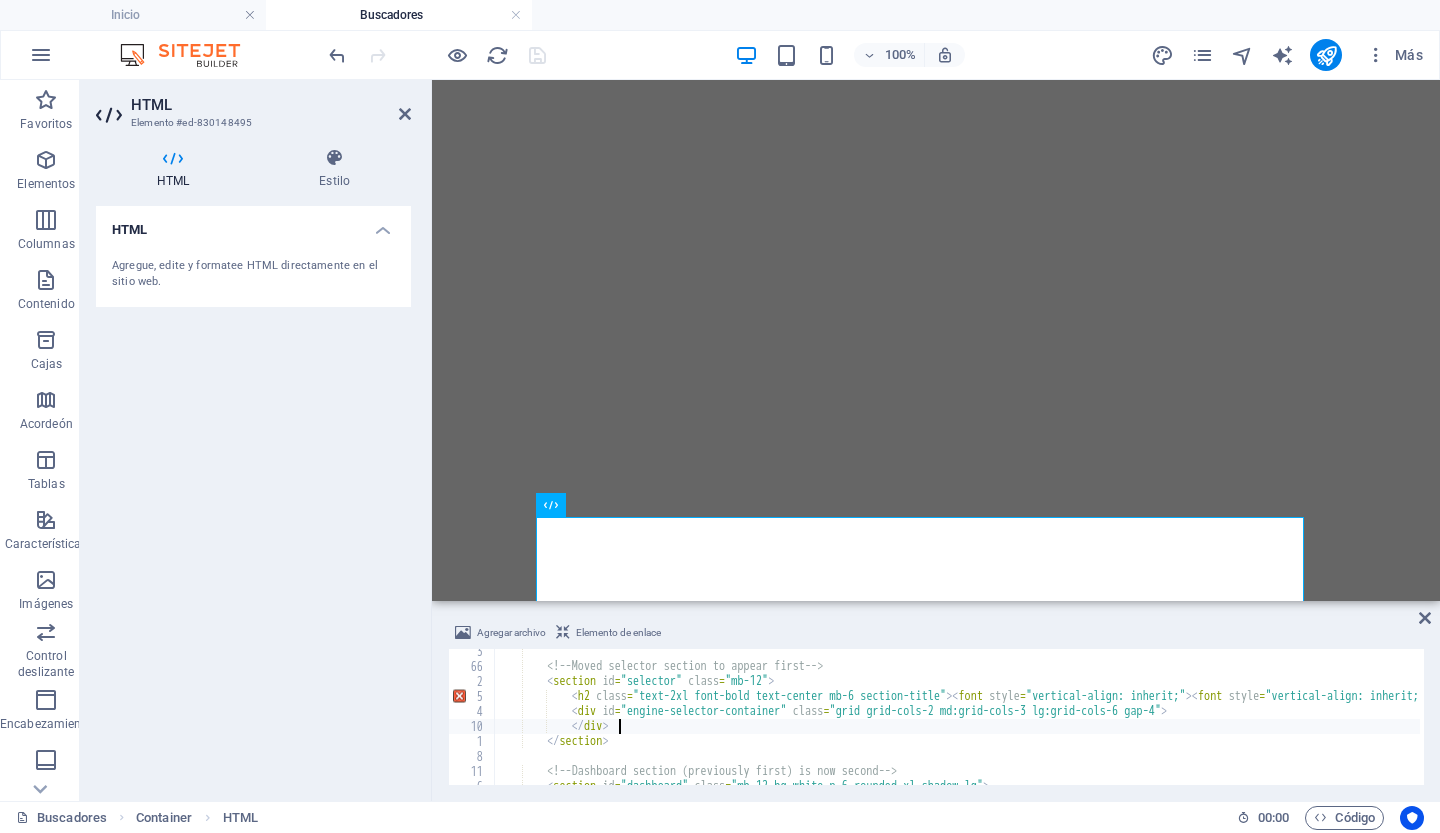 scroll, scrollTop: 964, scrollLeft: 0, axis: vertical 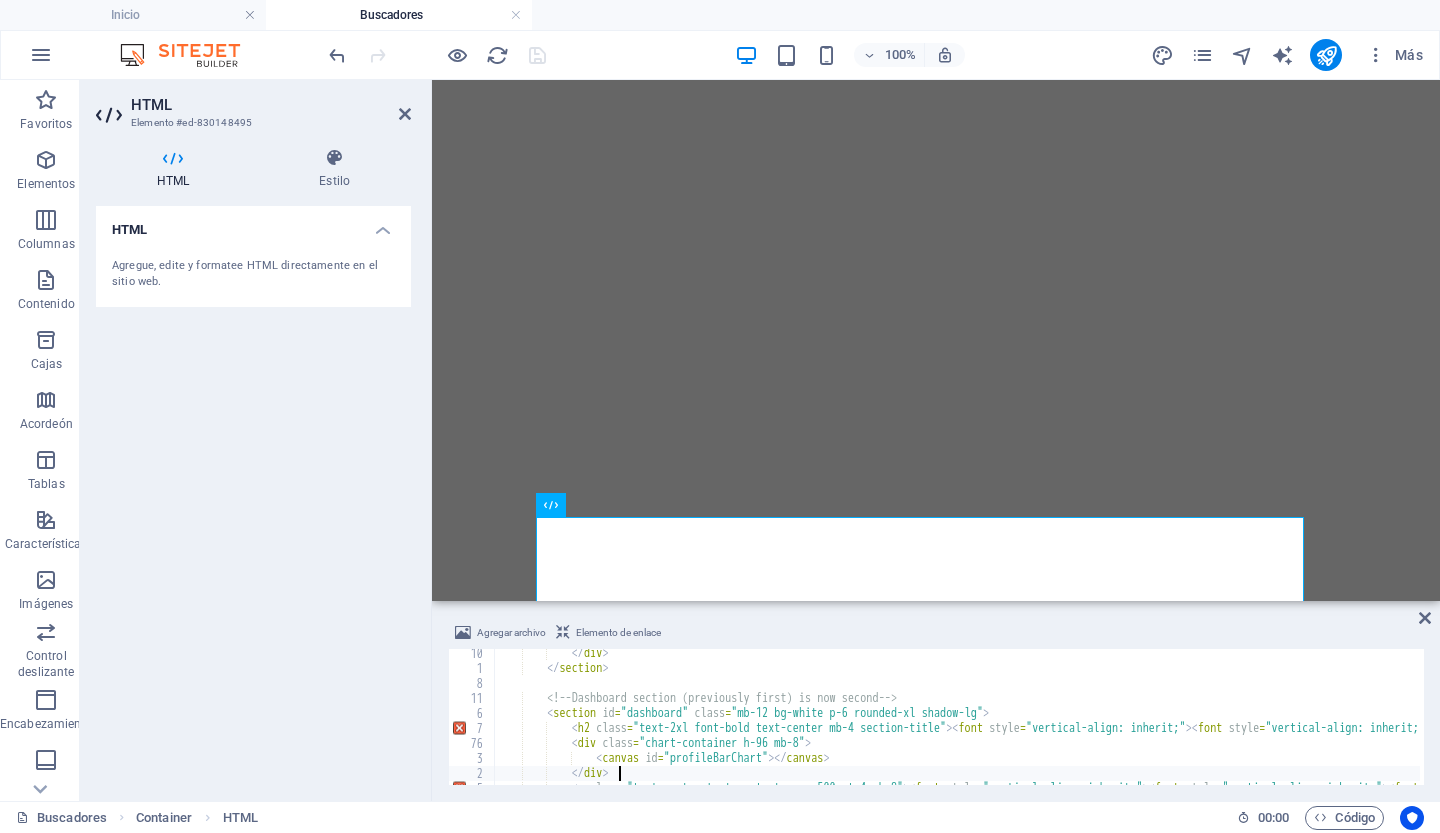 type on "<p class="text-center text-sm text-gray-500 mt-4 mb-8"><font style="vertical-align: inherit;"><font style="vertical-align: inherit;"><font style="vertical-align: inherit;"><font style="vertical-align: inherit;"><font style="vertical-align: inherit;"><font style="vertical-align: inherit;"><font style="vertical-align: inherit;"><font style="vertical-align: inherit;">Comparativa del busca" 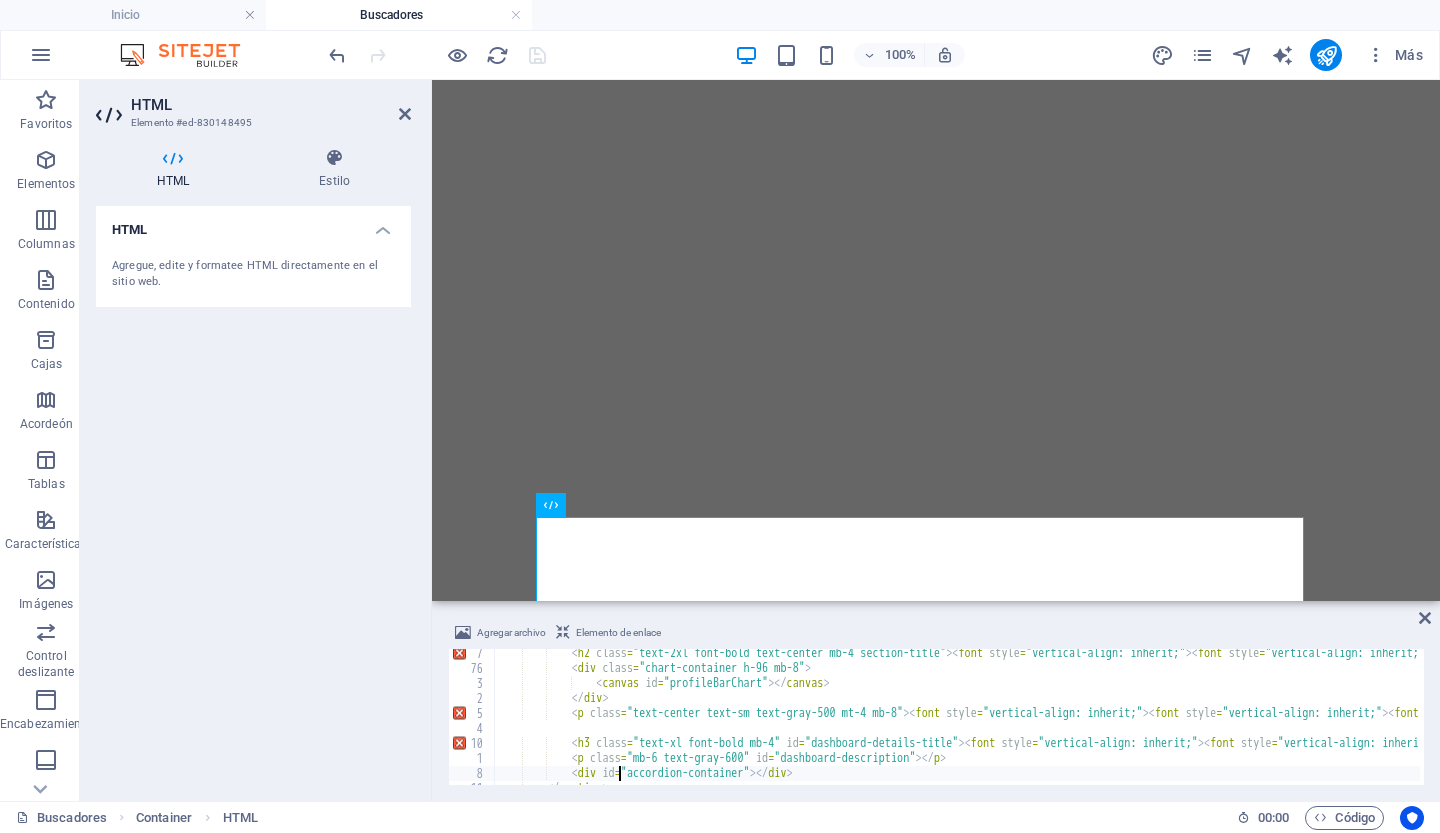 type on "</section>" 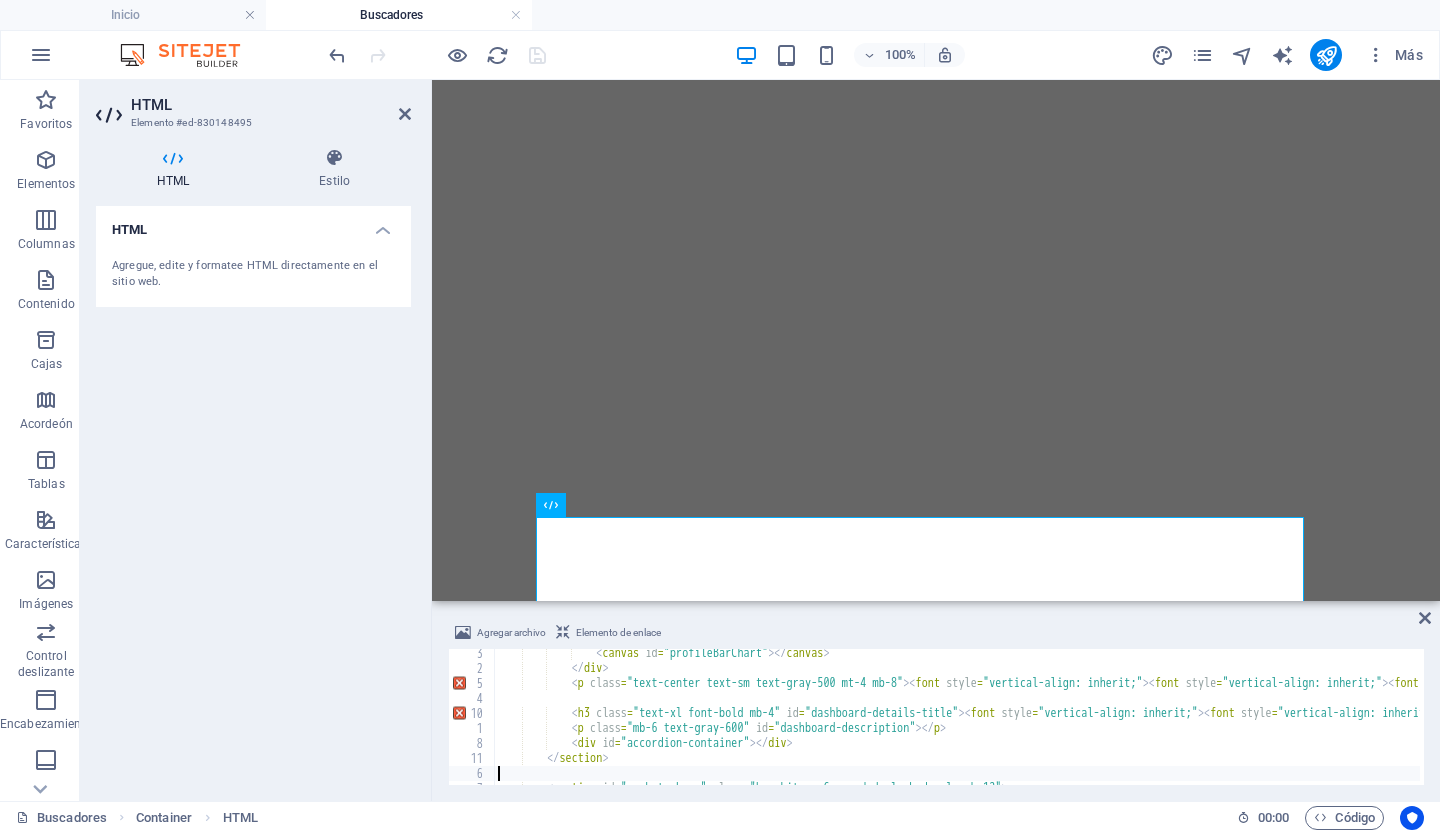 scroll, scrollTop: 1143, scrollLeft: 0, axis: vertical 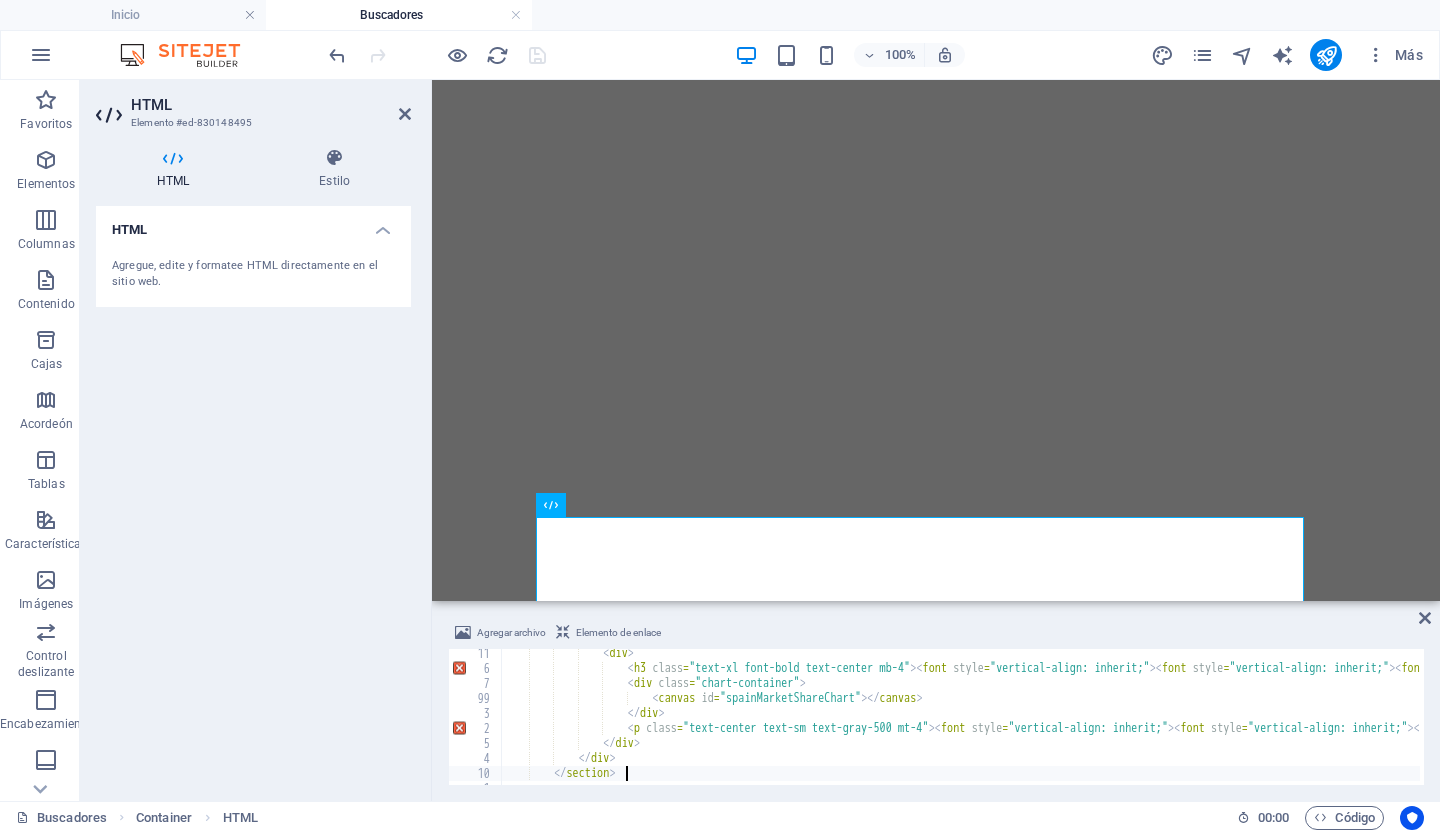 type on "</section>" 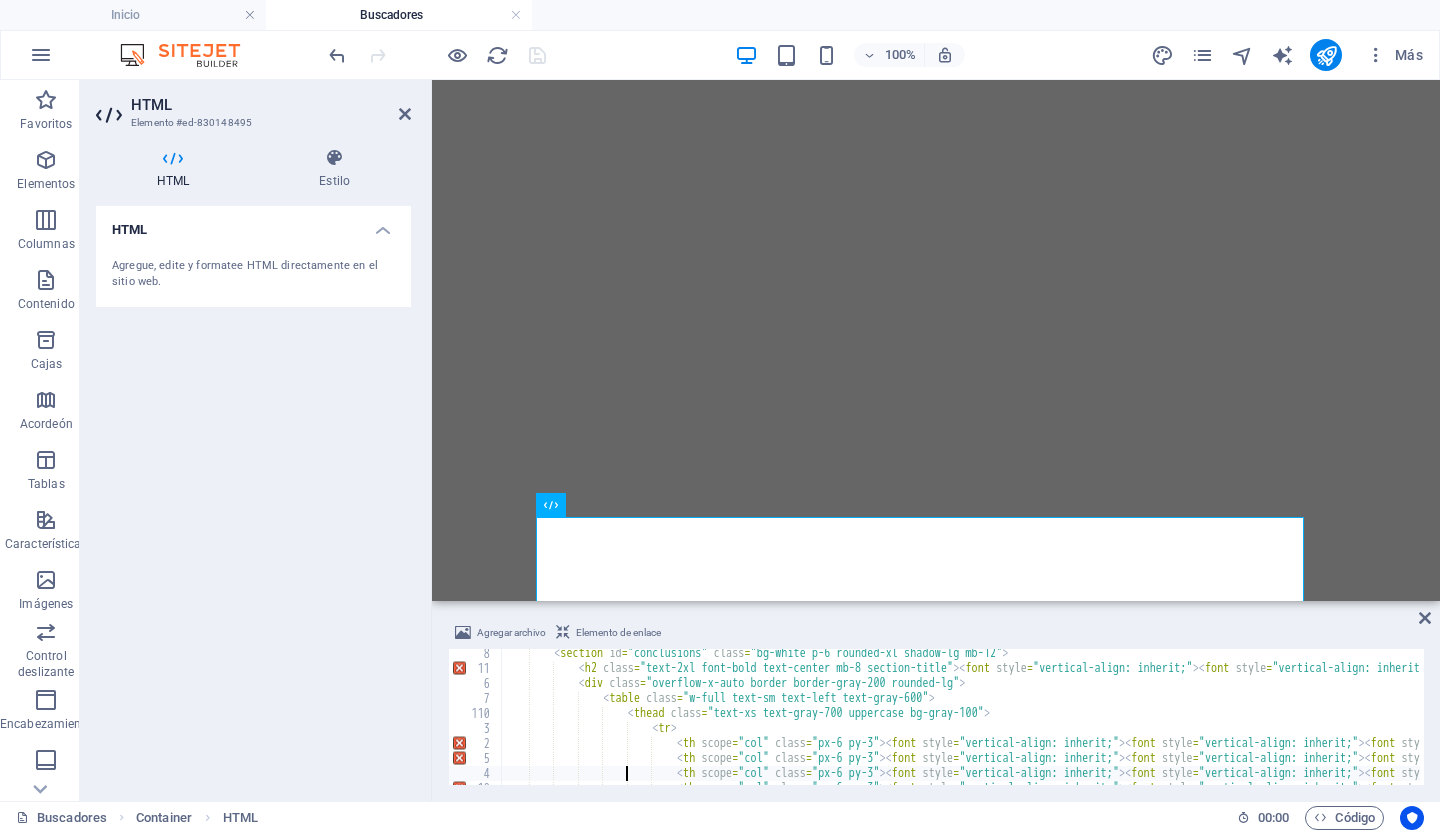 scroll, scrollTop: 1578, scrollLeft: 0, axis: vertical 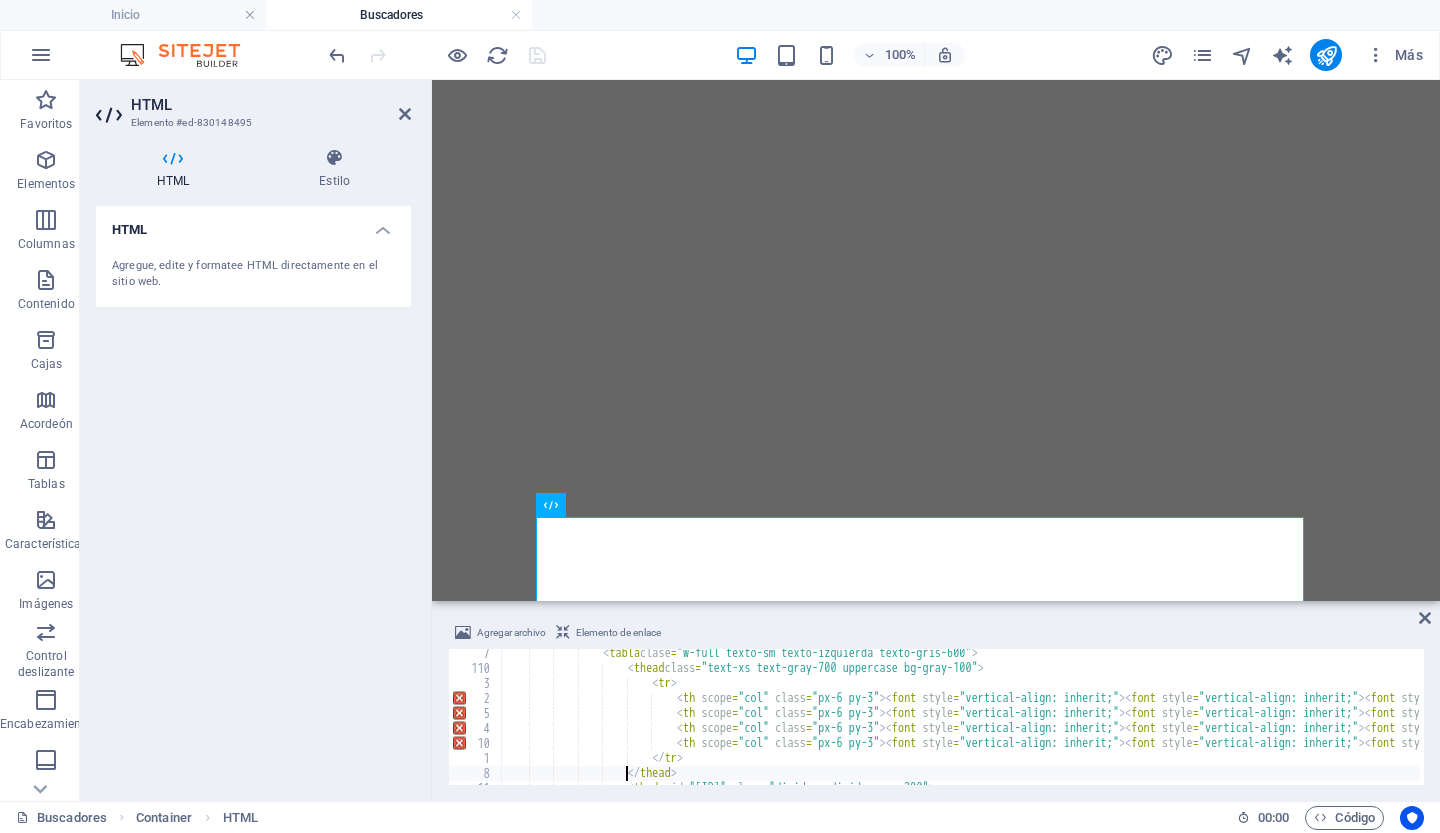 type on "<tbody id="summary-table-body" class="divide-y divide-gray-200">" 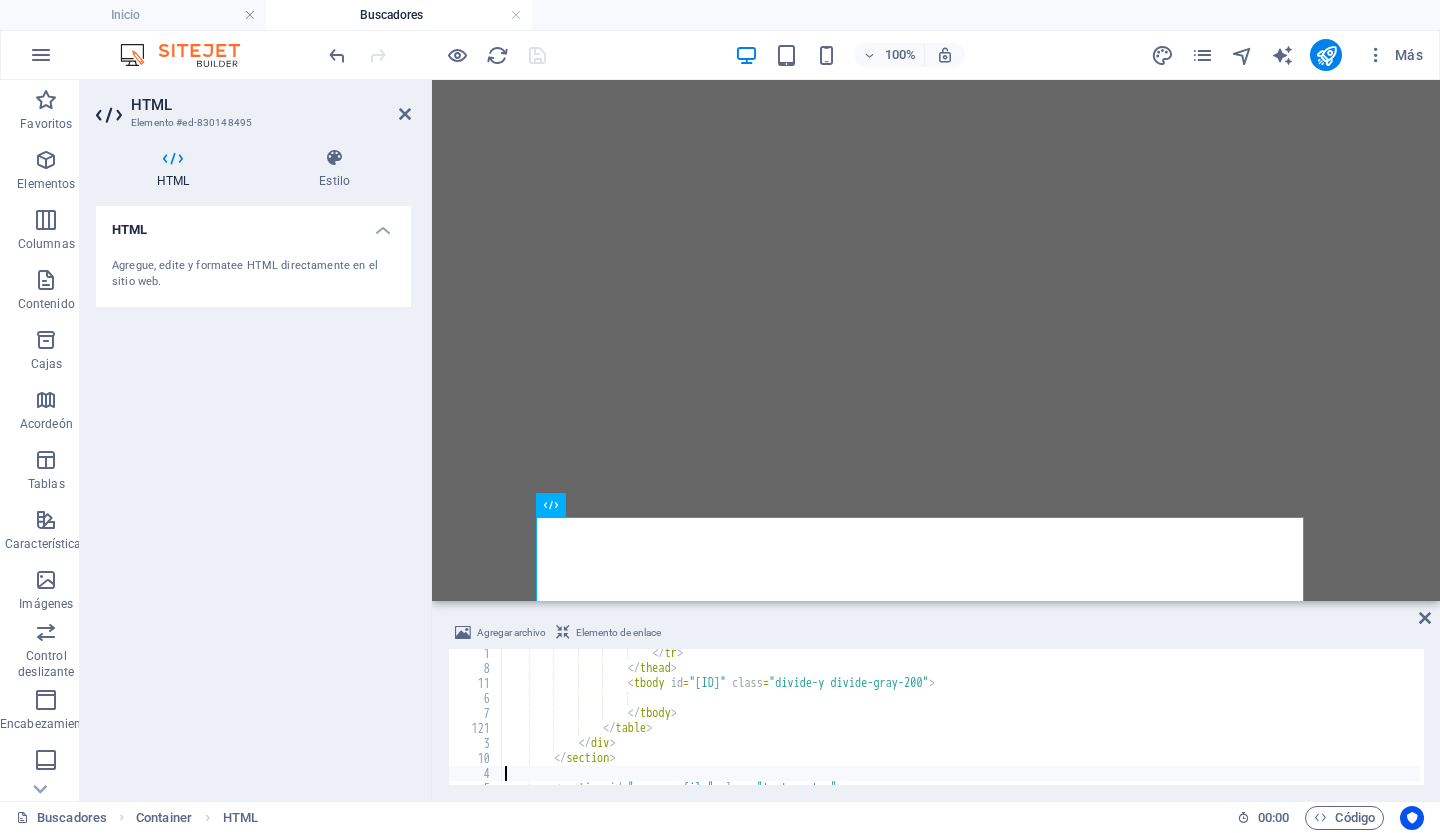 scroll, scrollTop: 1743, scrollLeft: 0, axis: vertical 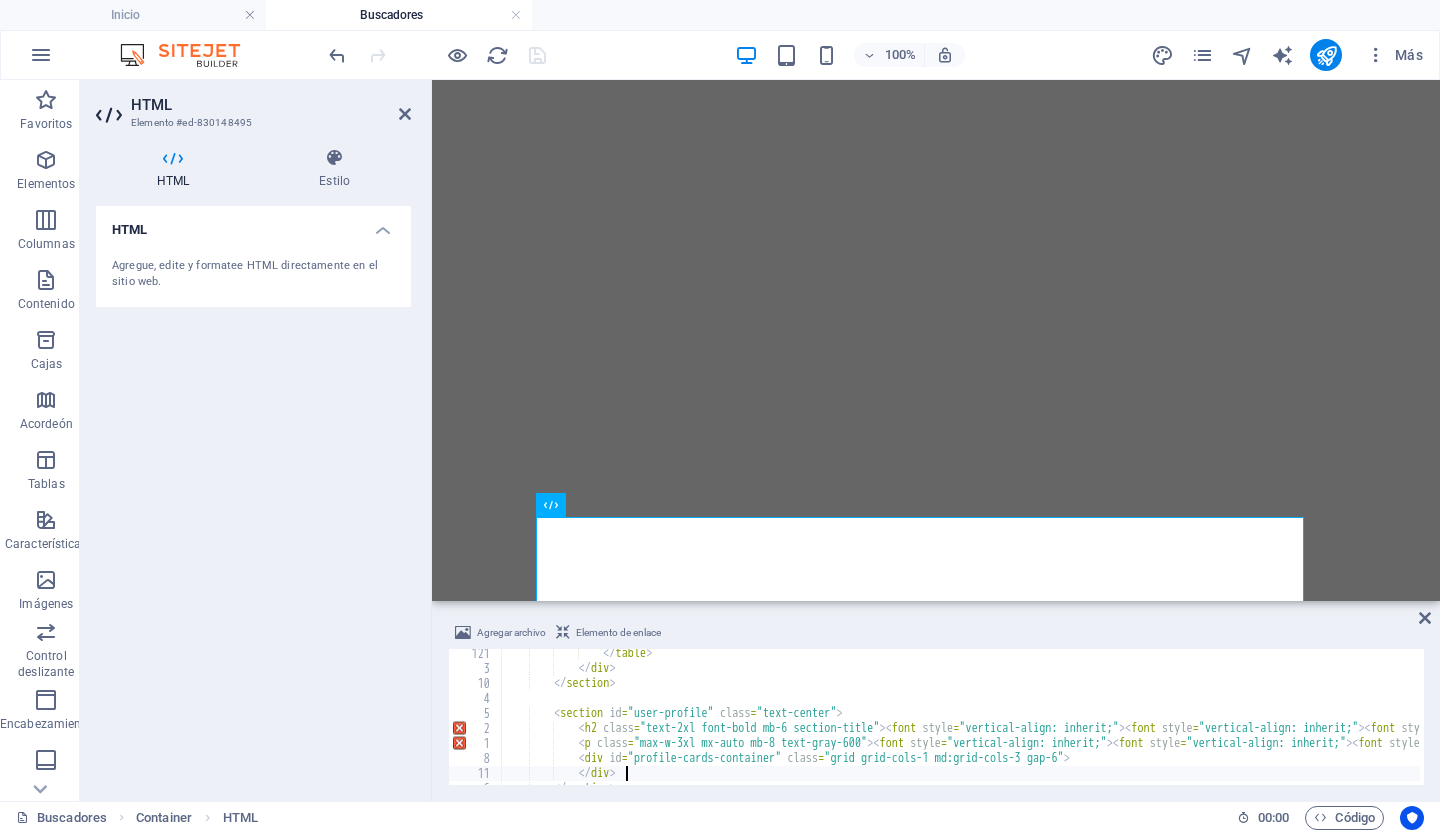 type on "</section>" 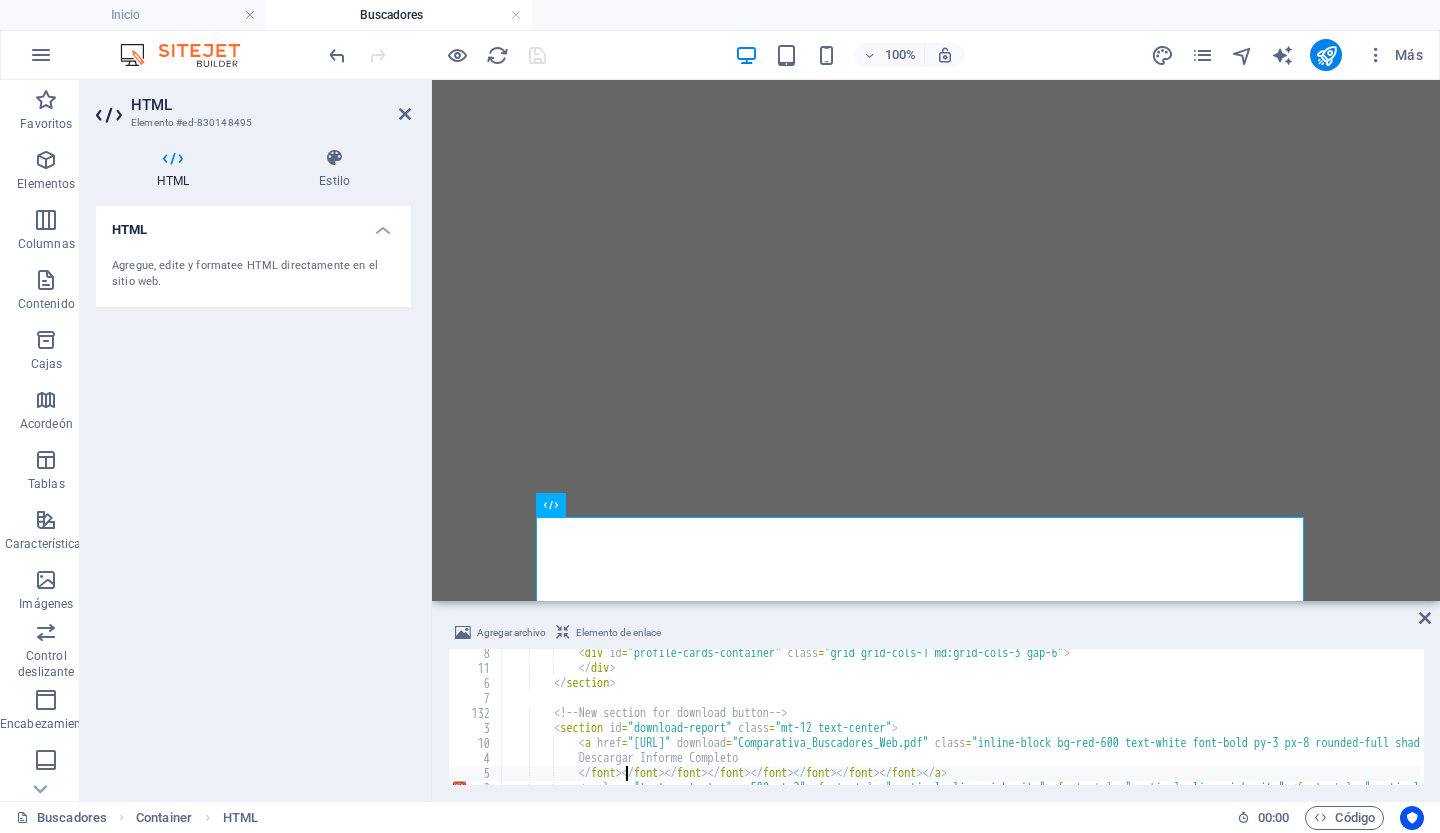scroll, scrollTop: 1908, scrollLeft: 0, axis: vertical 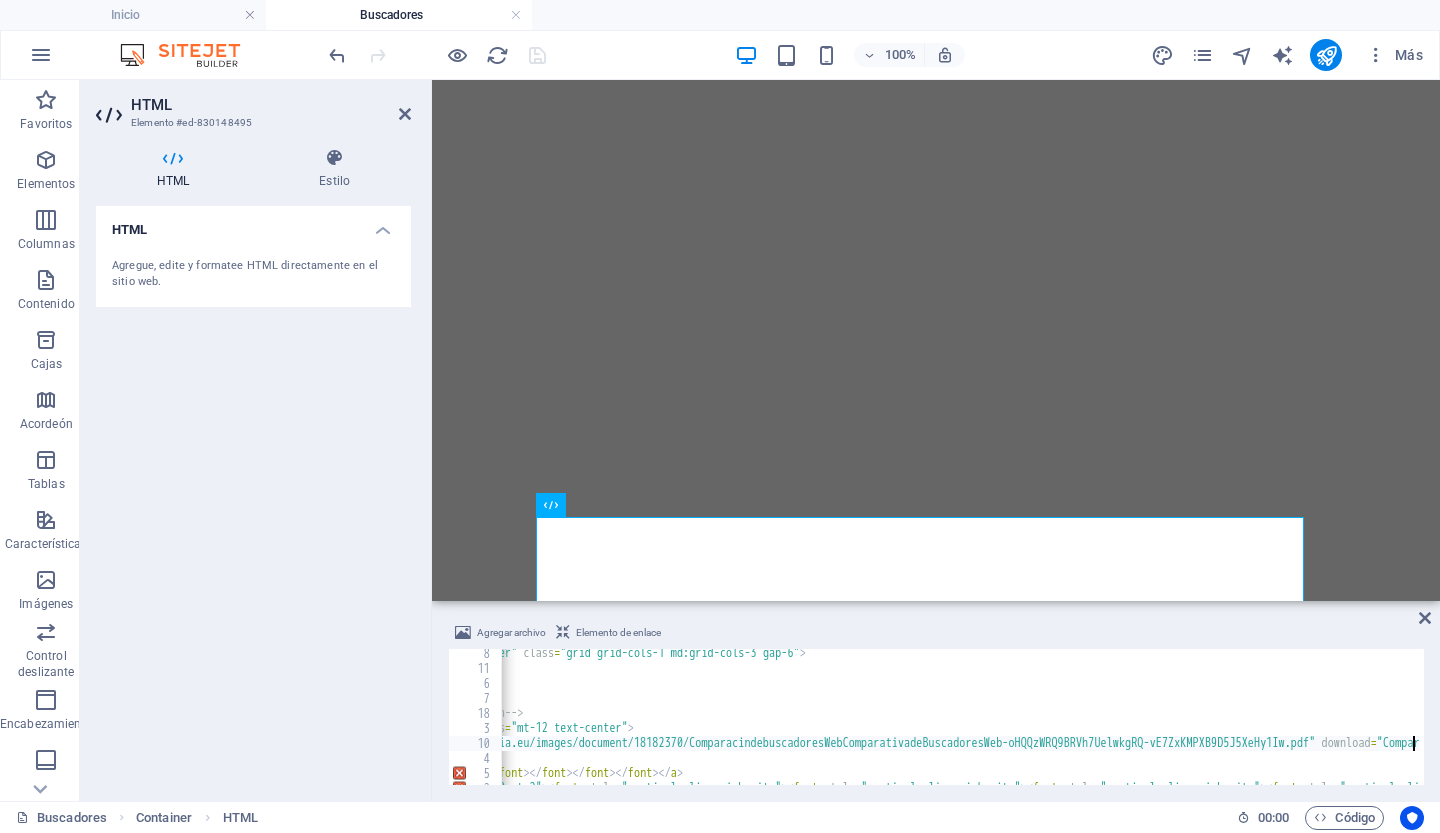 type on ""[URL]"" 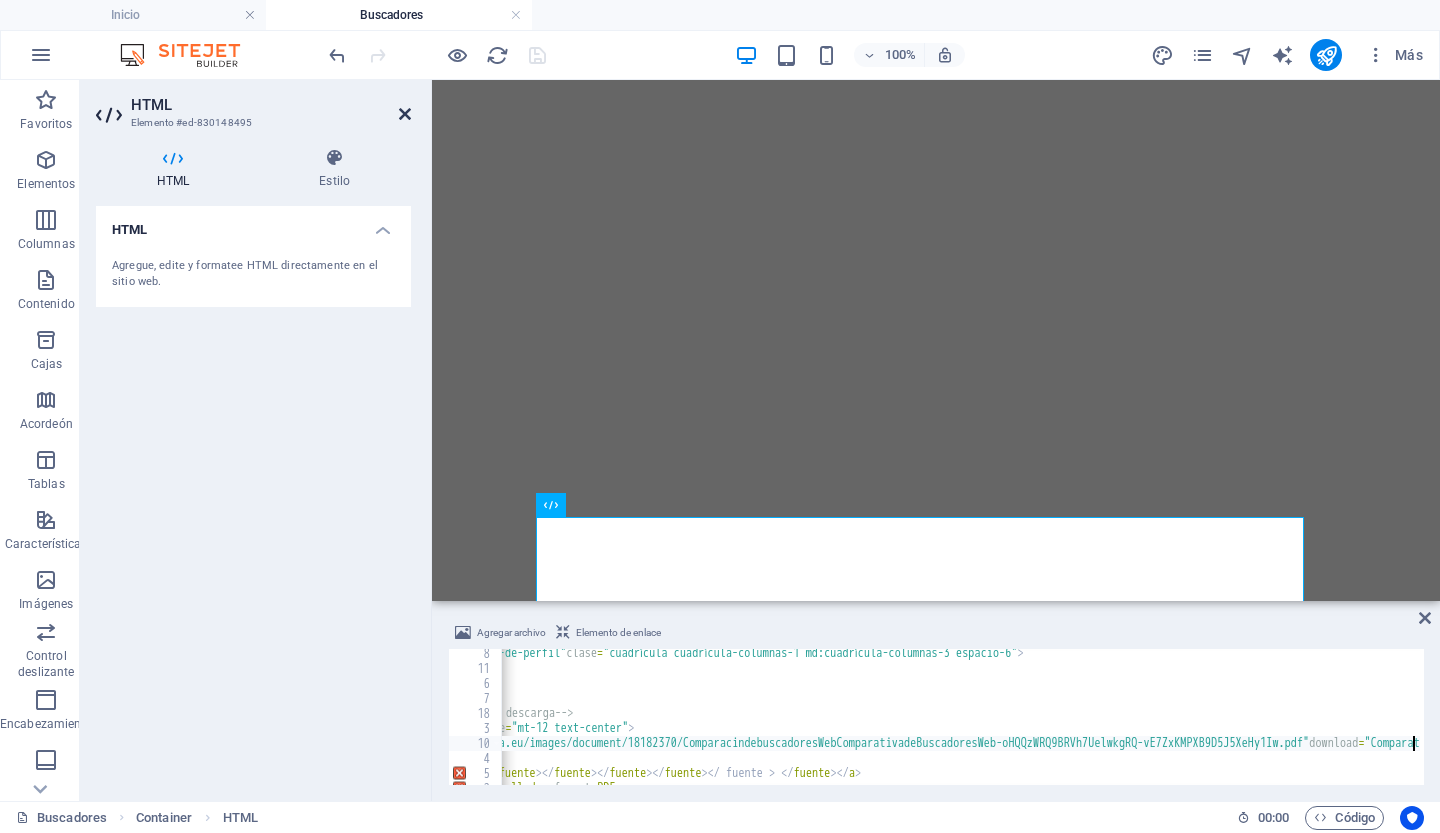 click at bounding box center [405, 114] 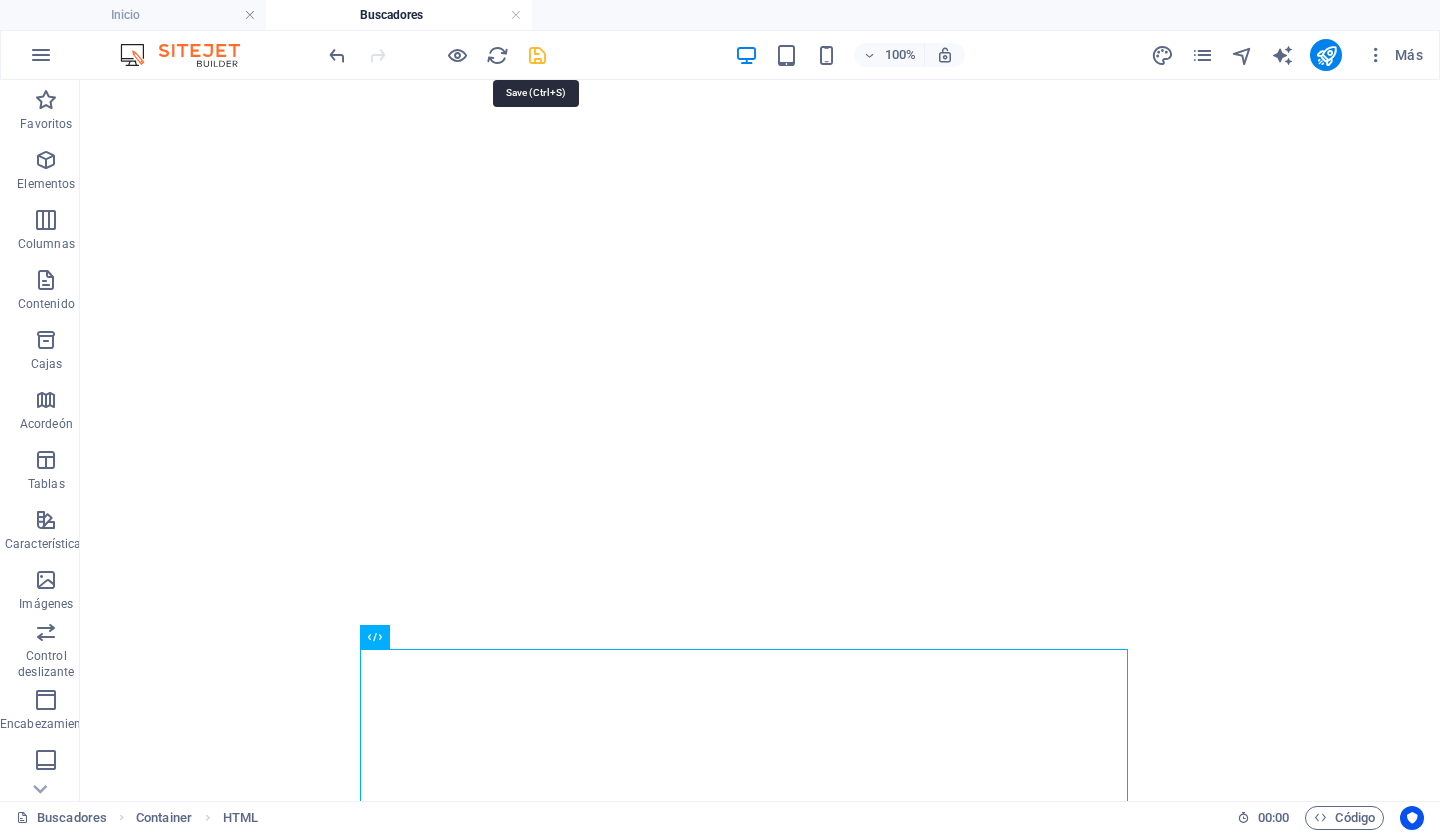 click at bounding box center [537, 55] 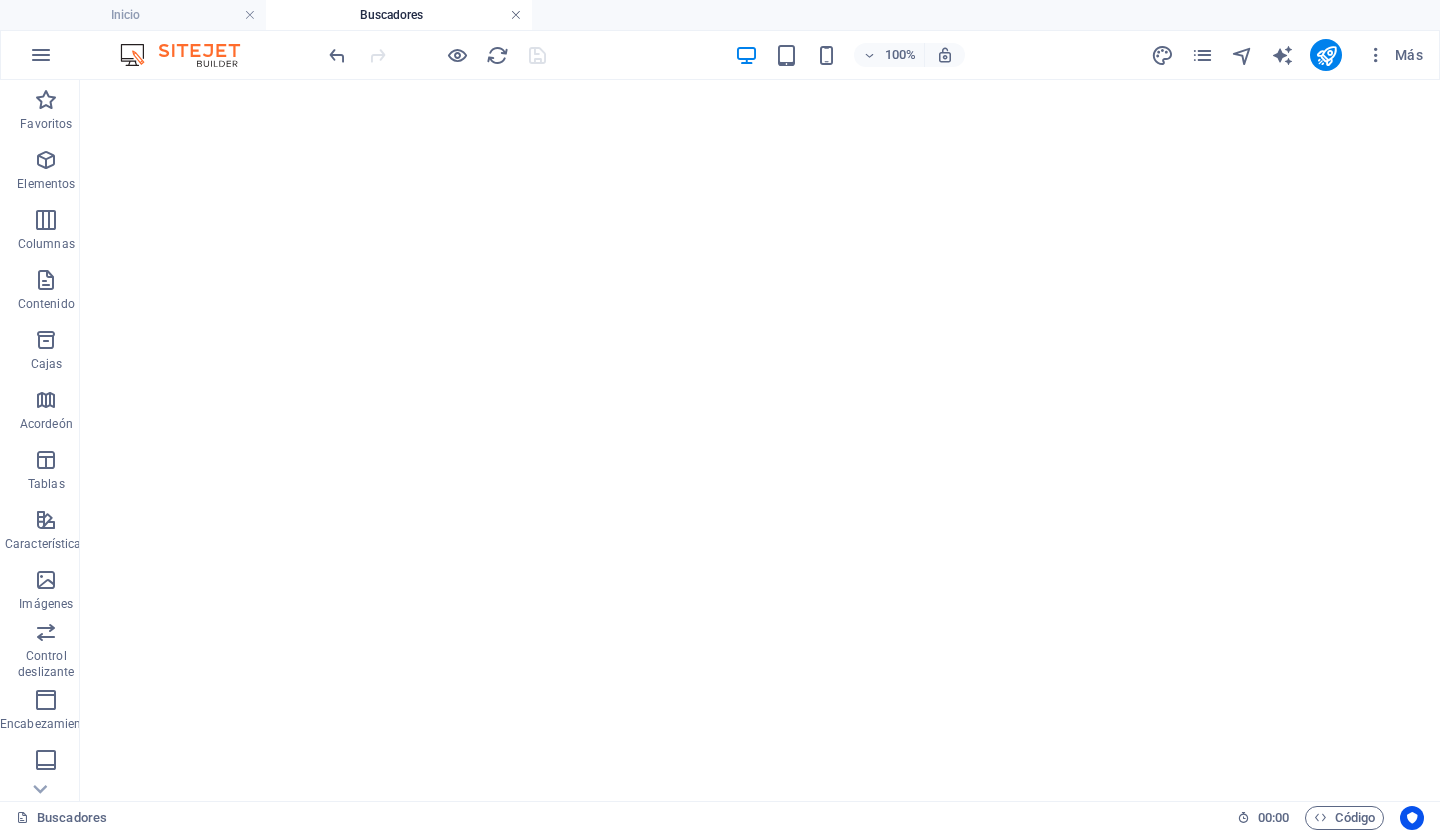 click at bounding box center [516, 15] 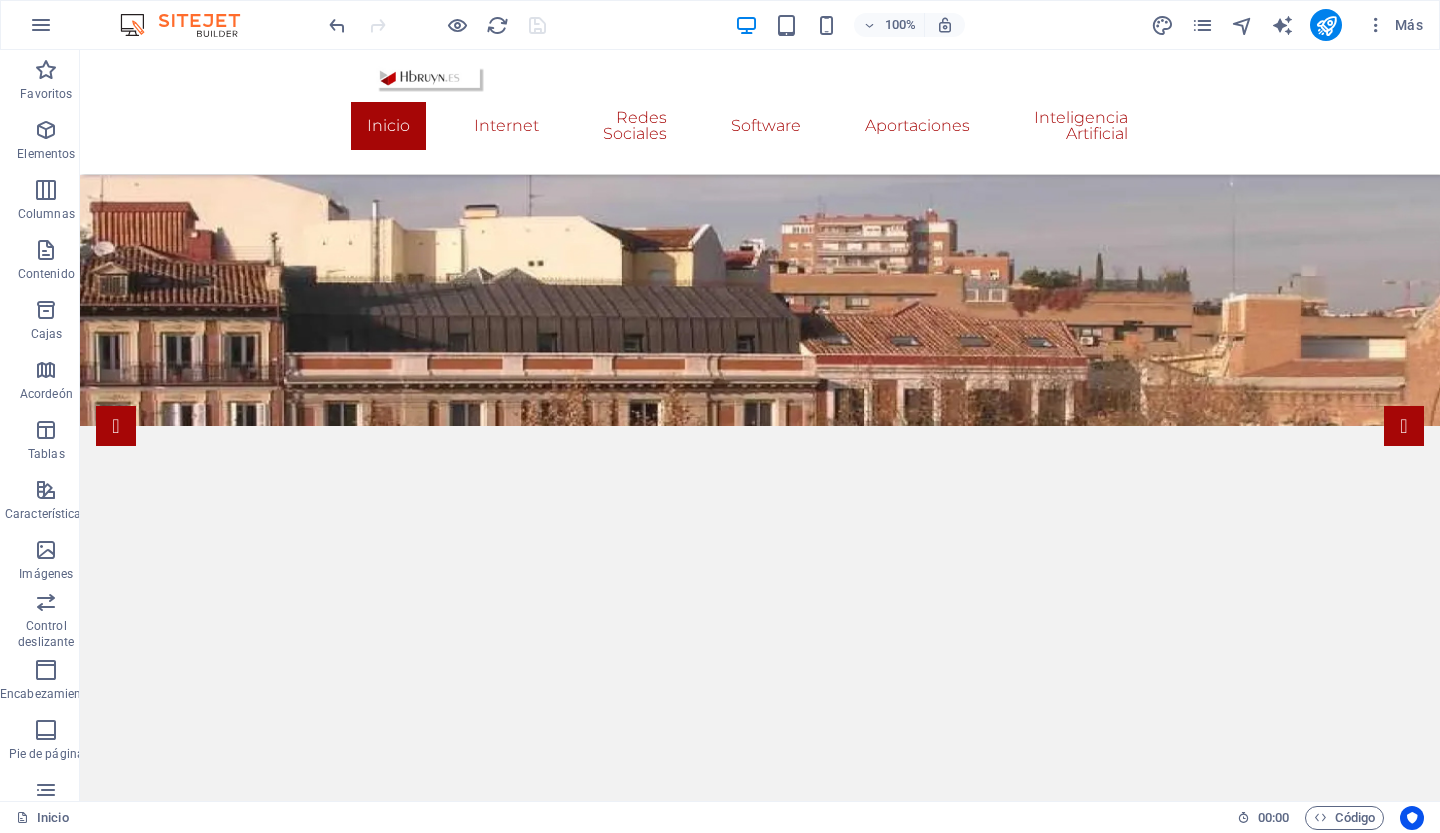 scroll, scrollTop: 668, scrollLeft: 0, axis: vertical 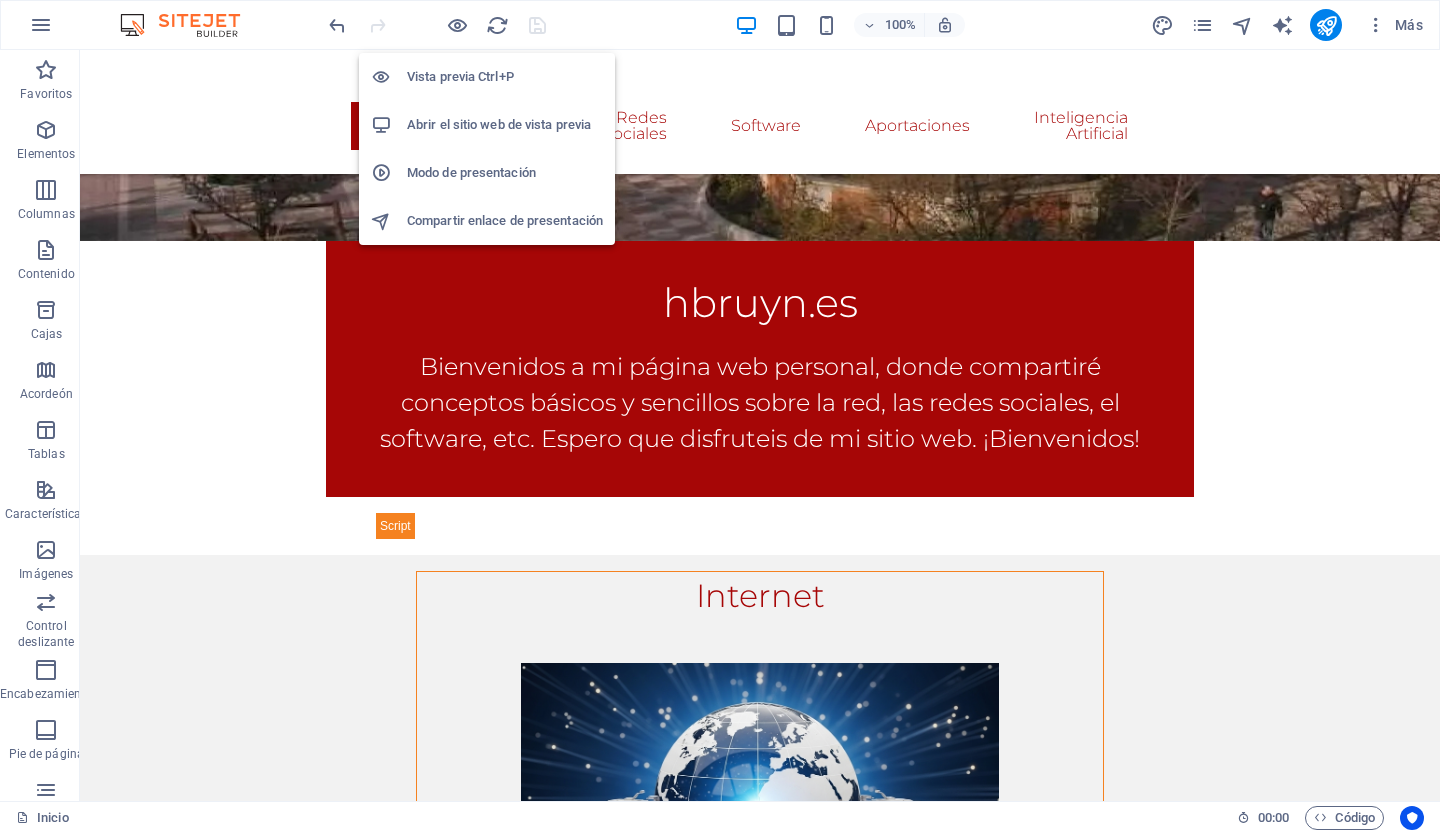 click on "Abrir el sitio web de vista previa" at bounding box center (499, 124) 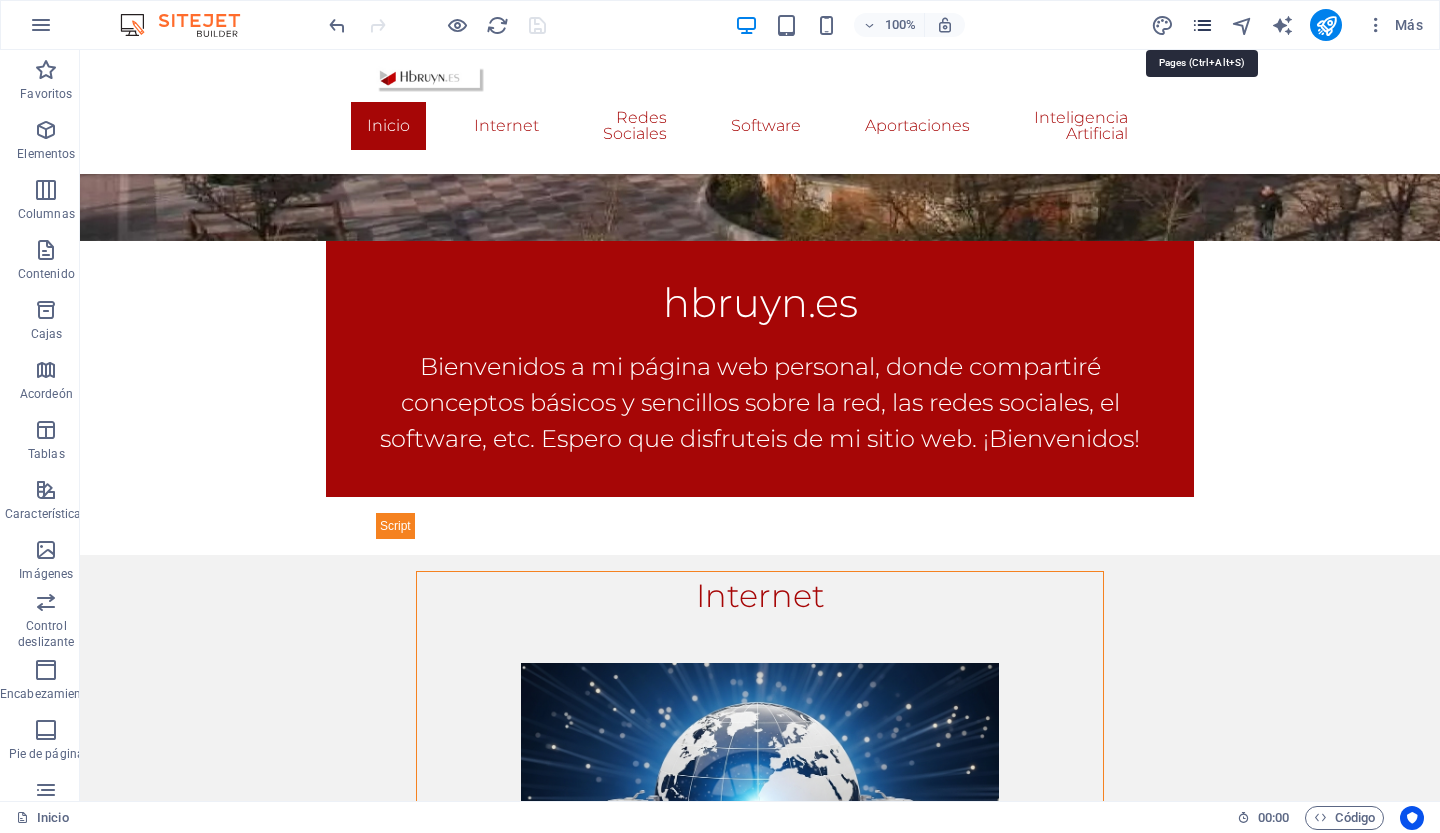 click at bounding box center [1202, 25] 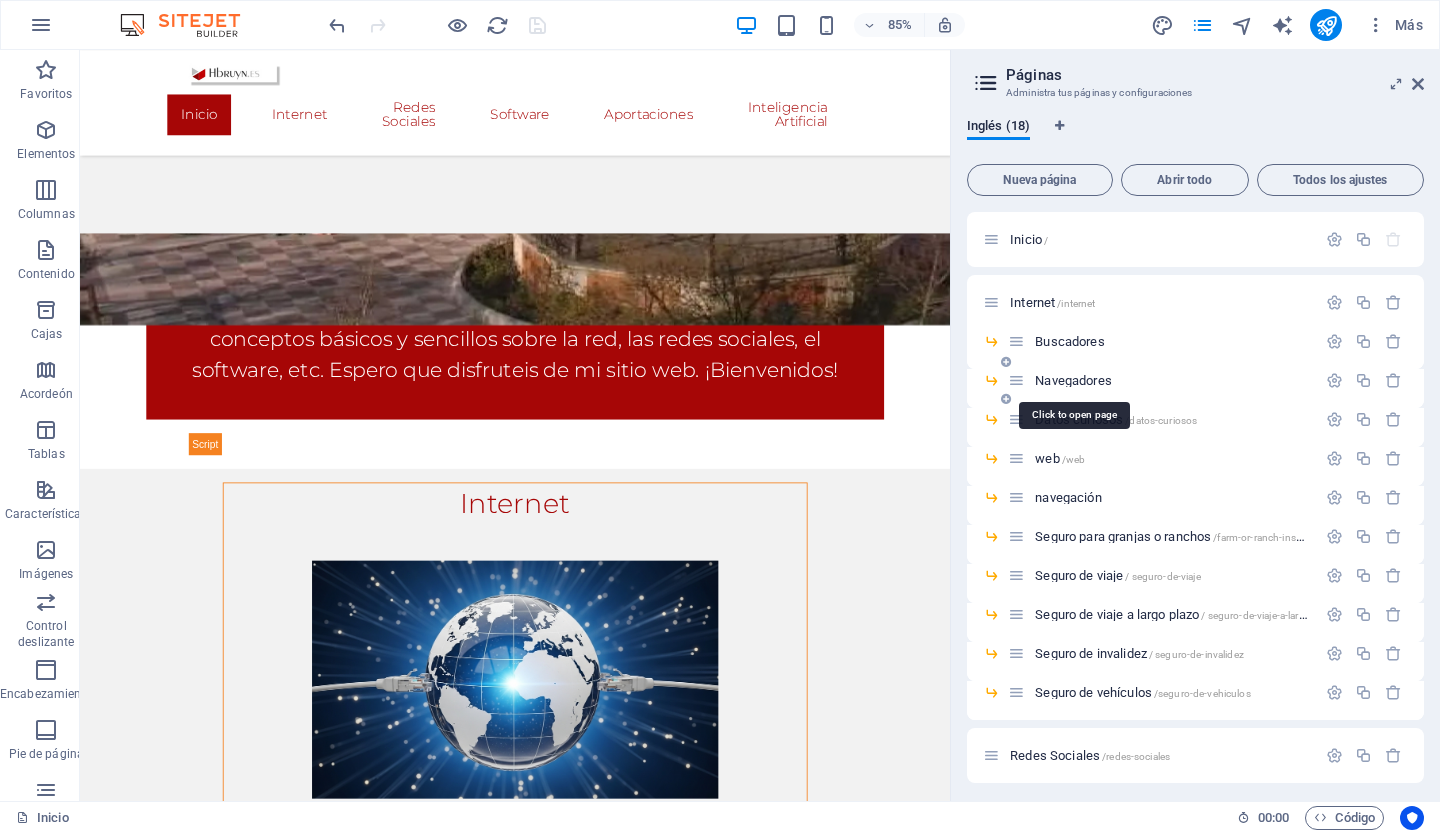 click on "Navegadores" at bounding box center [1073, 380] 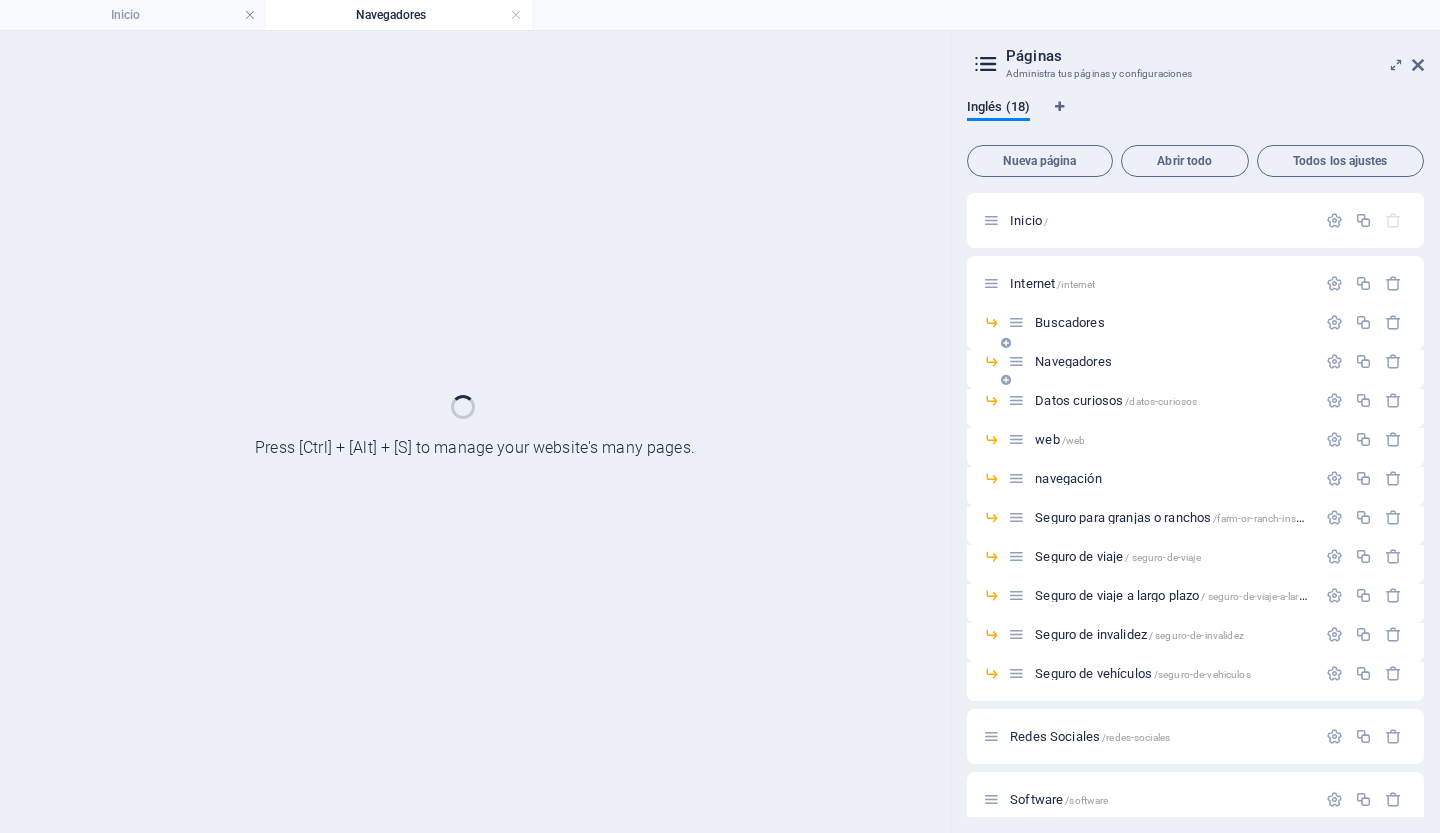 scroll, scrollTop: 0, scrollLeft: 0, axis: both 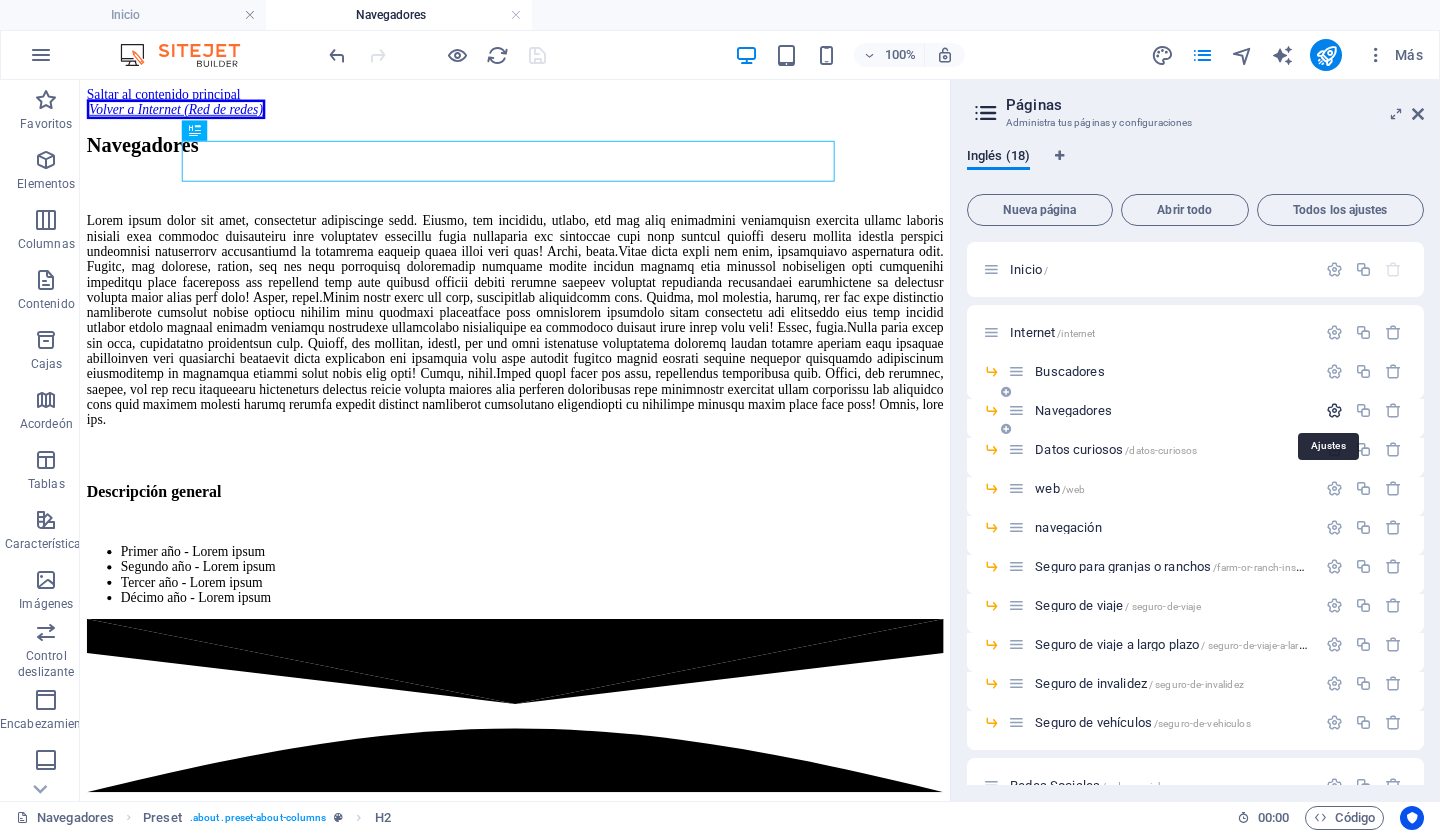 click at bounding box center (1334, 410) 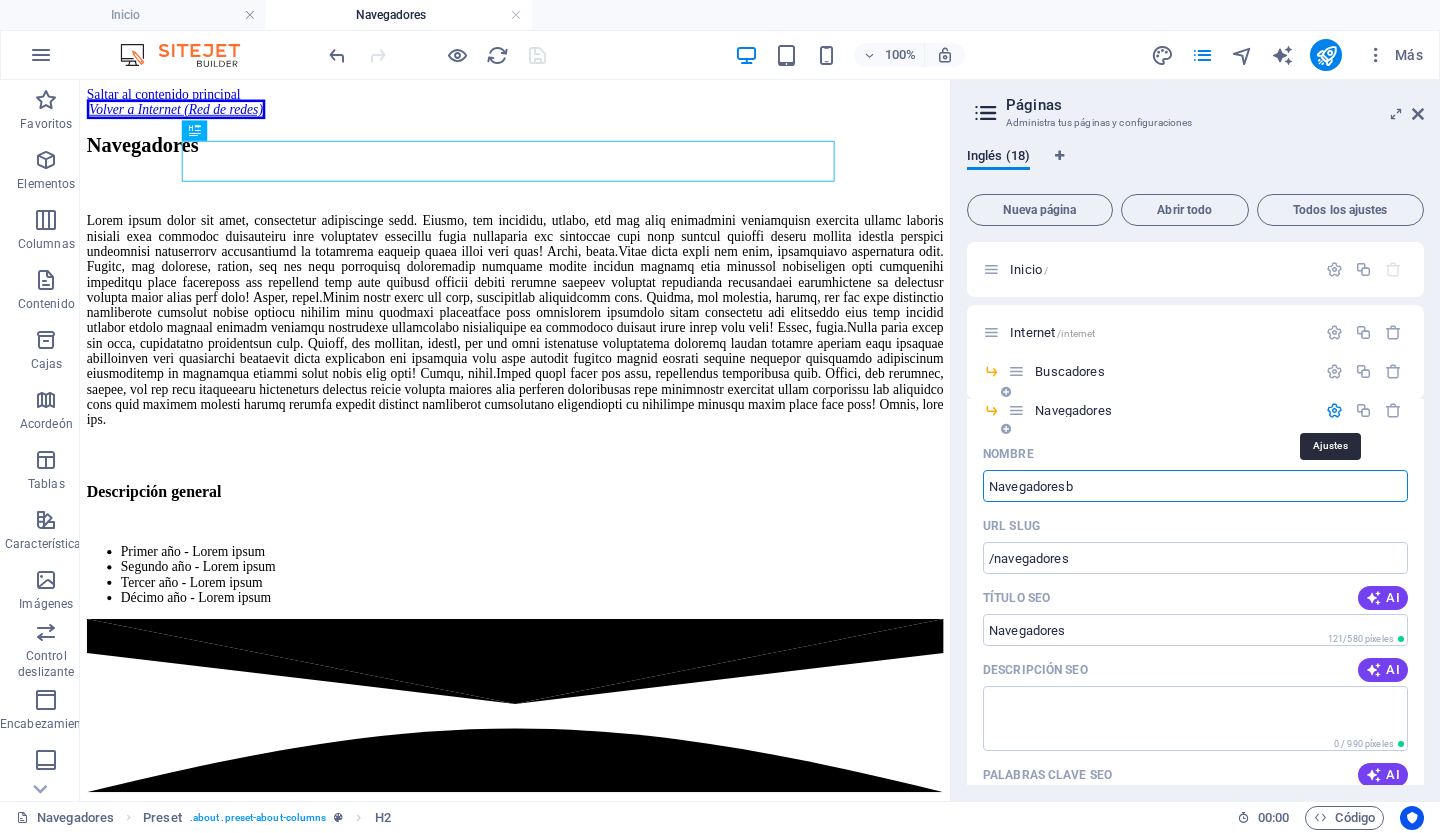 type on "Navegadoresbo" 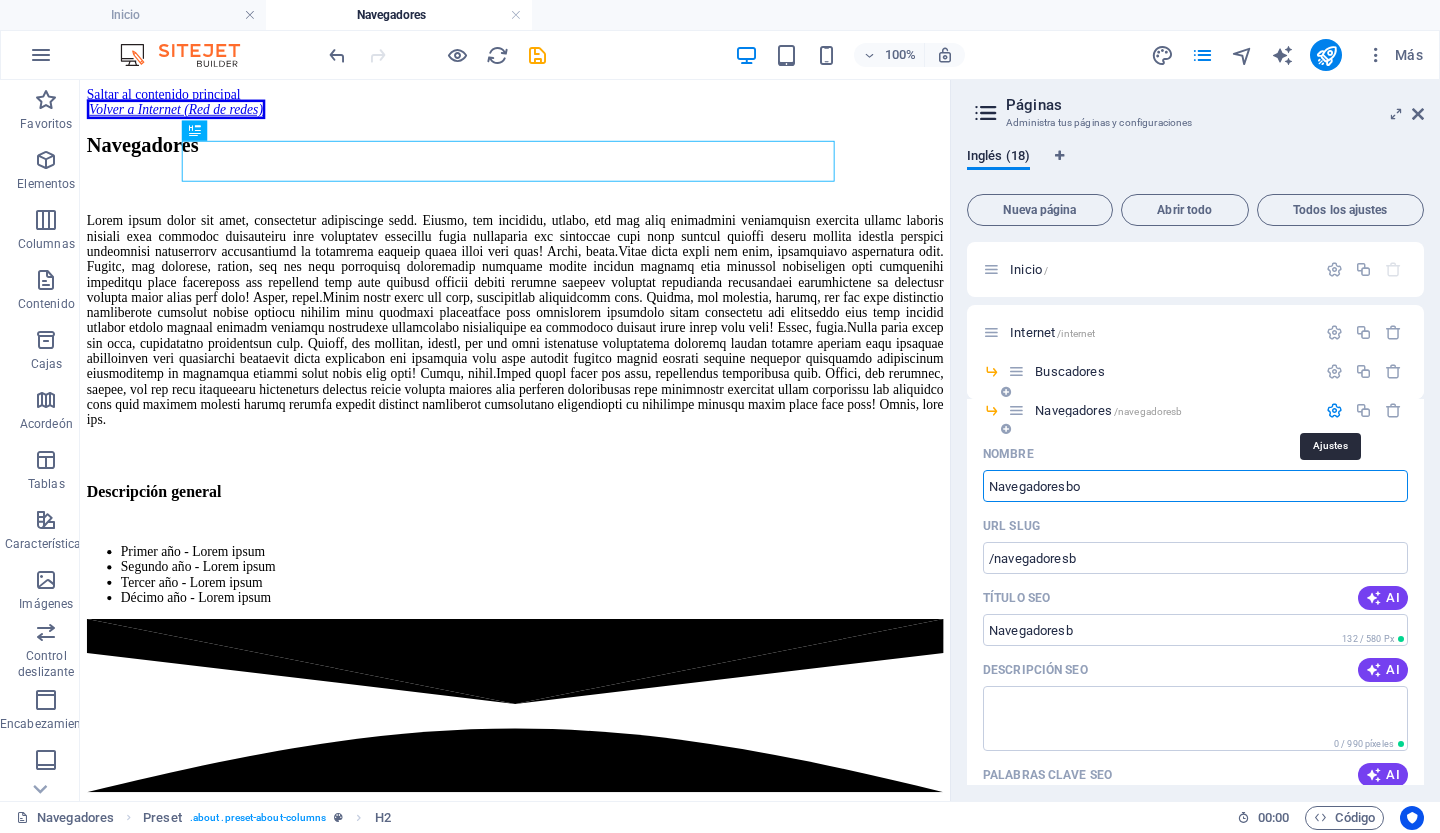 type on "/navegadoresb" 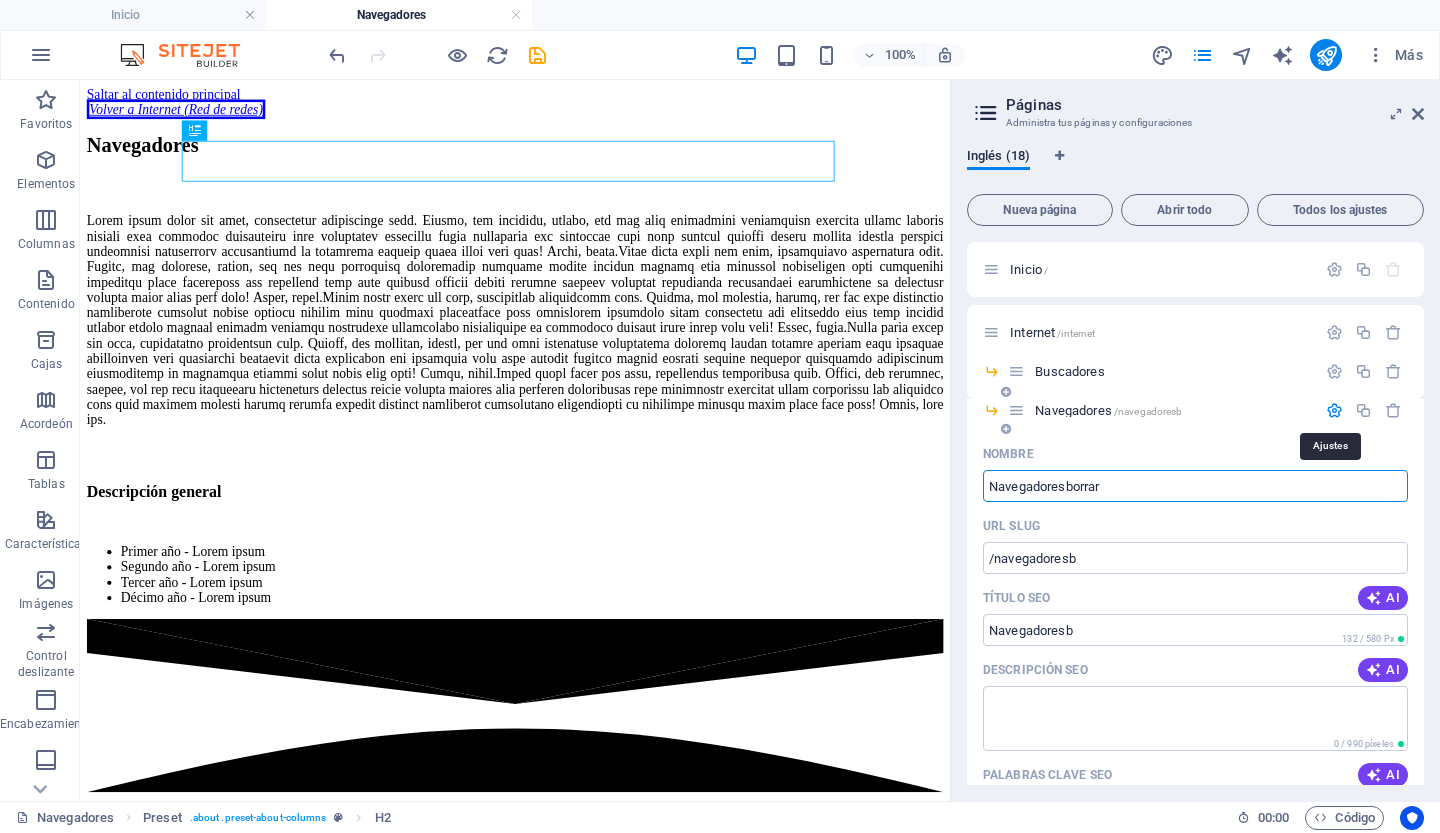 type on "Navegadoresborrar" 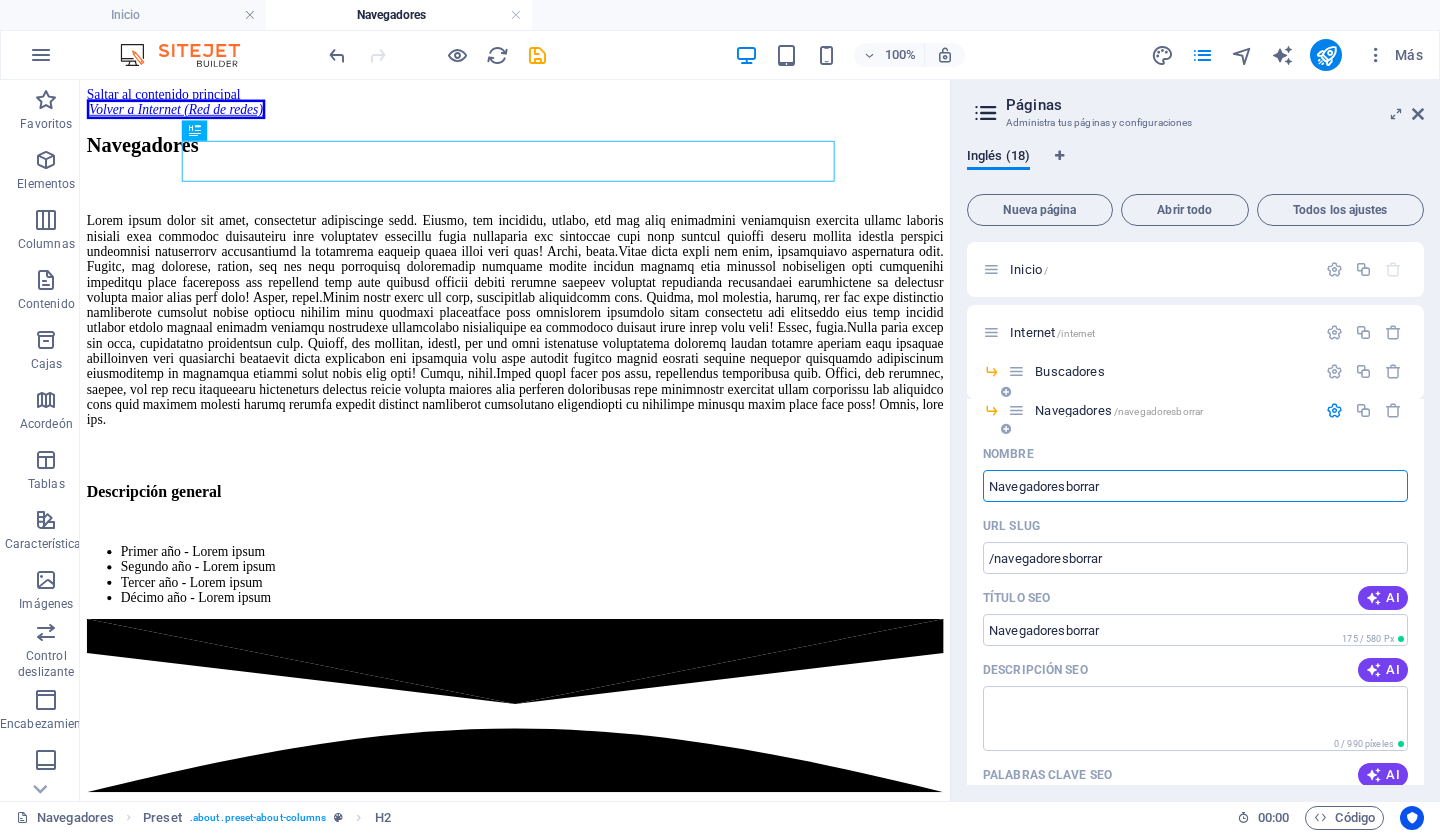 type on "Navegadoresborrar" 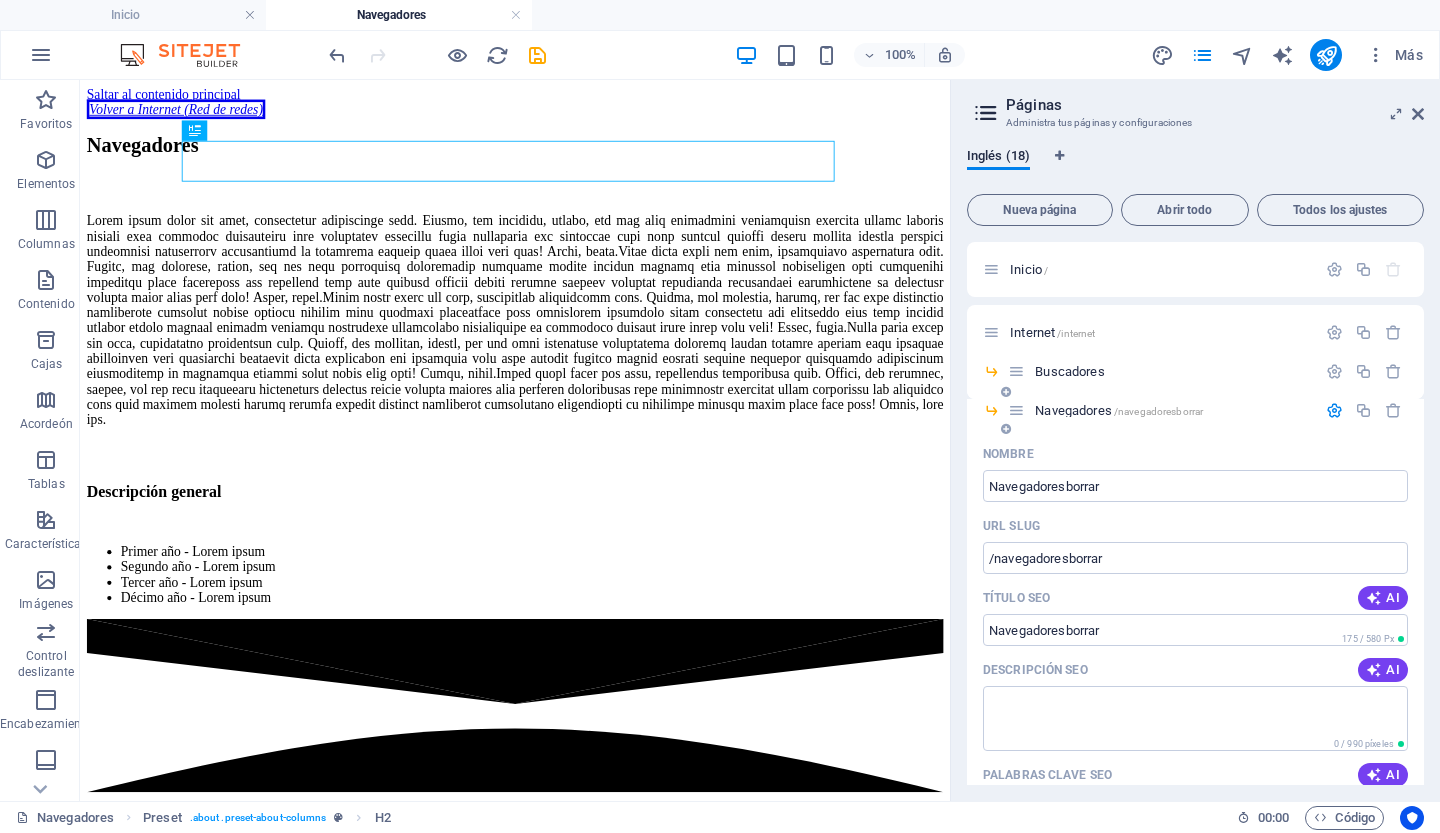 click at bounding box center [1334, 410] 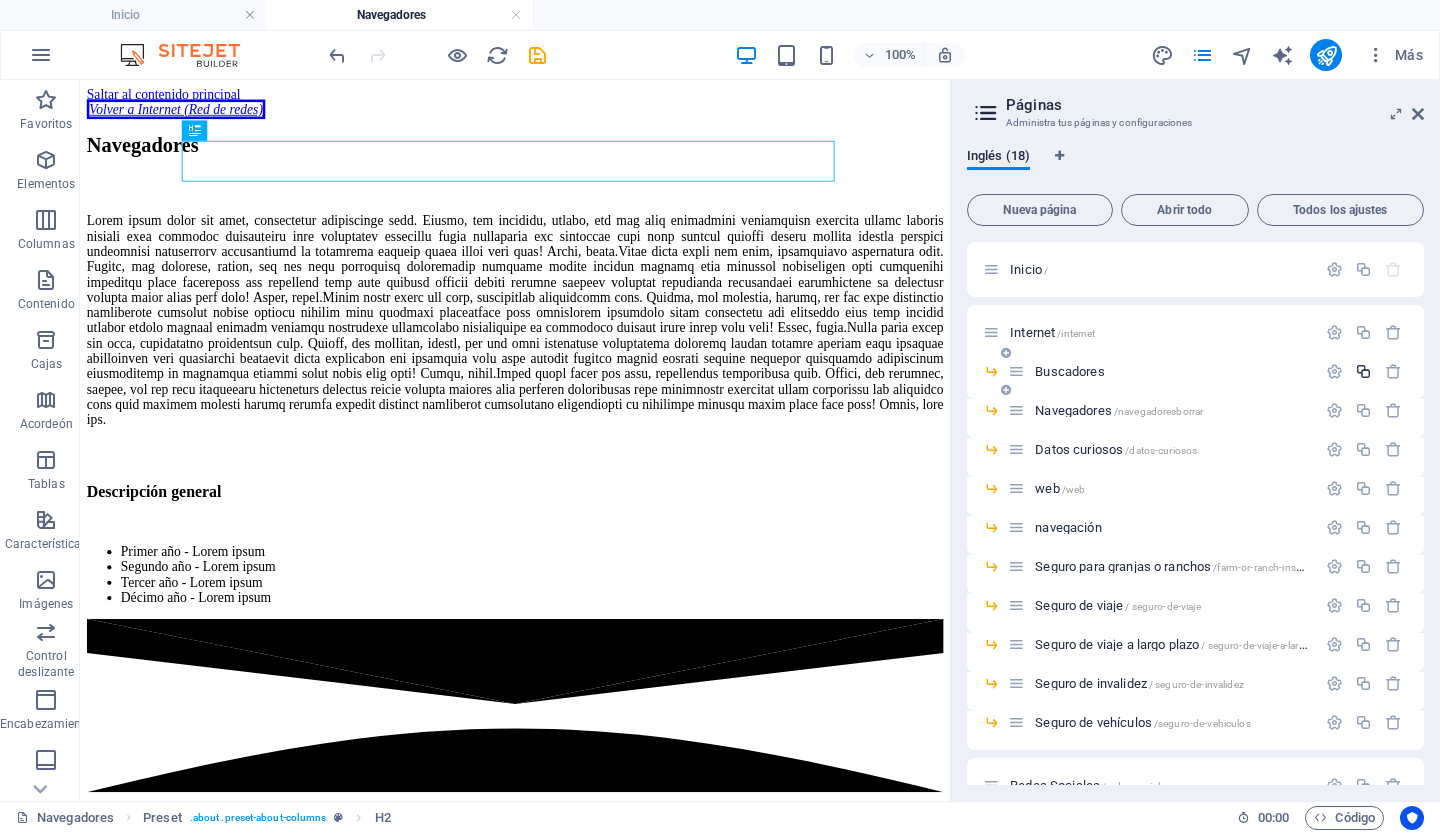 click at bounding box center (1363, 371) 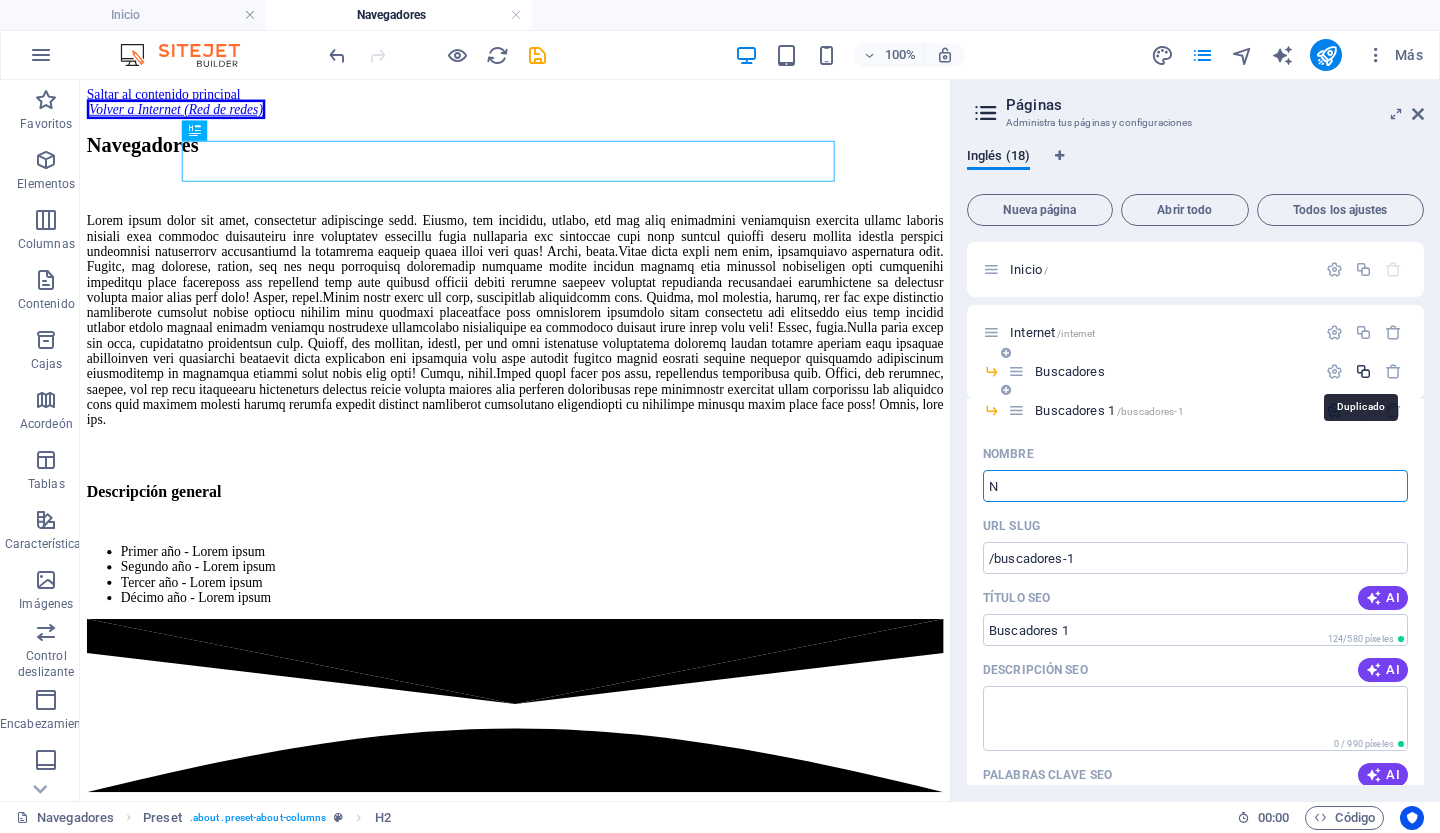 type on "Na" 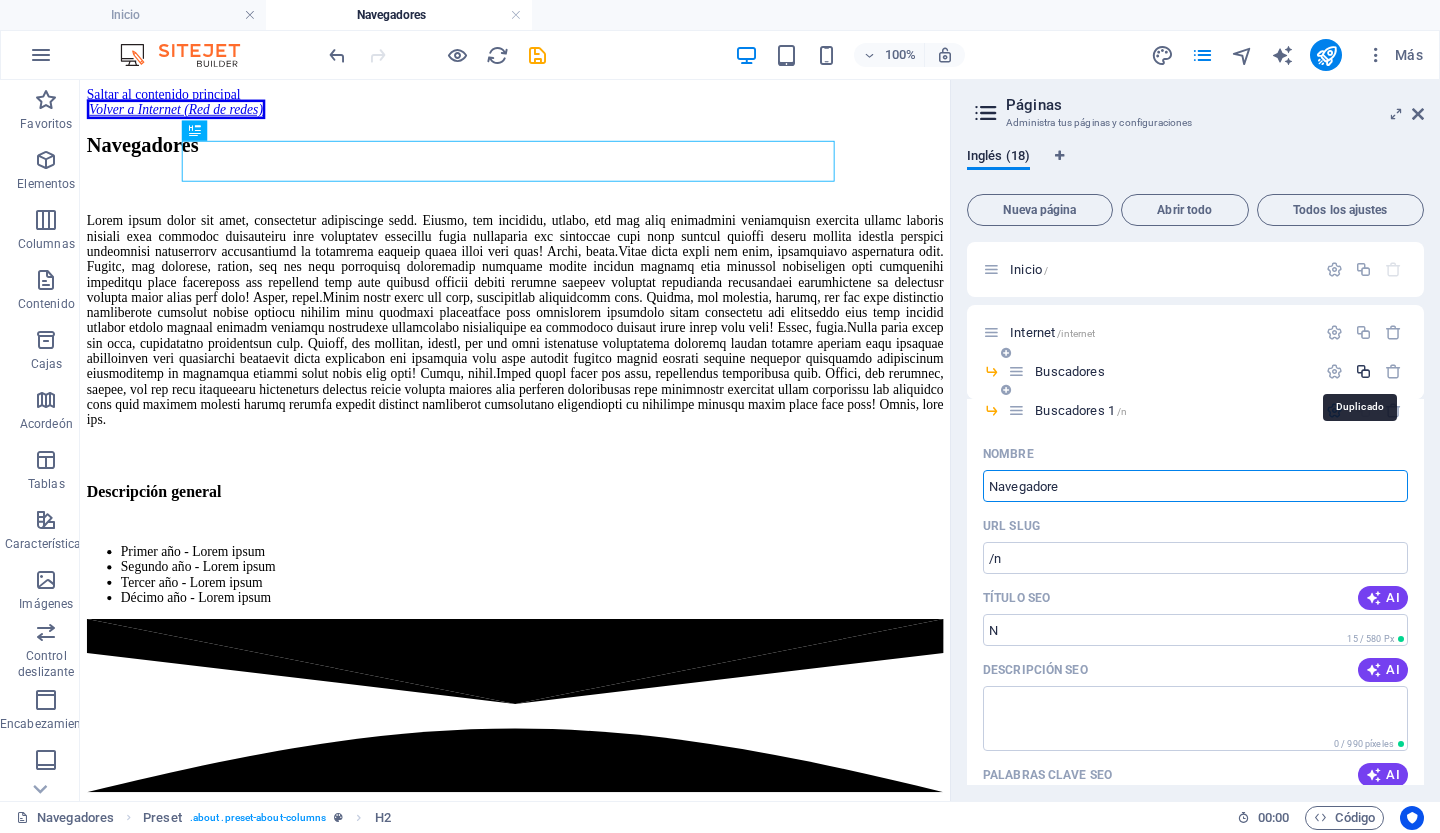 type on "Navegadores" 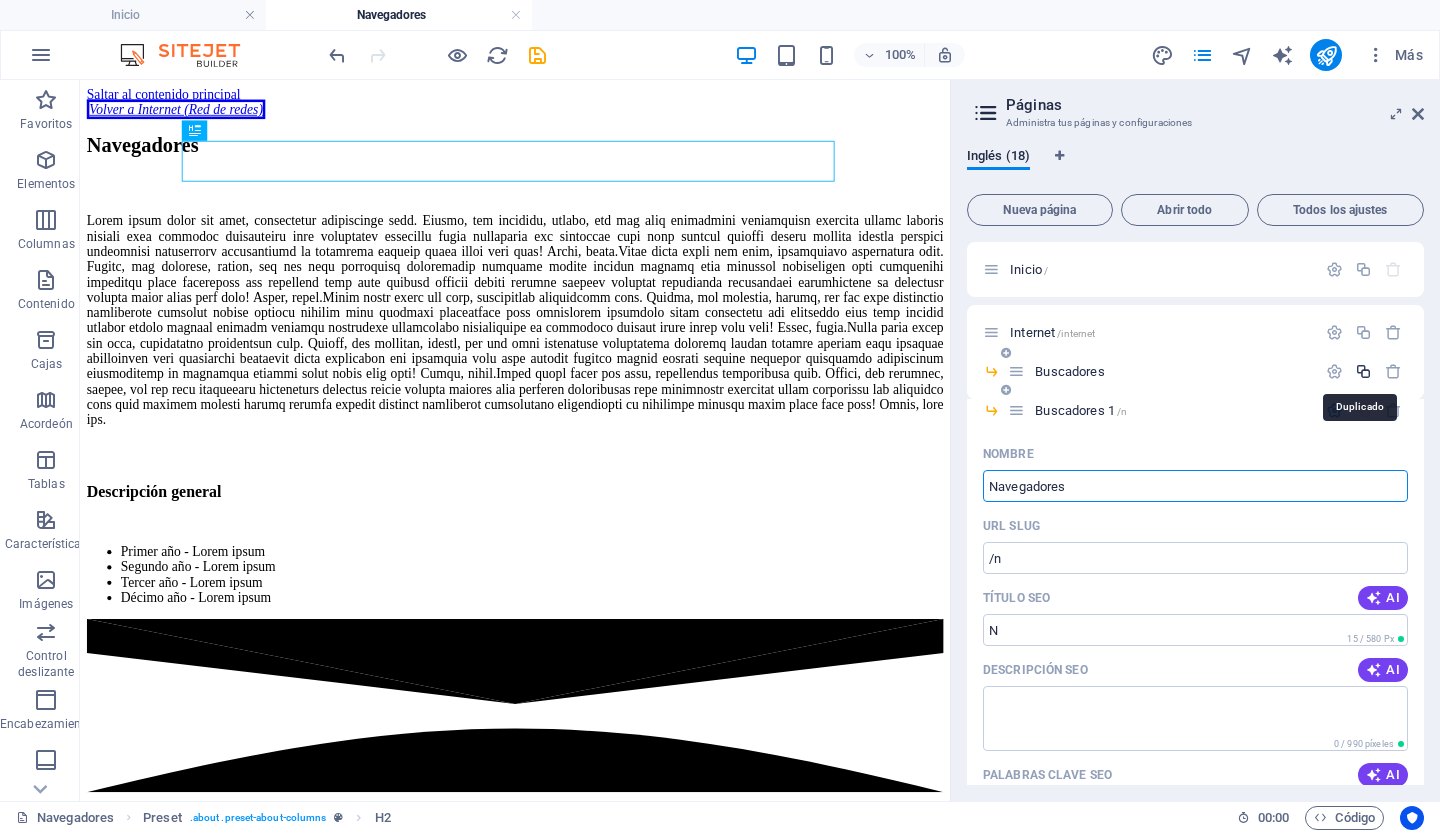 type on "/na" 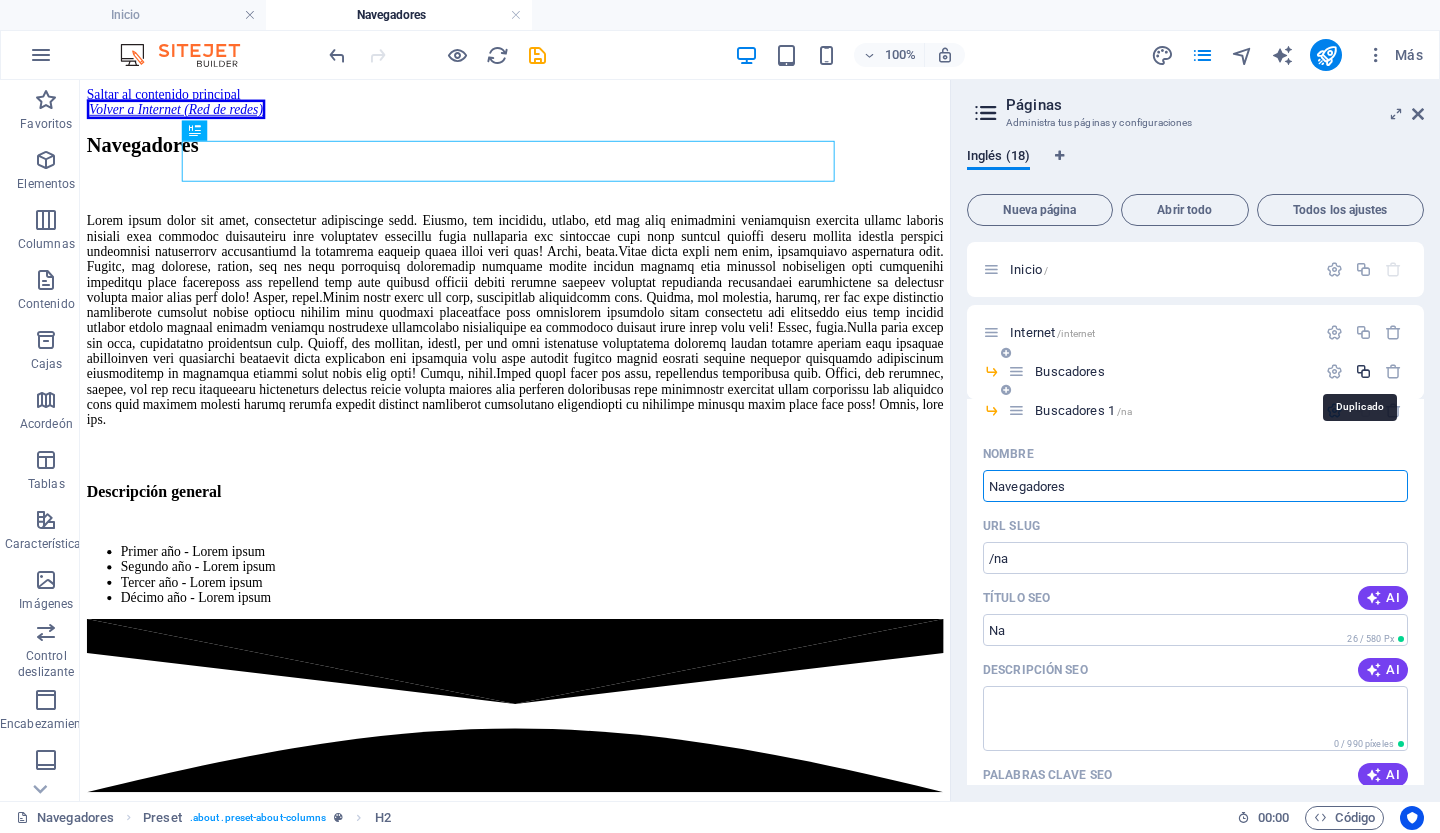 type on "Navegadores" 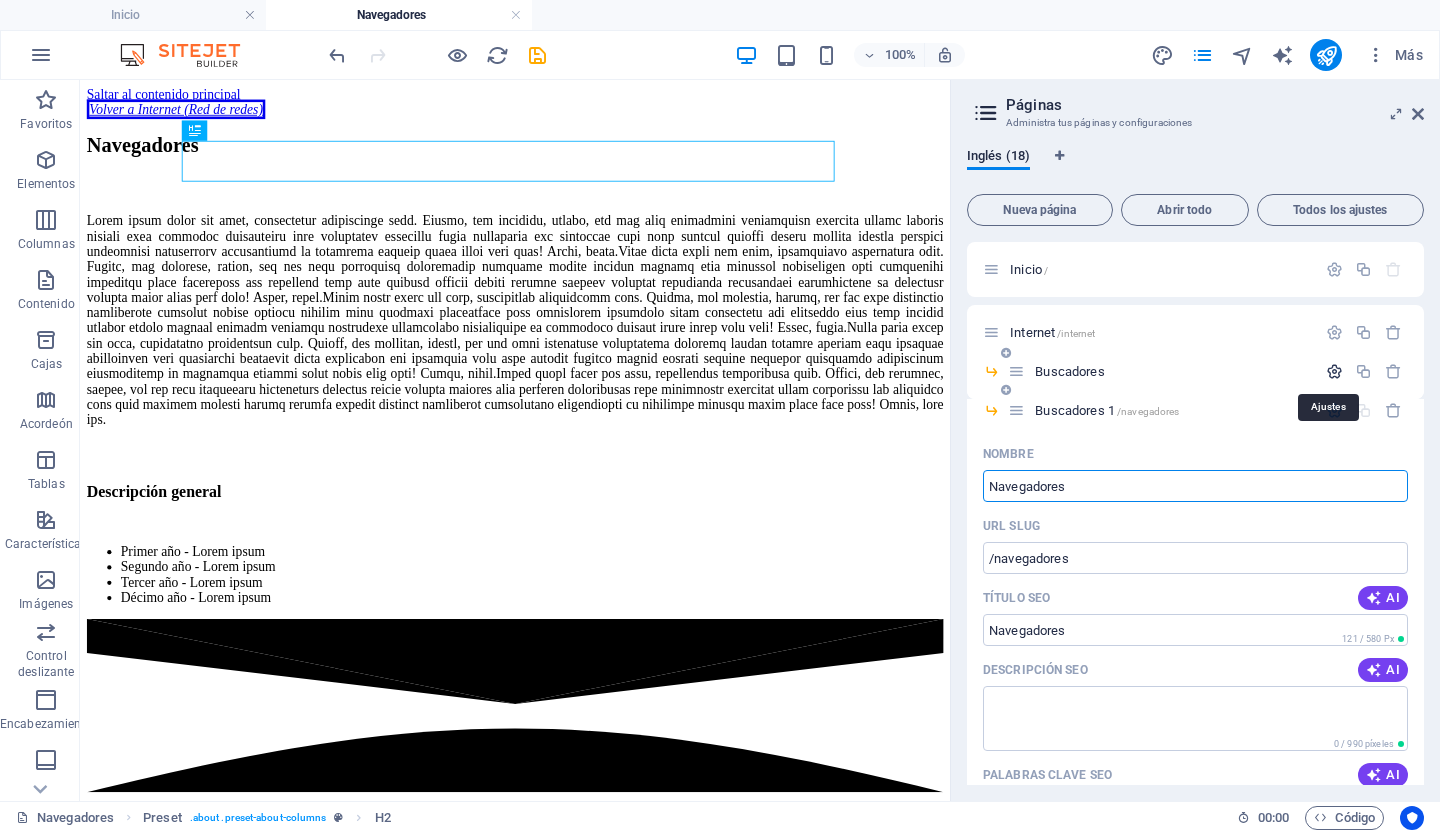 type on "Navegadores" 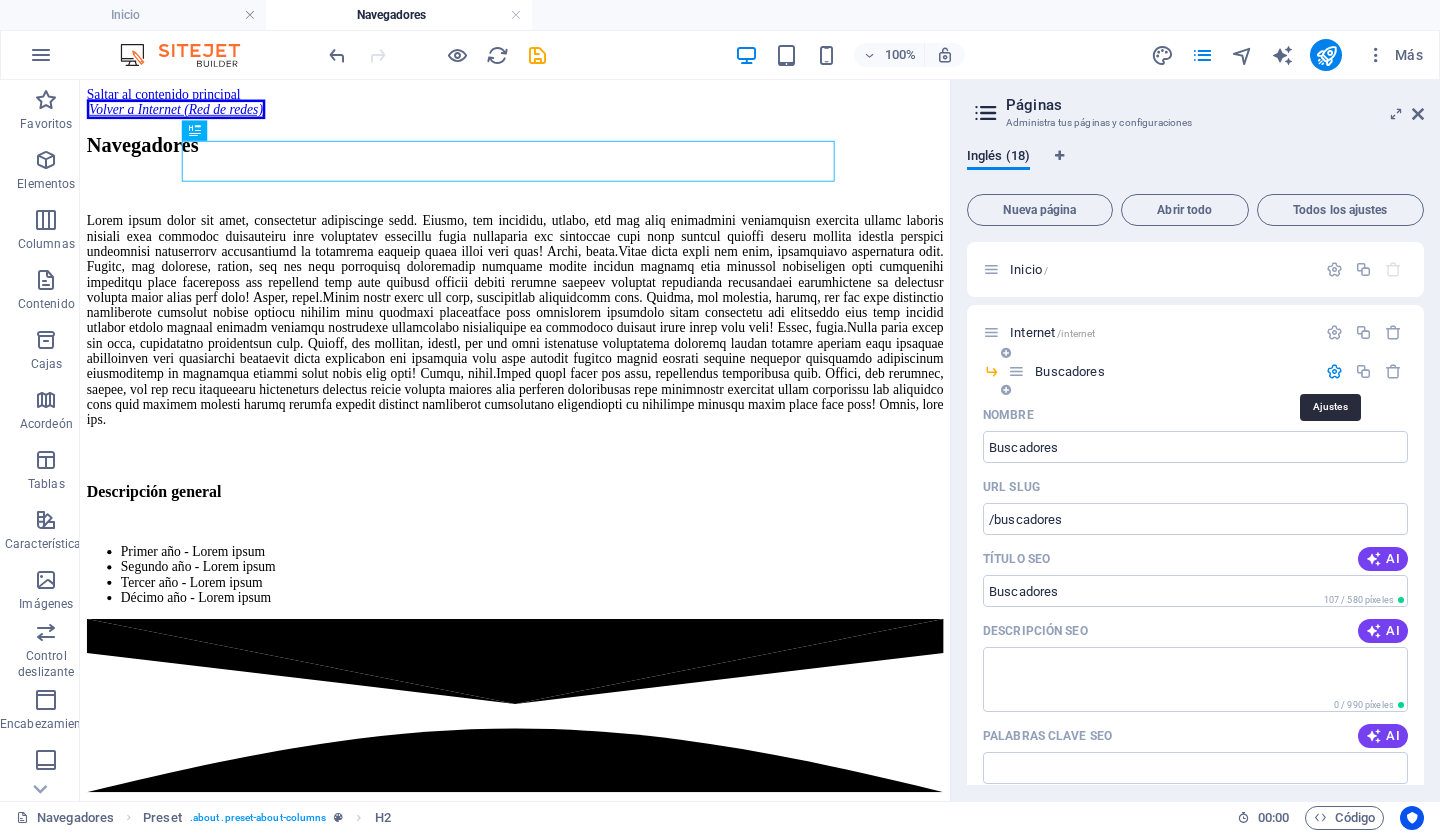 click at bounding box center [1334, 371] 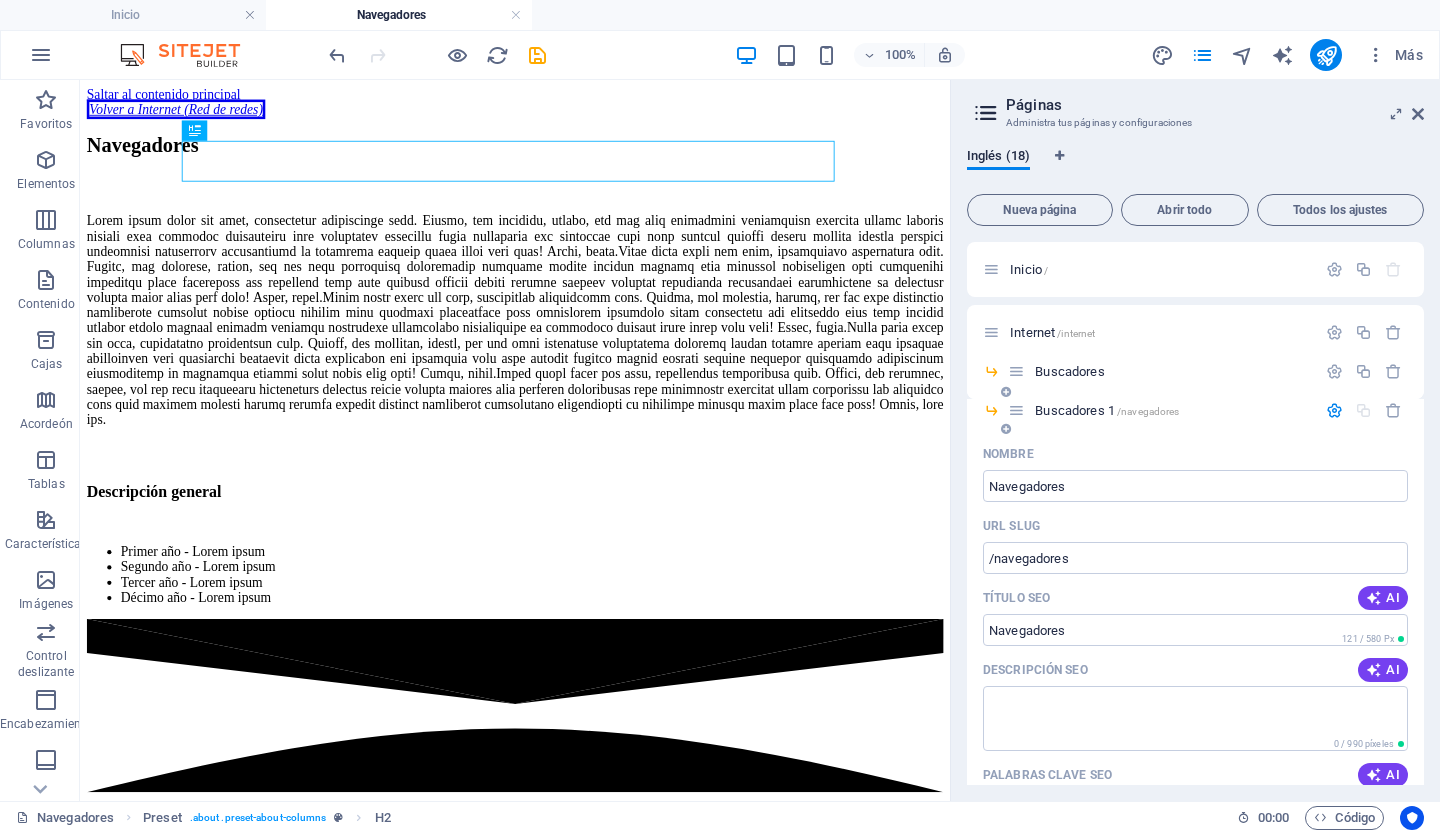 click at bounding box center (1334, 410) 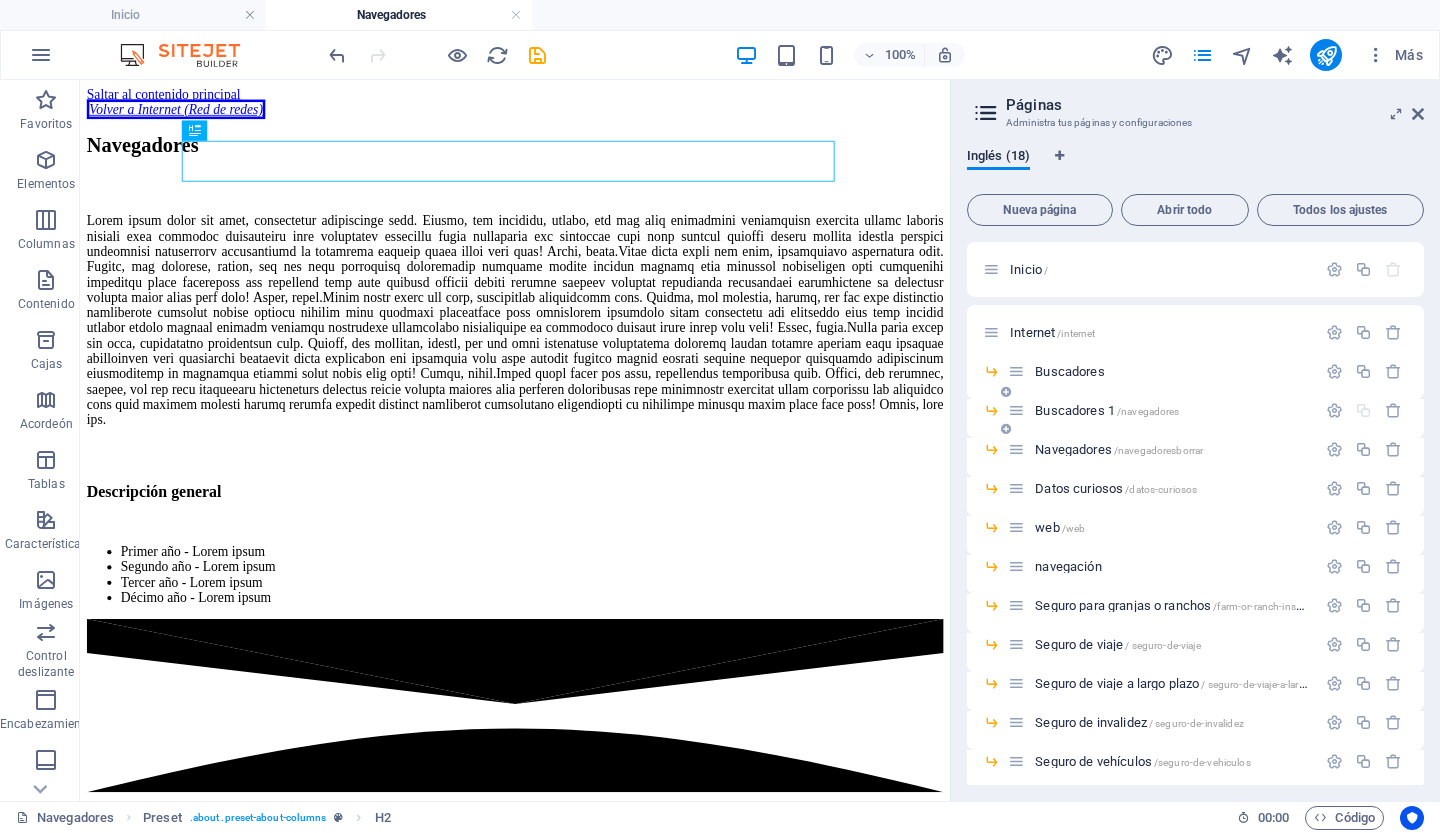 click on "Buscadores 1 /navegadores" at bounding box center [1162, 410] 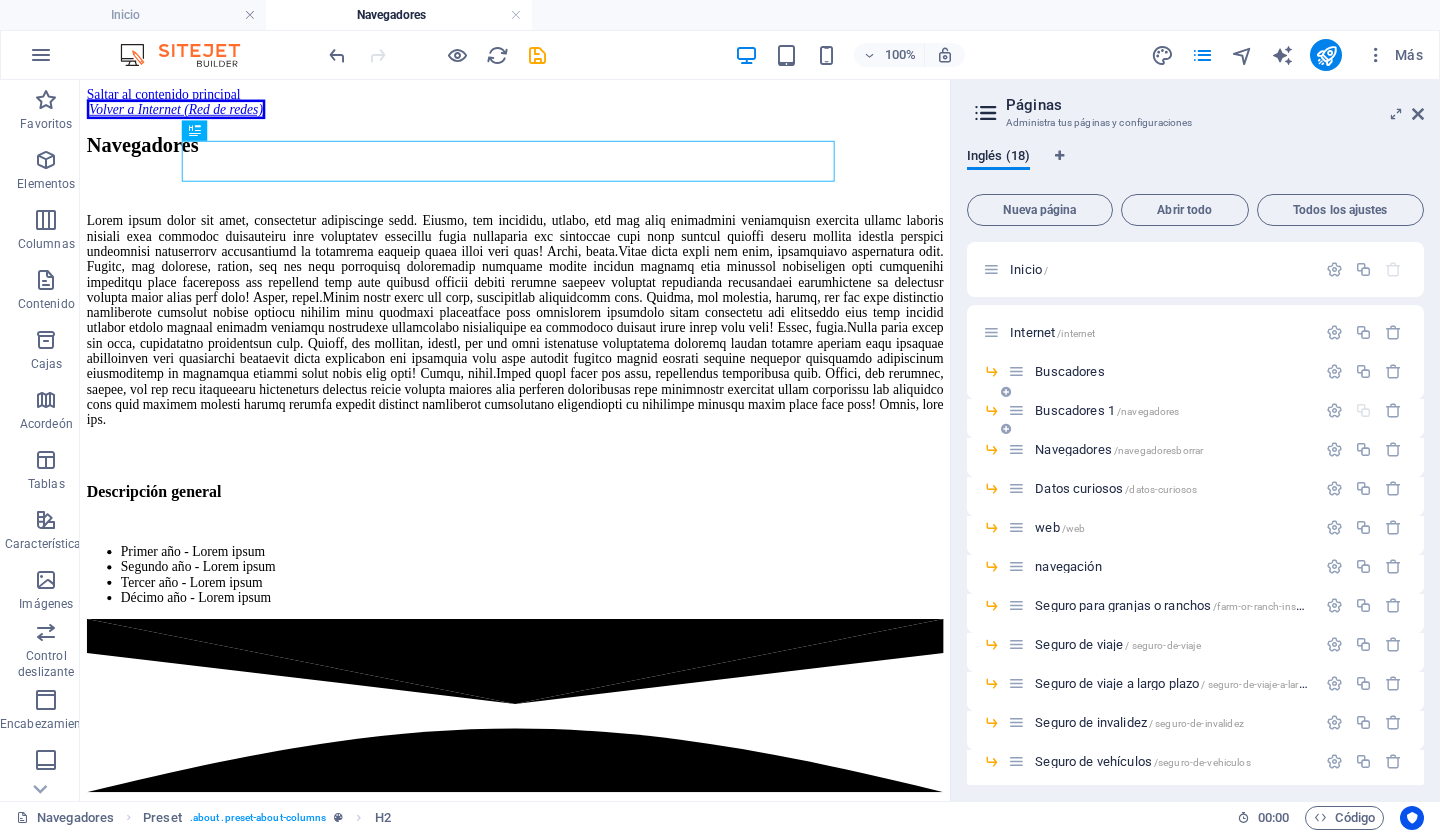 click on "Buscadores 1" at bounding box center [1075, 410] 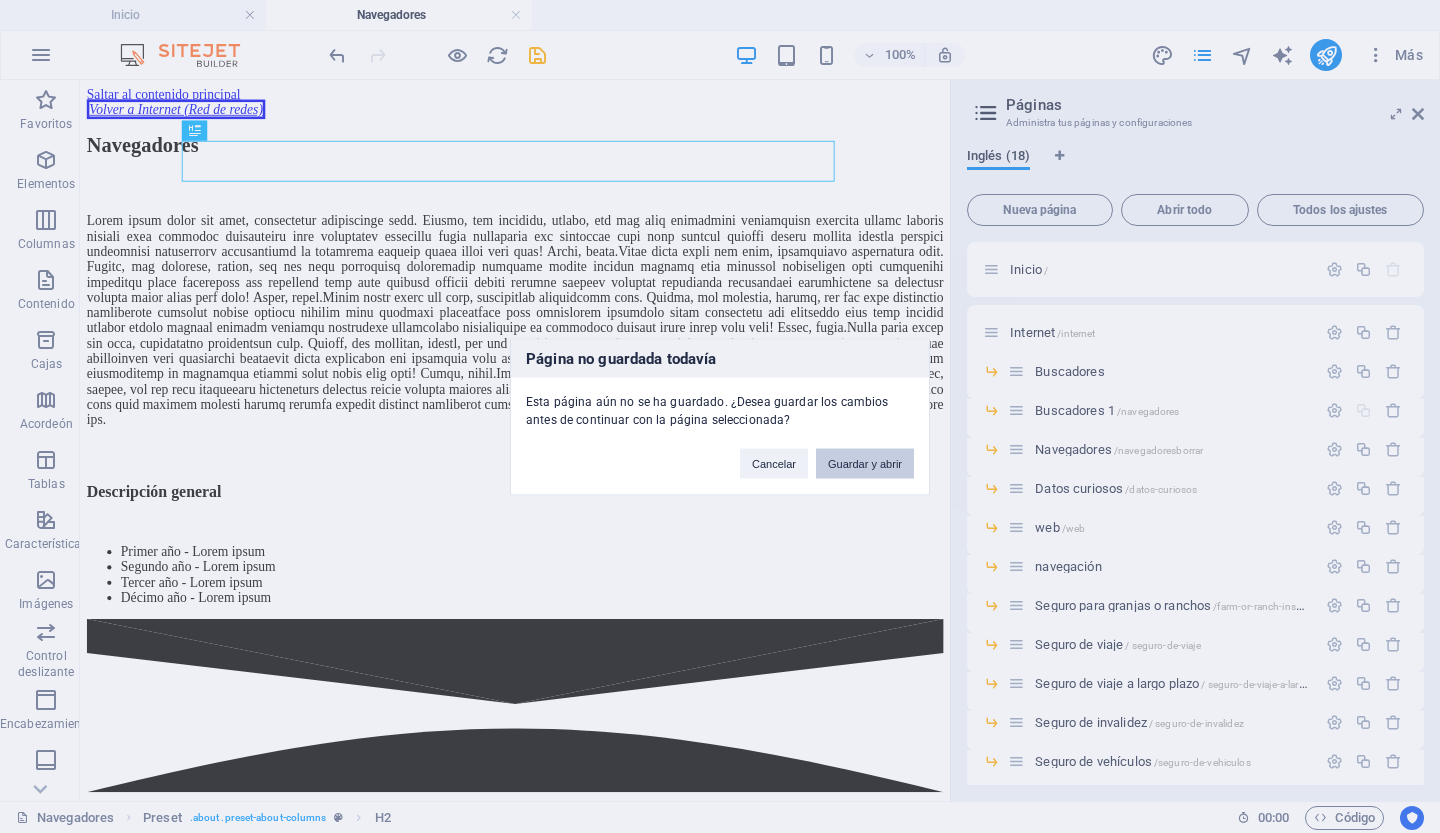 click on "Guardar y abrir" at bounding box center (865, 463) 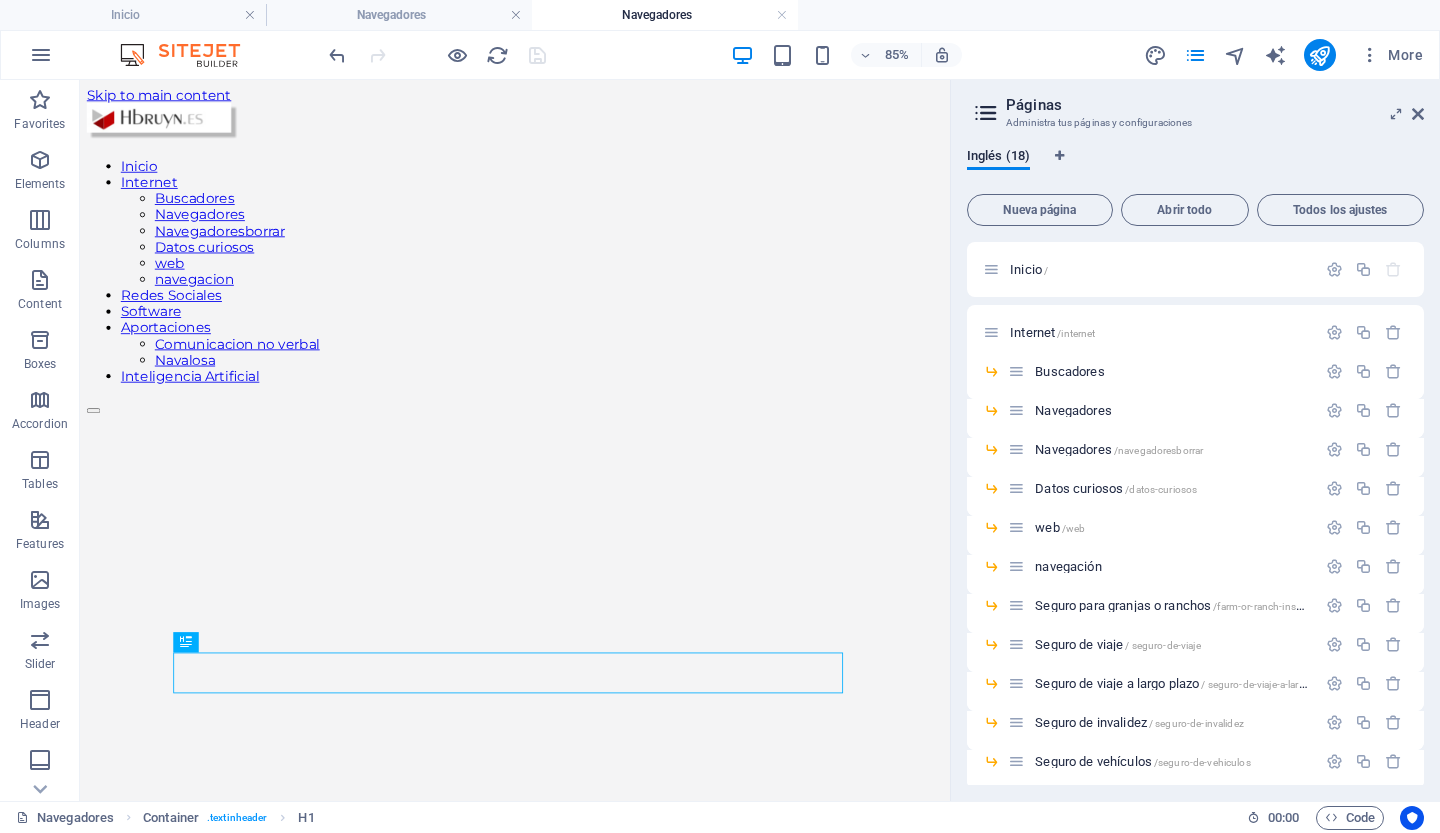 scroll, scrollTop: 0, scrollLeft: 0, axis: both 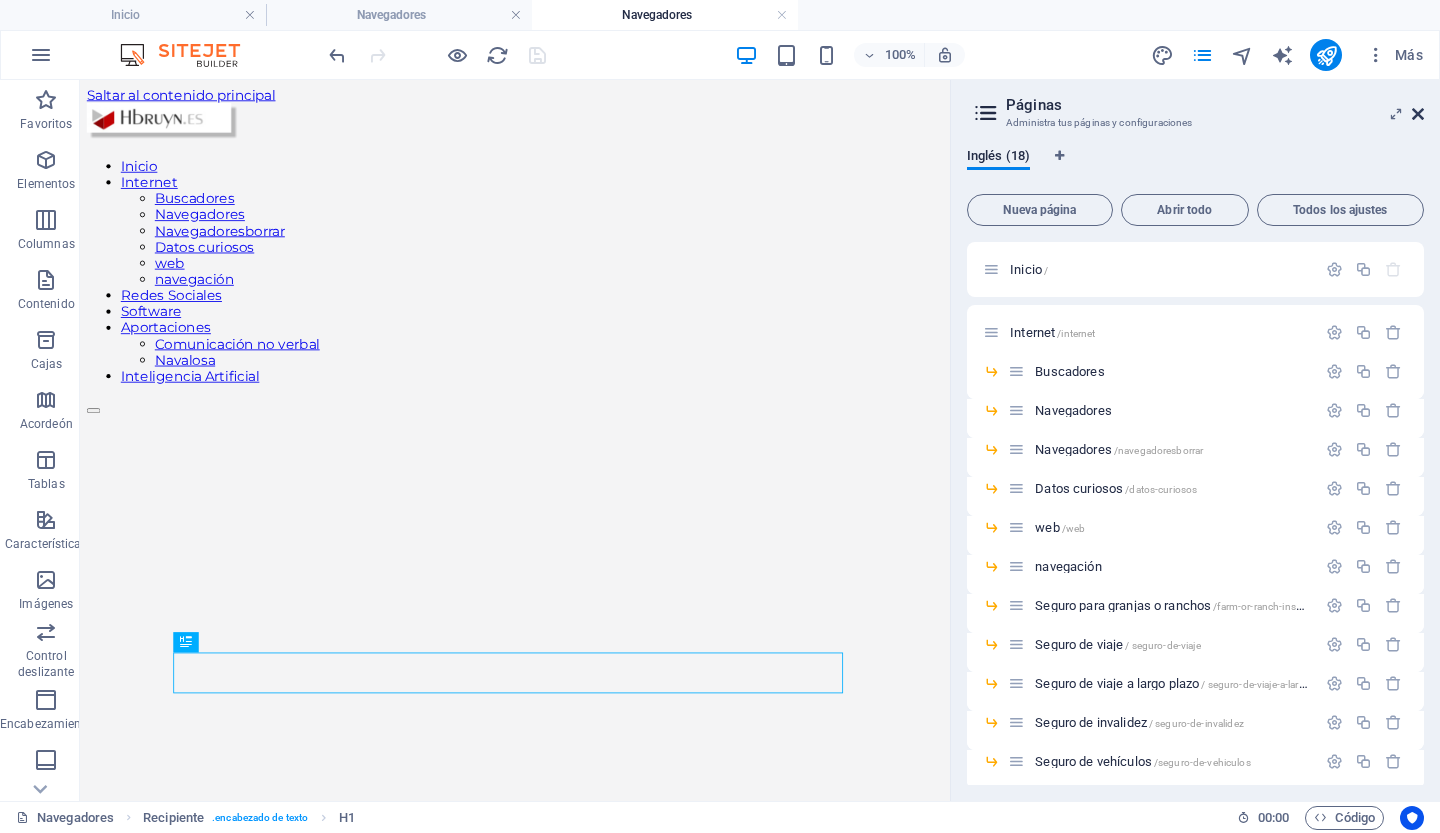 click at bounding box center [1418, 114] 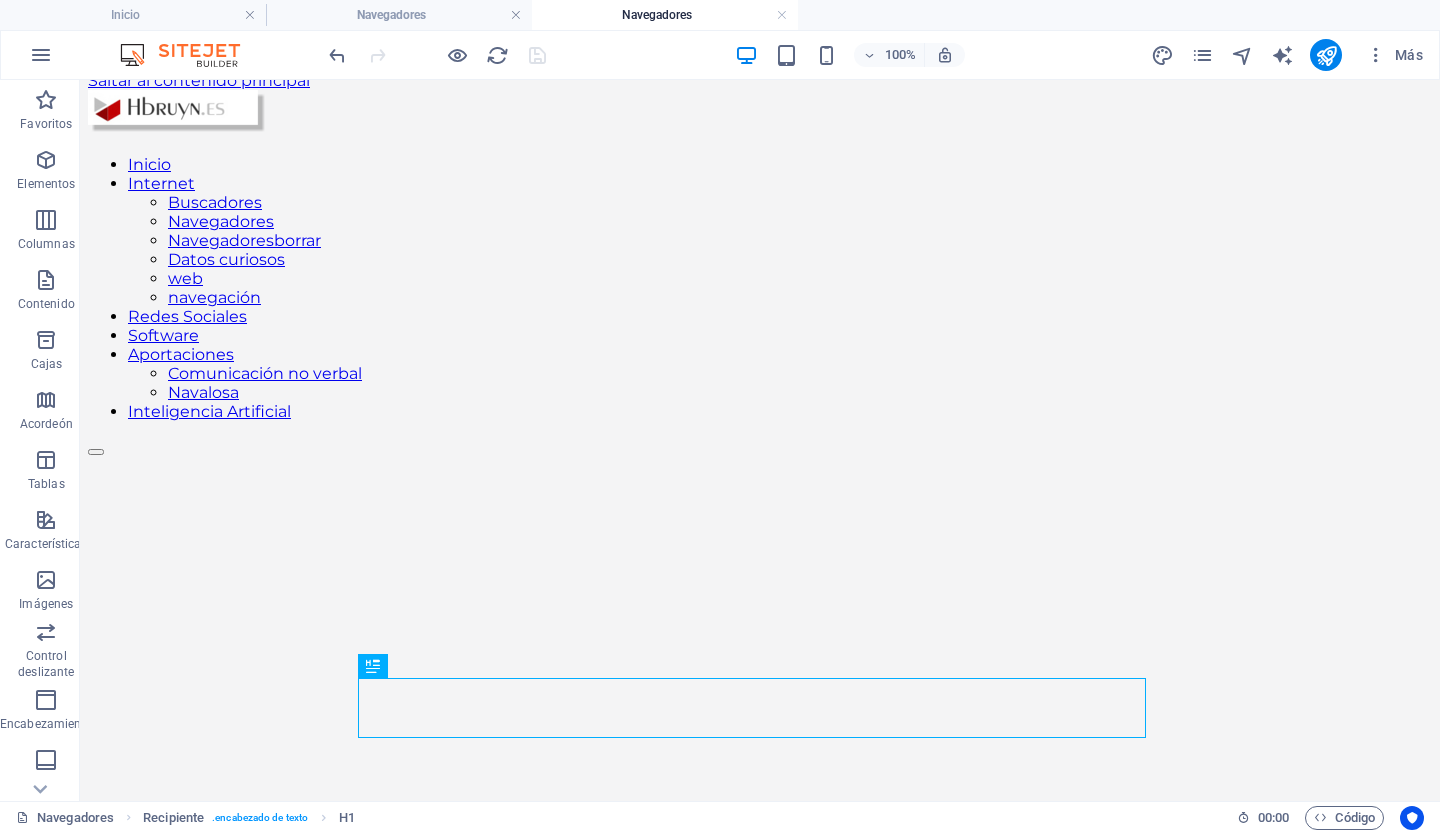 scroll, scrollTop: 0, scrollLeft: 0, axis: both 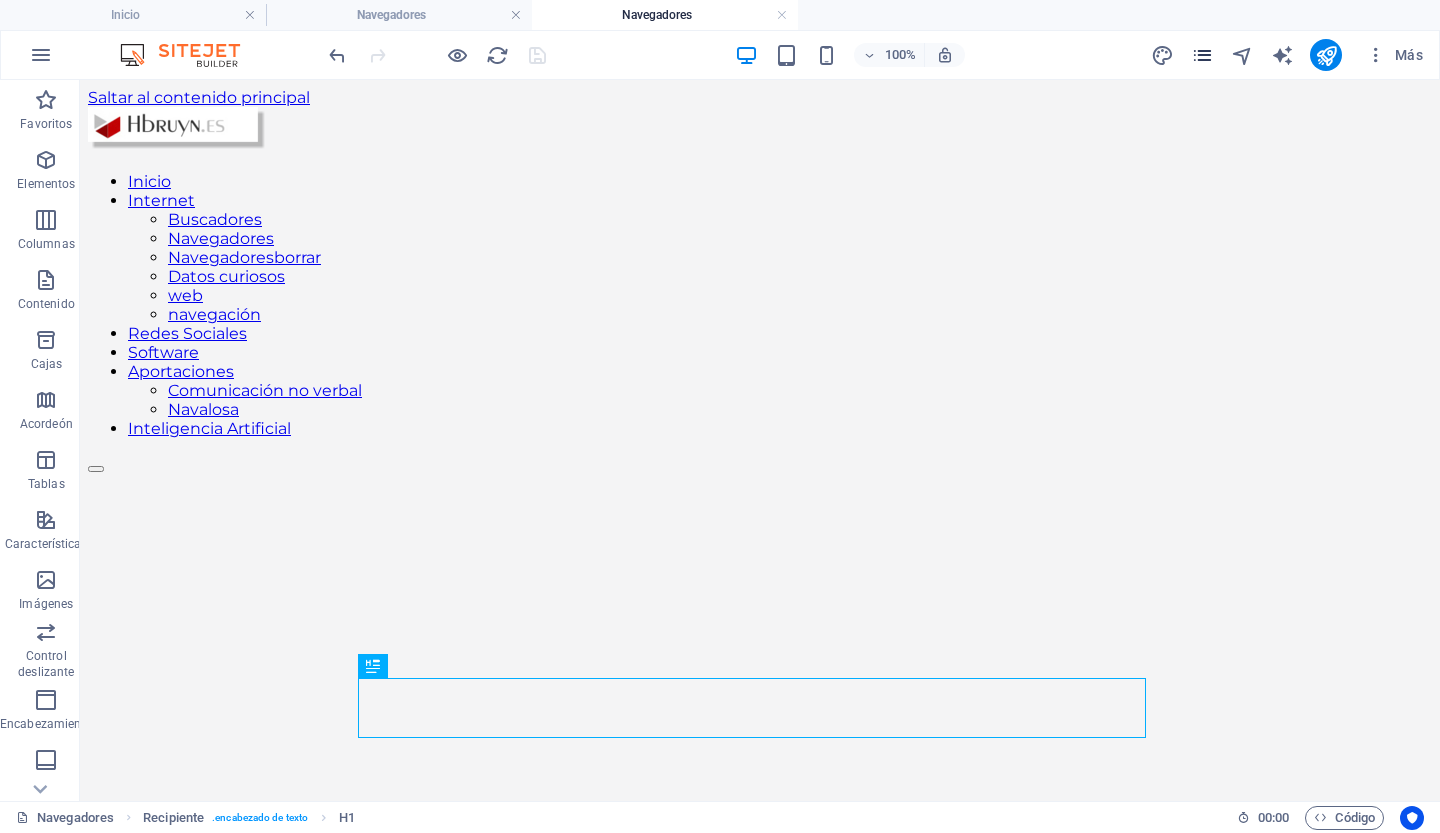 click at bounding box center (1202, 55) 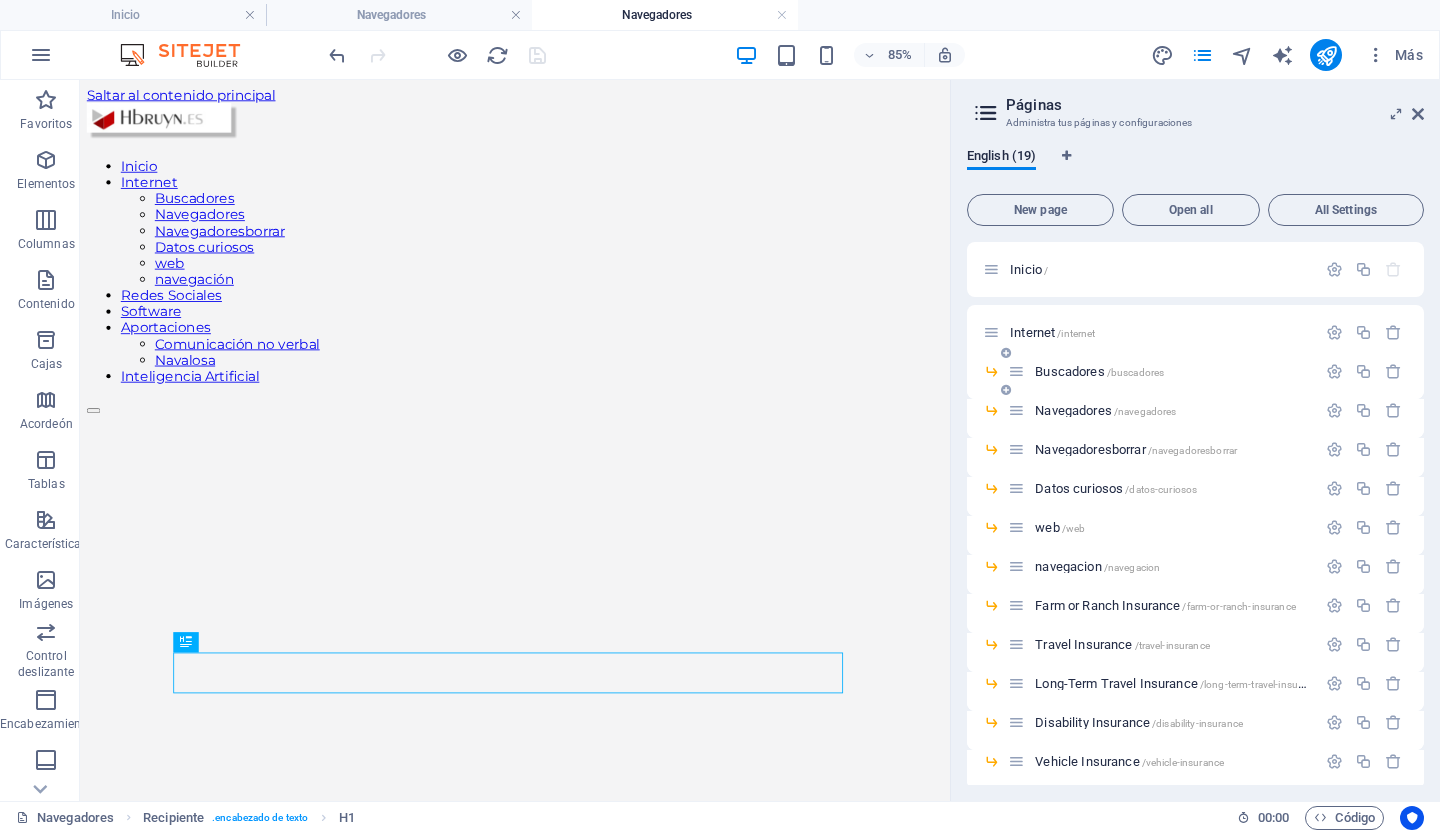 click on "Buscadores /buscadores" at bounding box center [1099, 371] 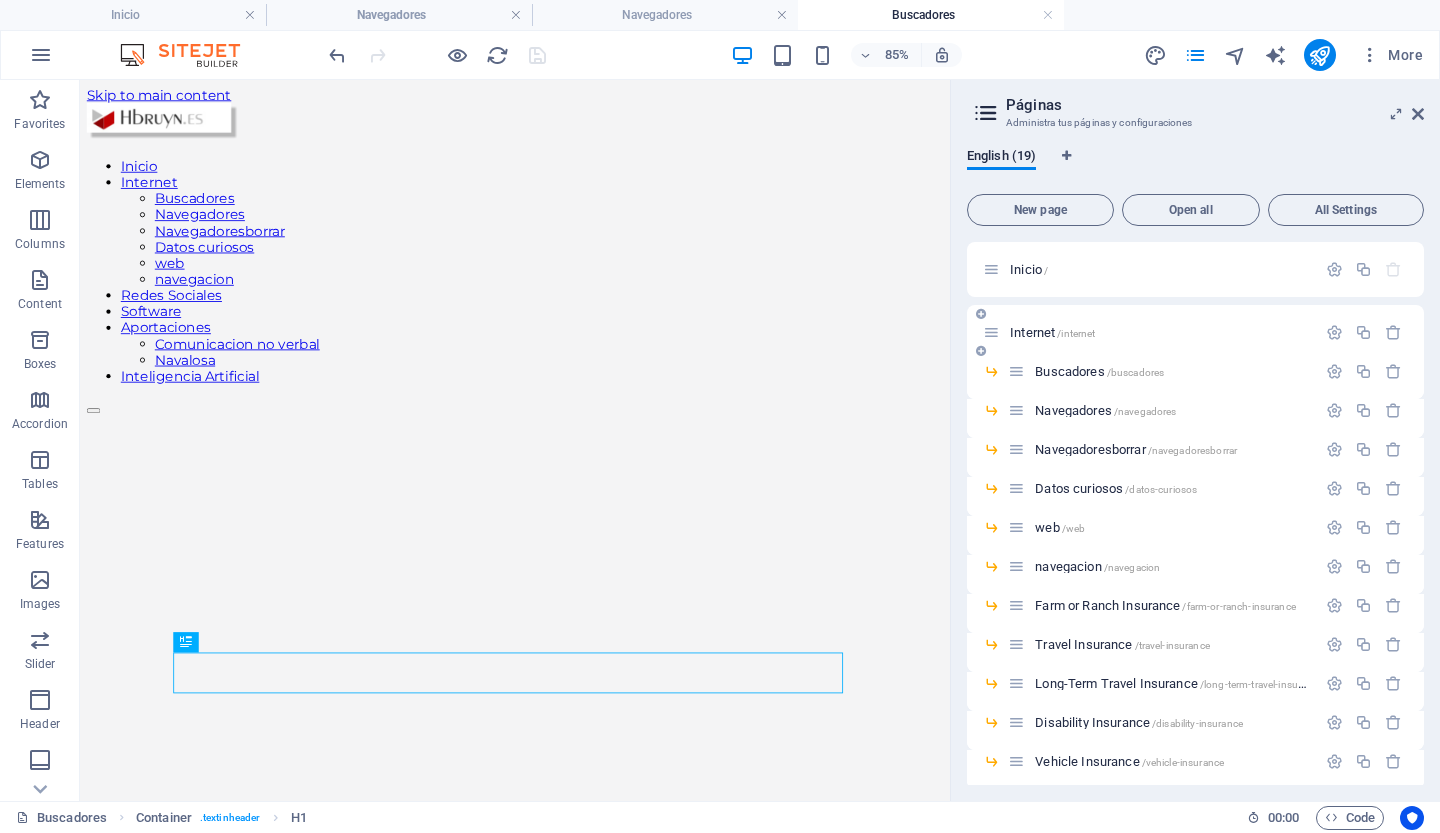 scroll, scrollTop: 0, scrollLeft: 0, axis: both 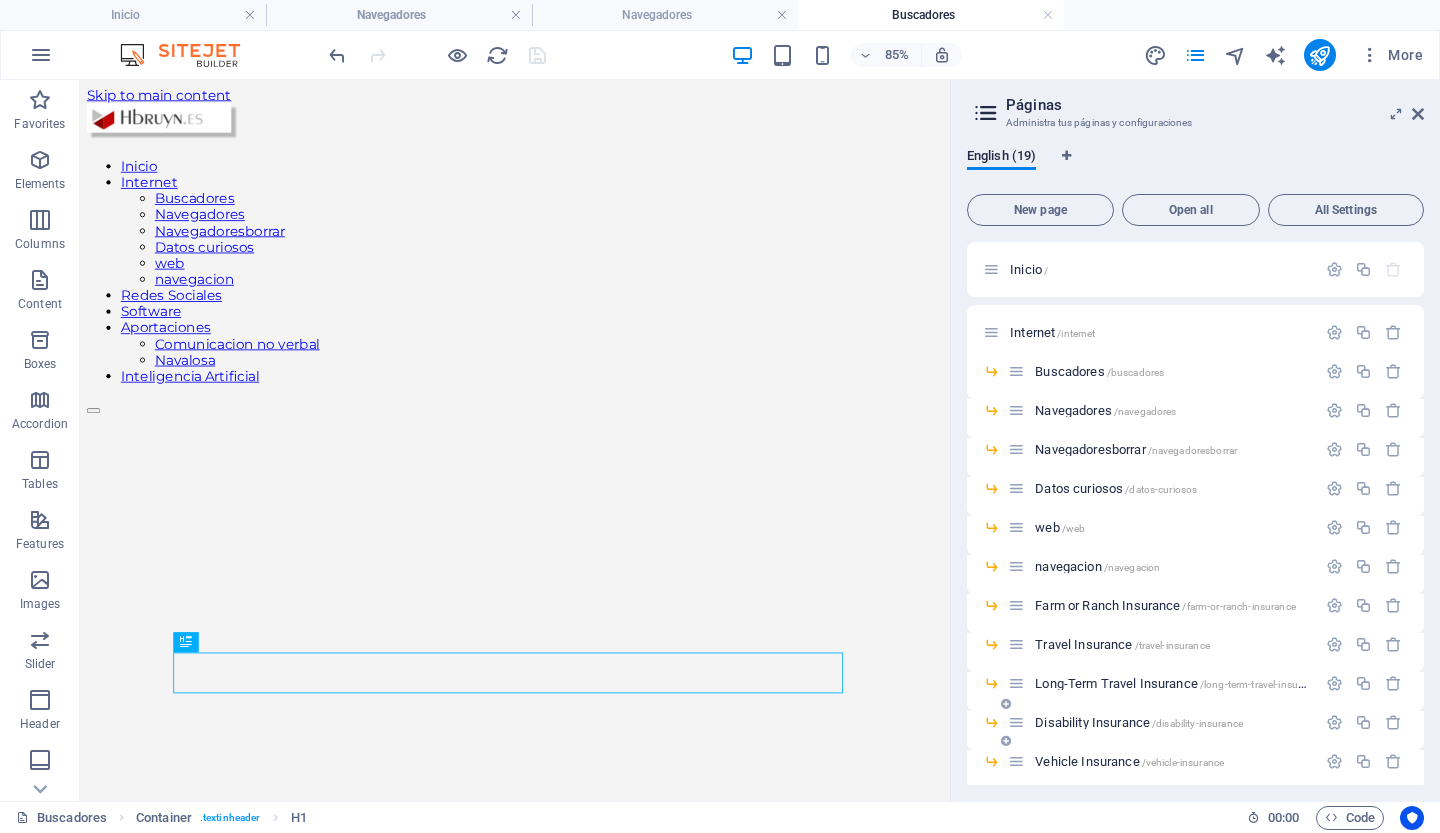 drag, startPoint x: 1278, startPoint y: 625, endPoint x: 1265, endPoint y: 730, distance: 105.801704 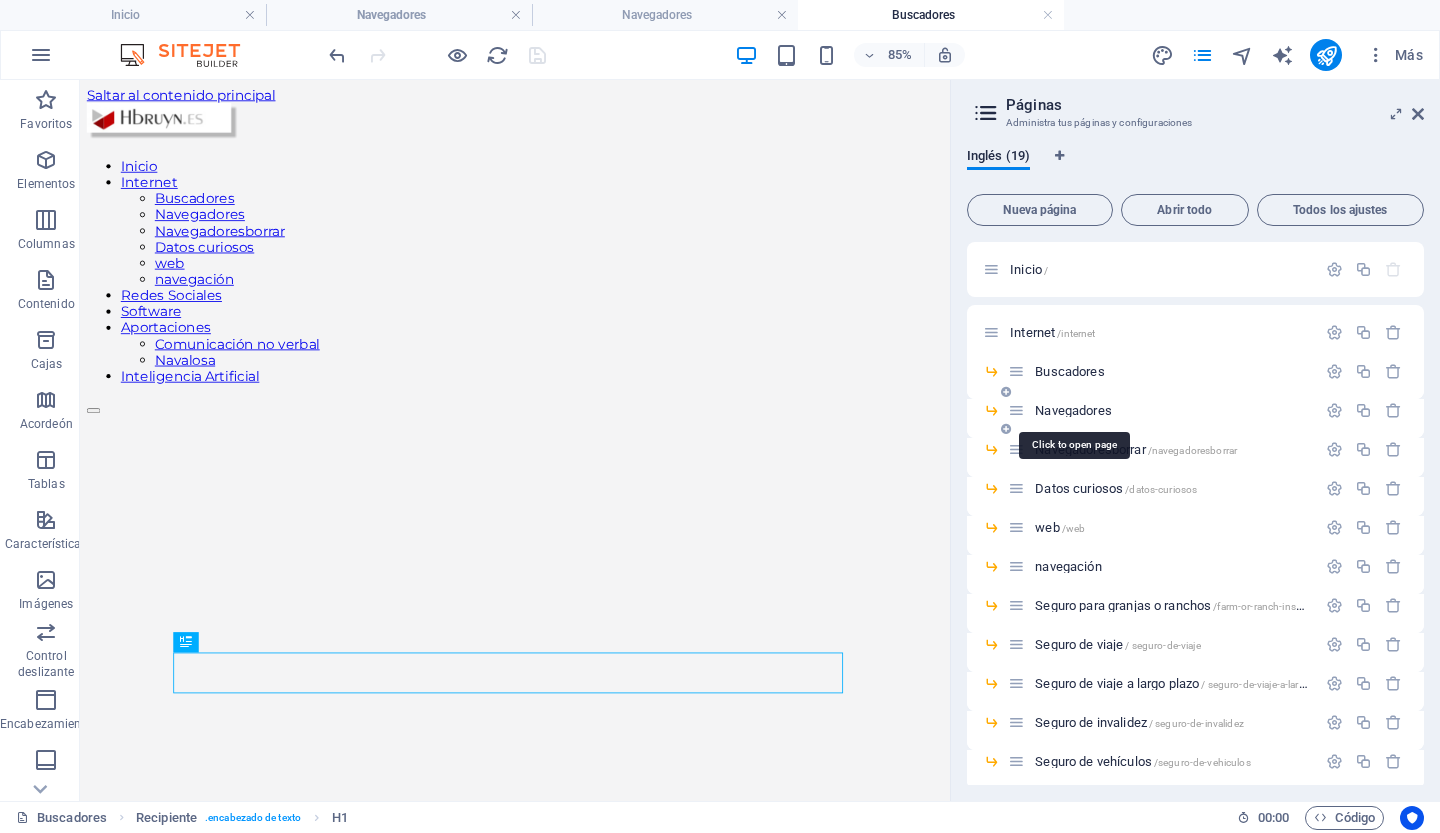 click on "Navegadores" at bounding box center [1073, 410] 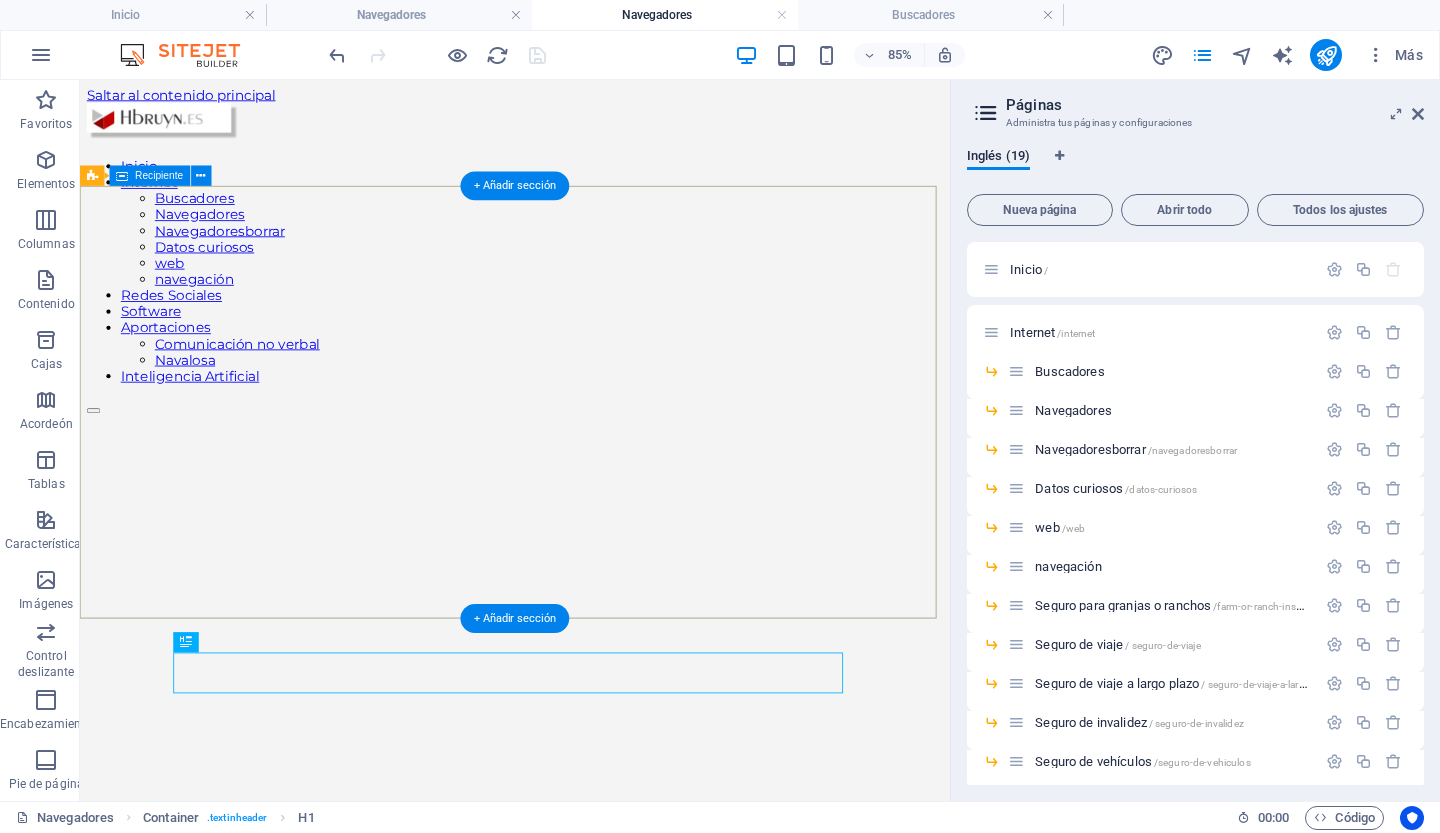 click on "Suelta el contenido aquí o  Añadir elementos  Pegar portapapeles" at bounding box center [592, 1121] 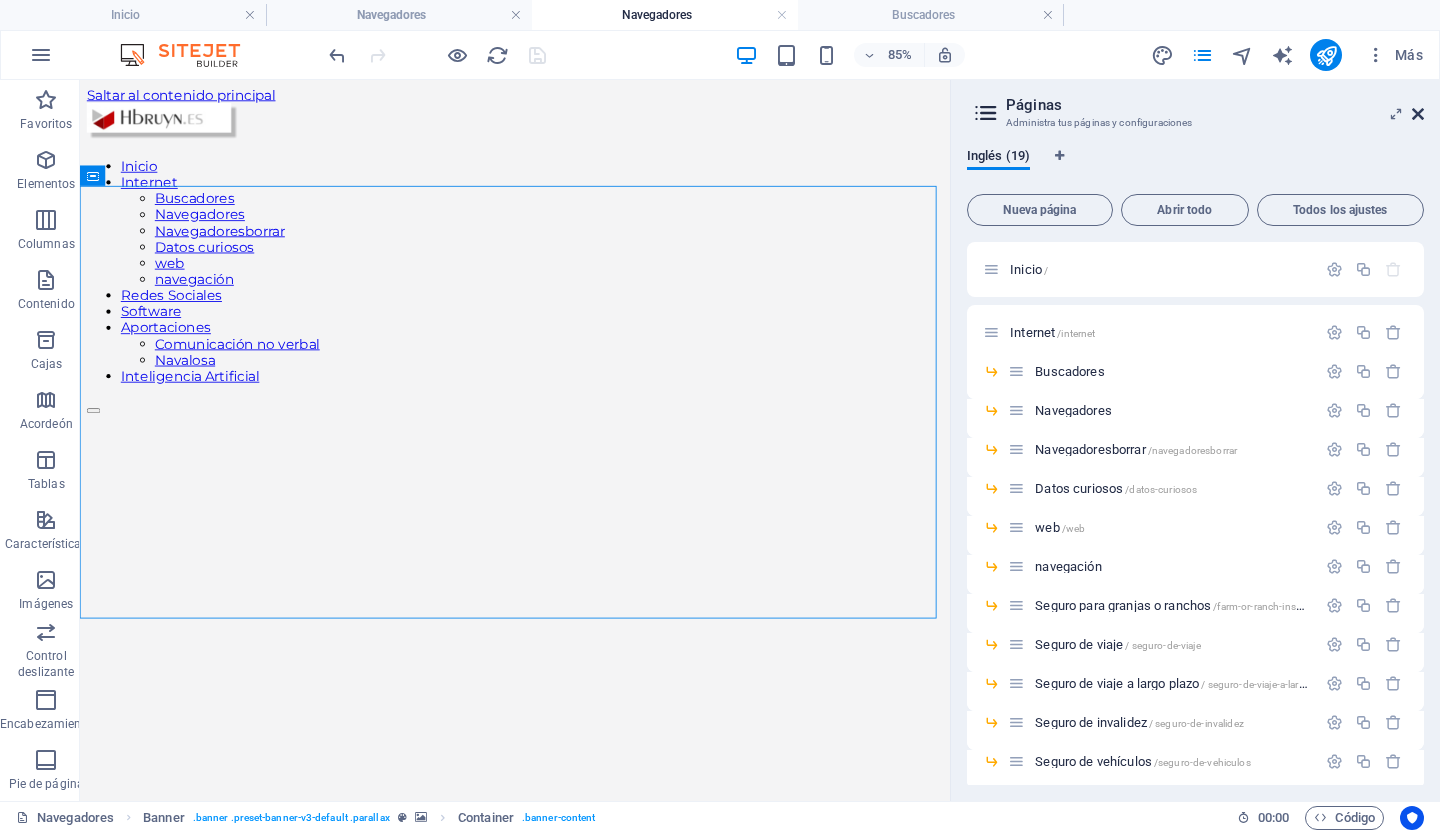 click at bounding box center [1418, 114] 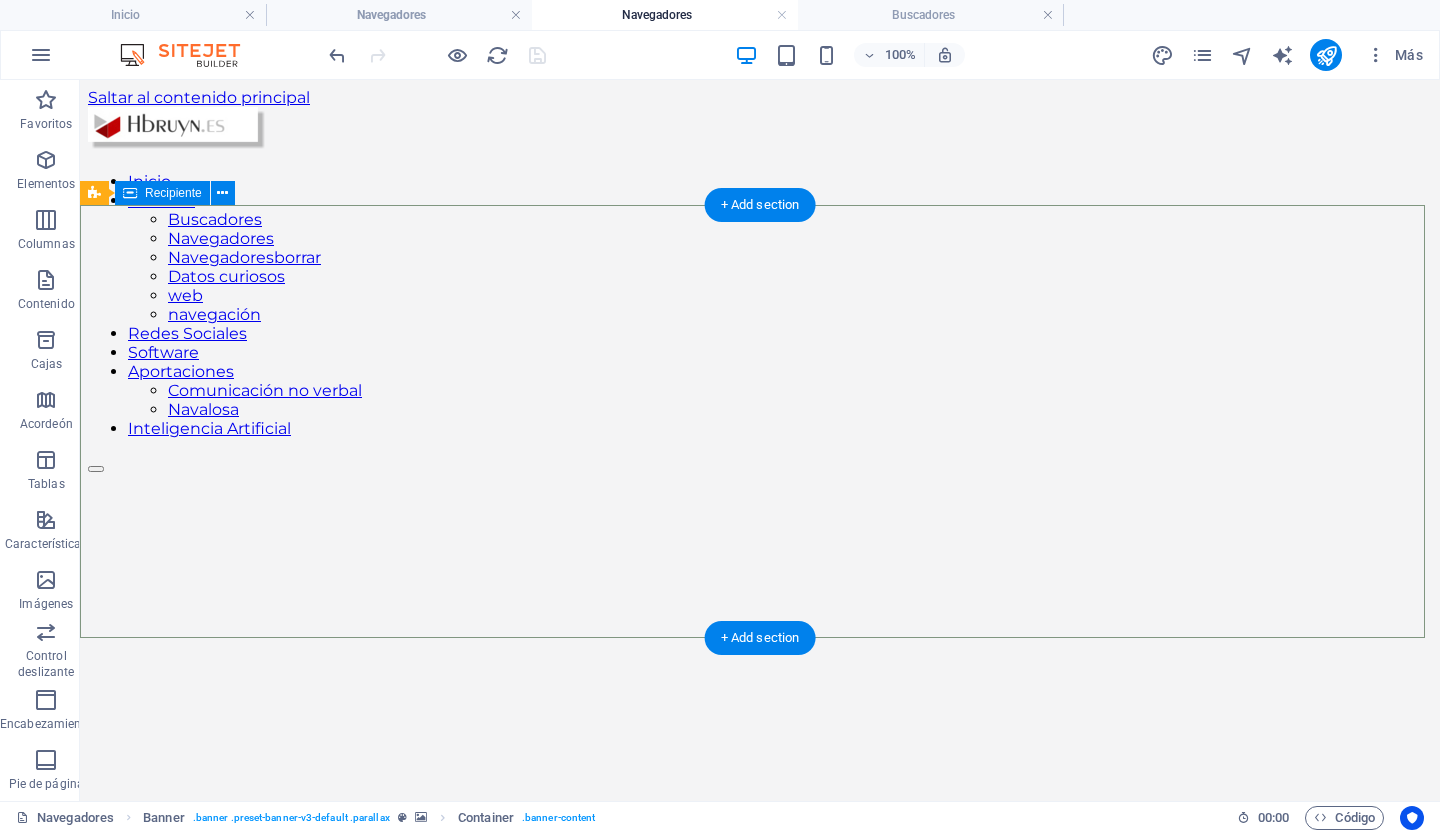click on "Suelta el contenido aquí o  Añadir elementos  Pegar portapapeles" at bounding box center (760, 1121) 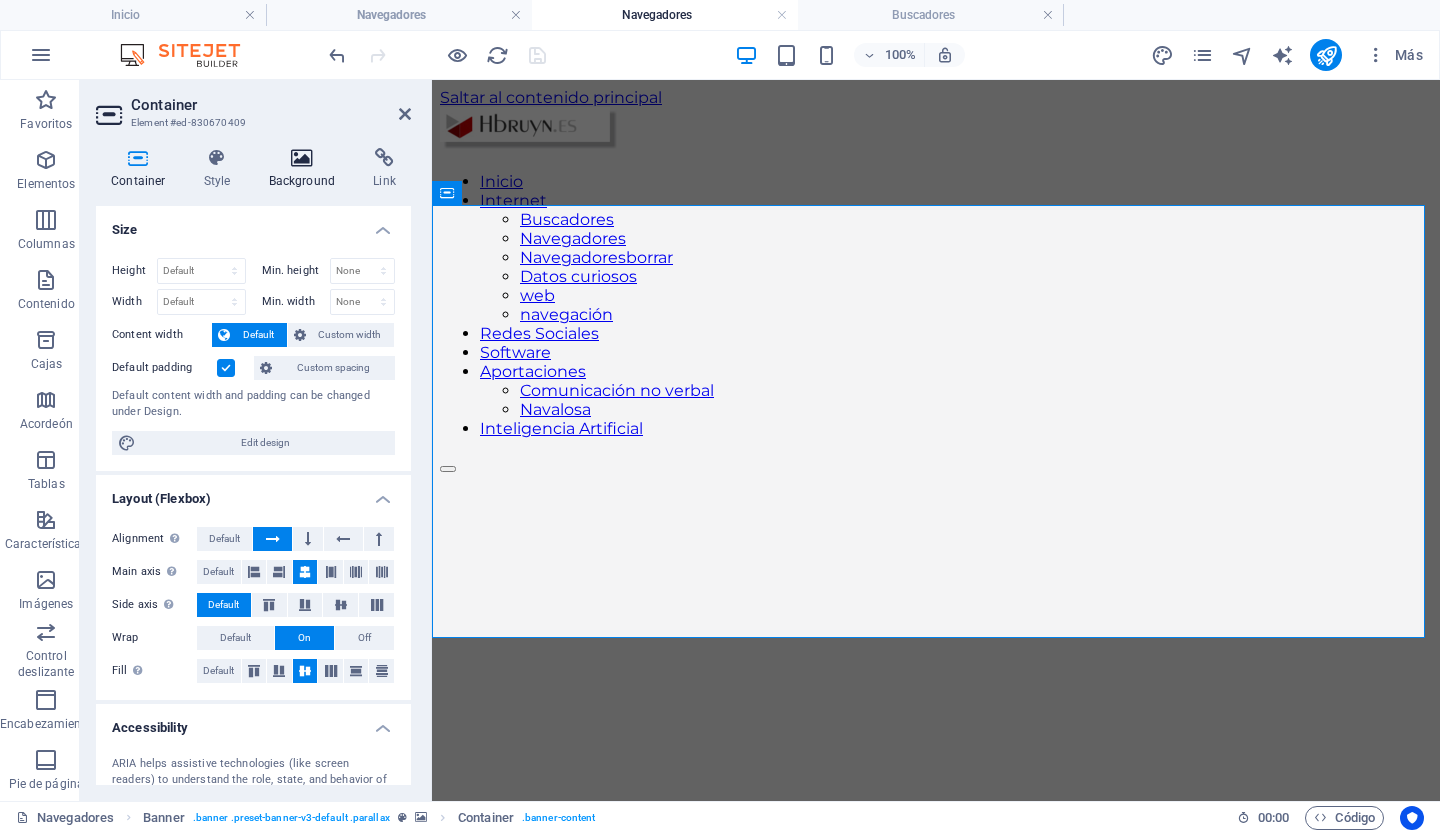 click on "Background" at bounding box center (306, 169) 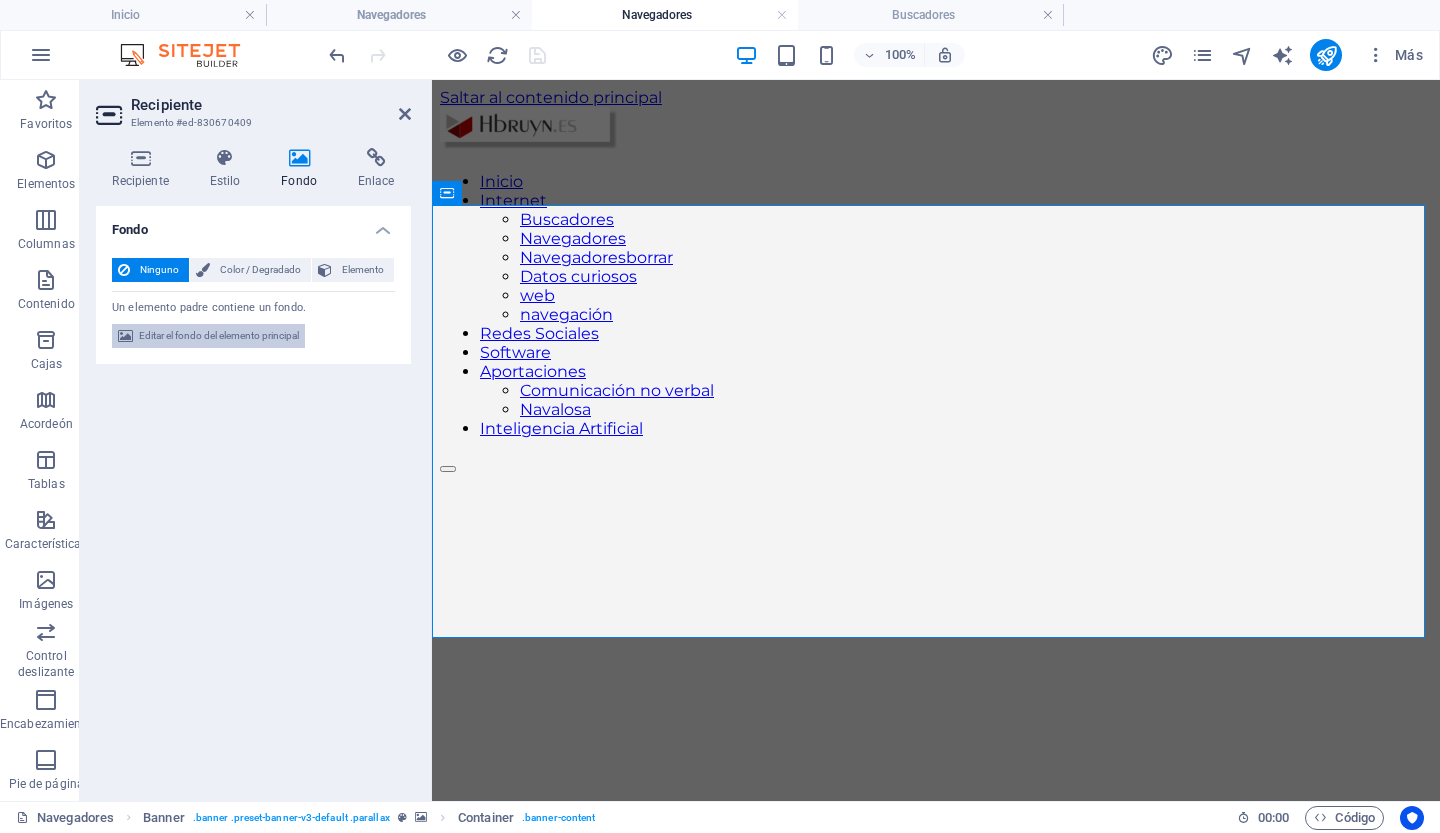 click on "Editar el fondo del elemento principal" at bounding box center [219, 335] 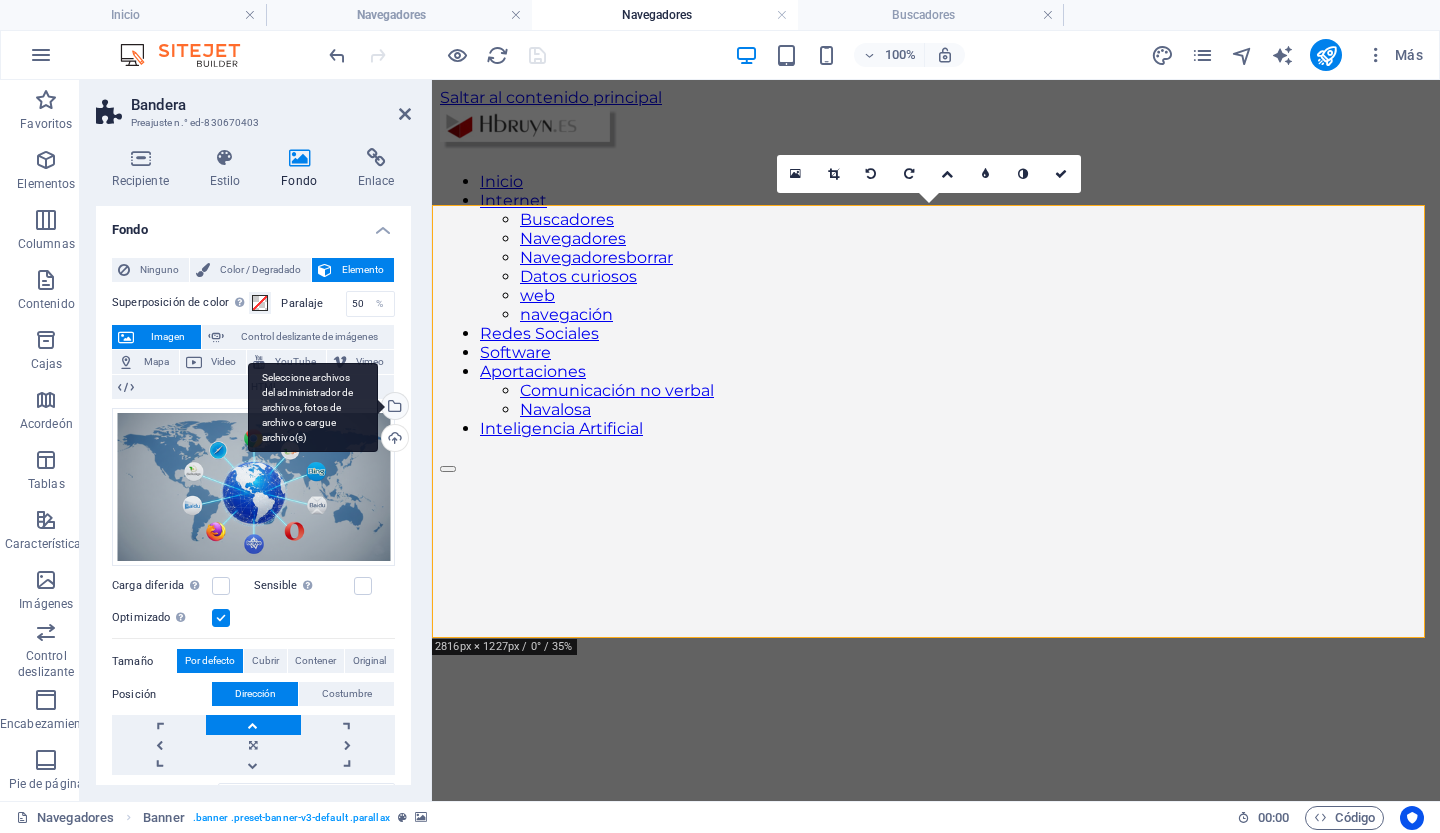 click on "Seleccione archivos del administrador de archivos, fotos de archivo o cargue archivo(s)" at bounding box center [393, 408] 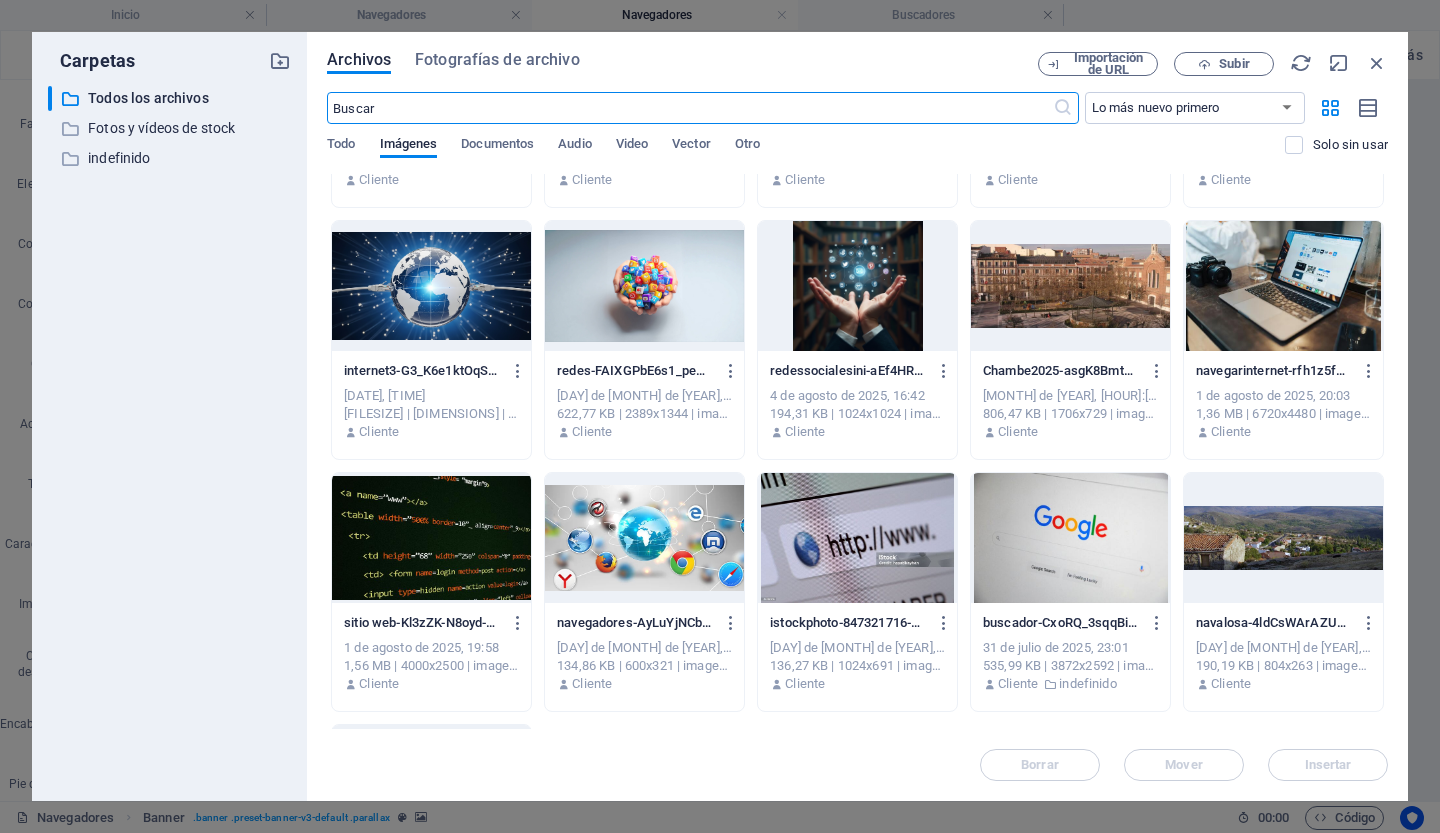 scroll, scrollTop: 215, scrollLeft: 0, axis: vertical 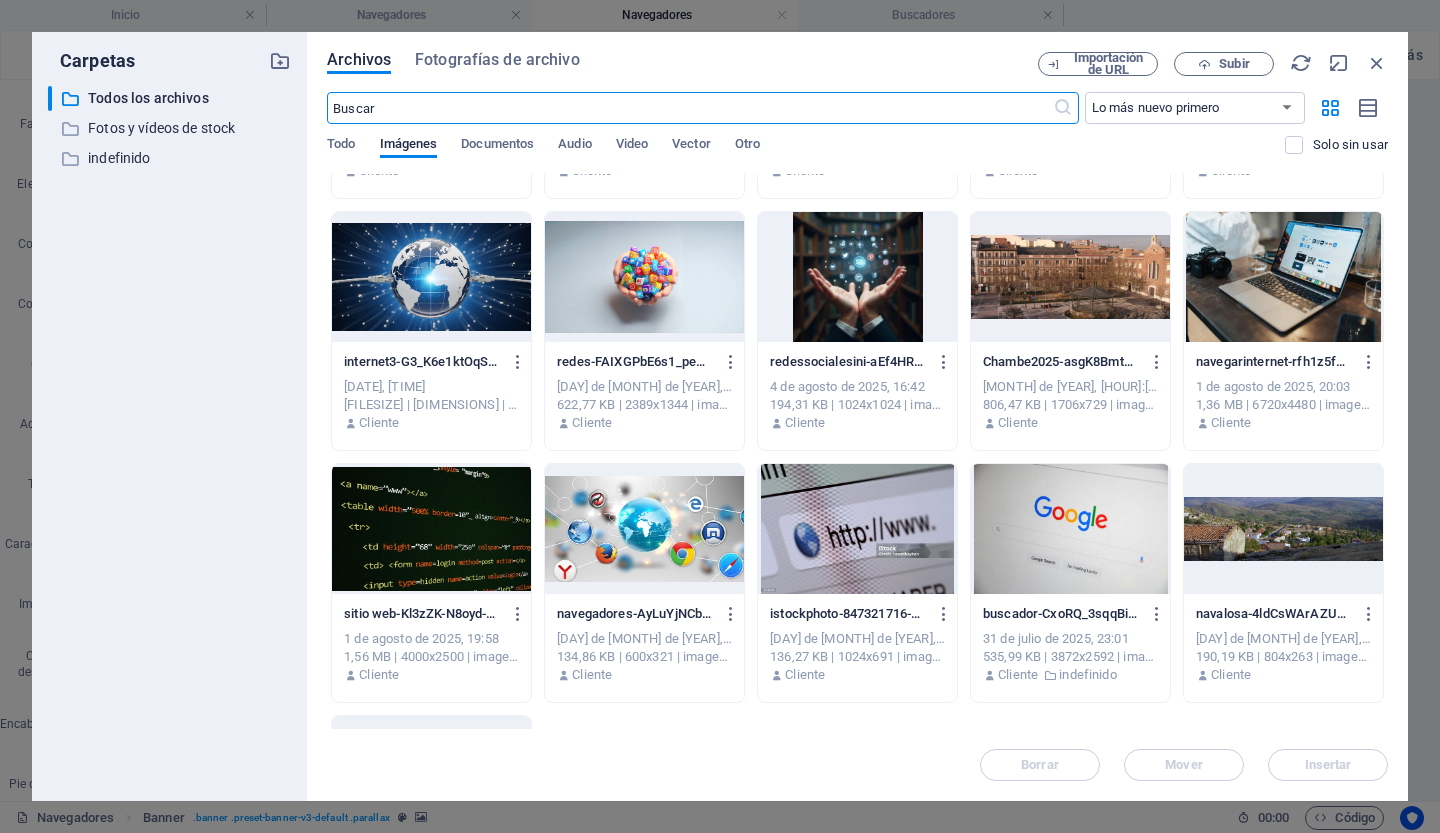 click at bounding box center [644, 529] 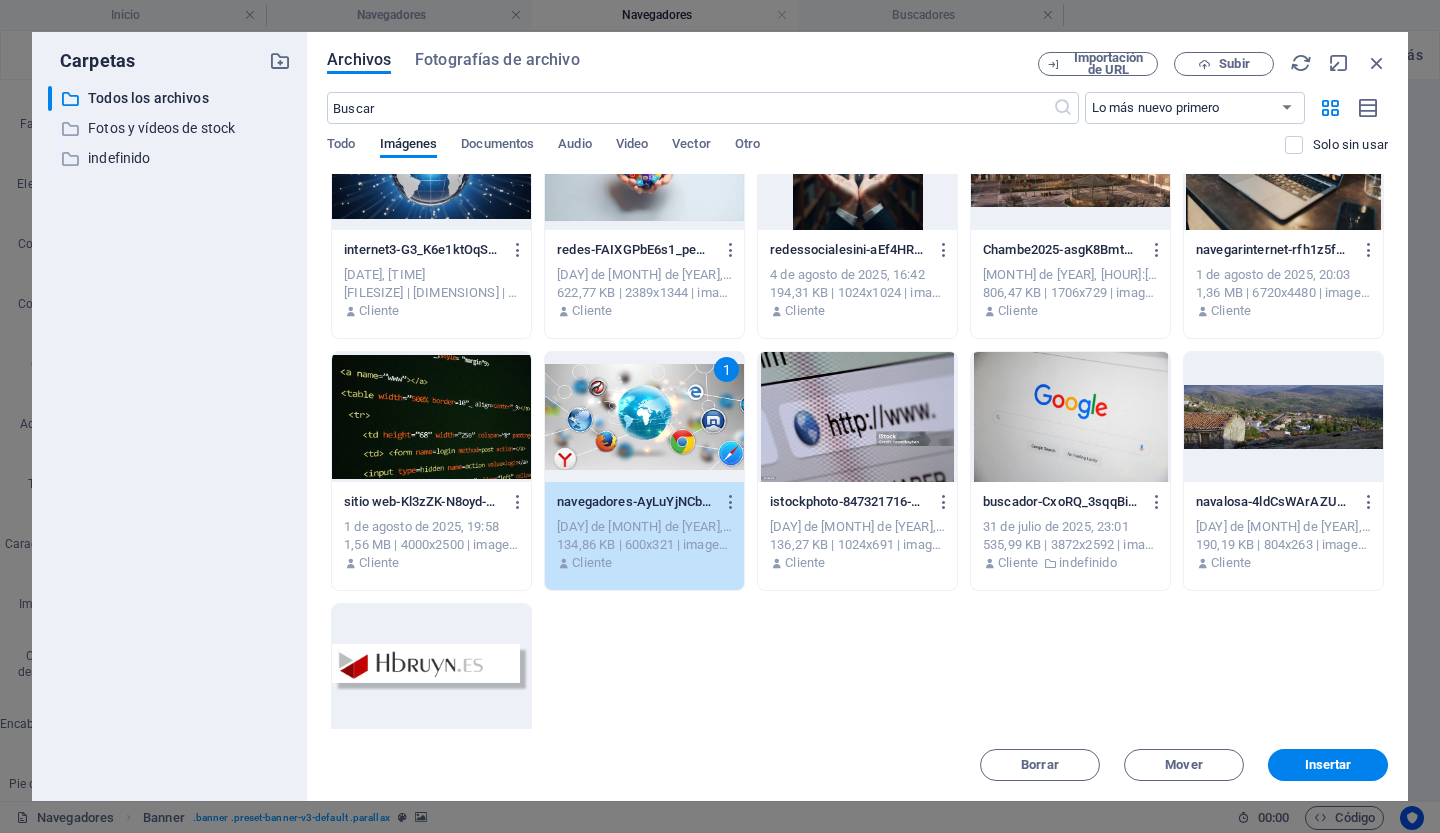 scroll, scrollTop: 330, scrollLeft: 0, axis: vertical 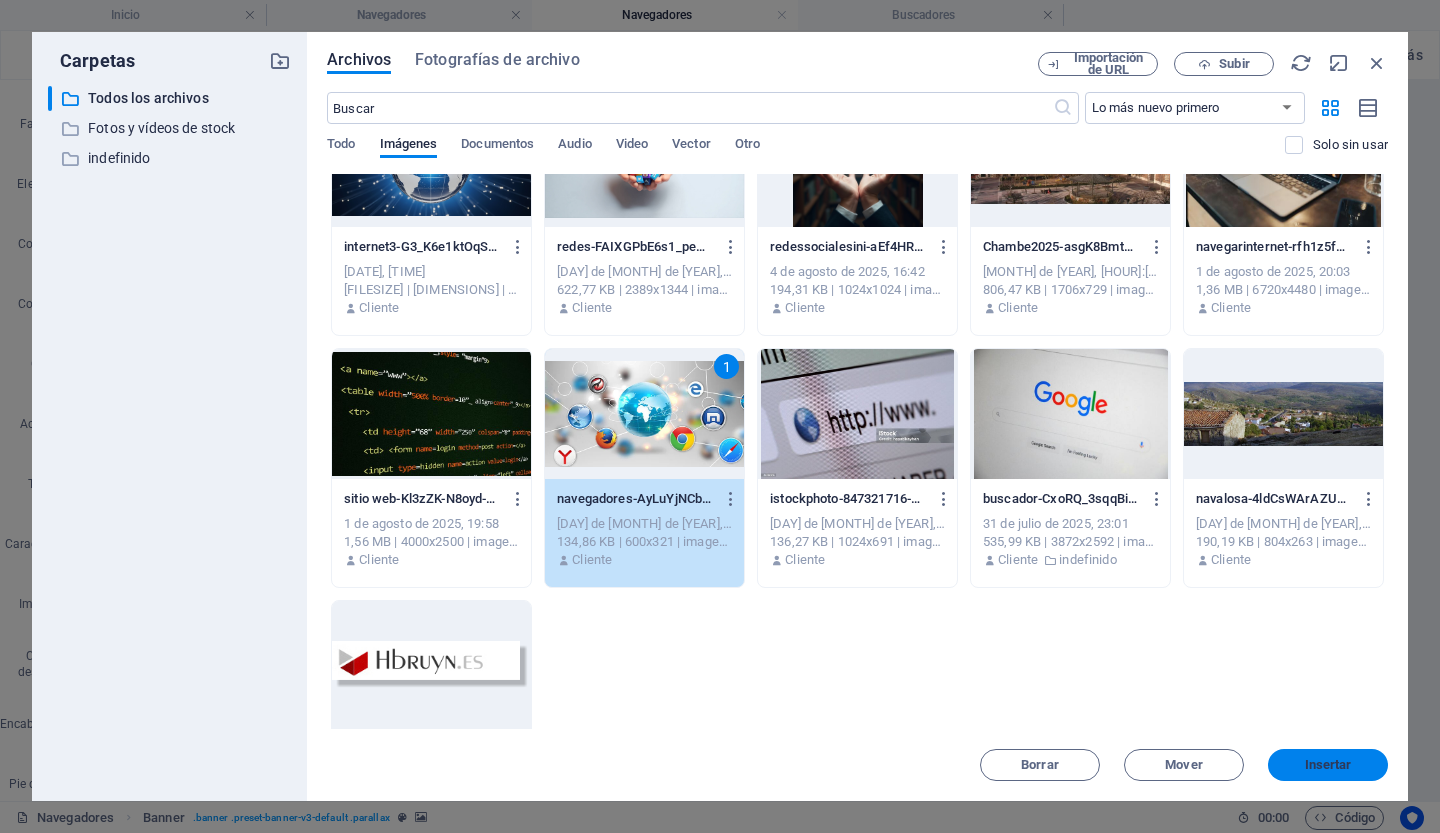 click on "Insertar" at bounding box center (1328, 764) 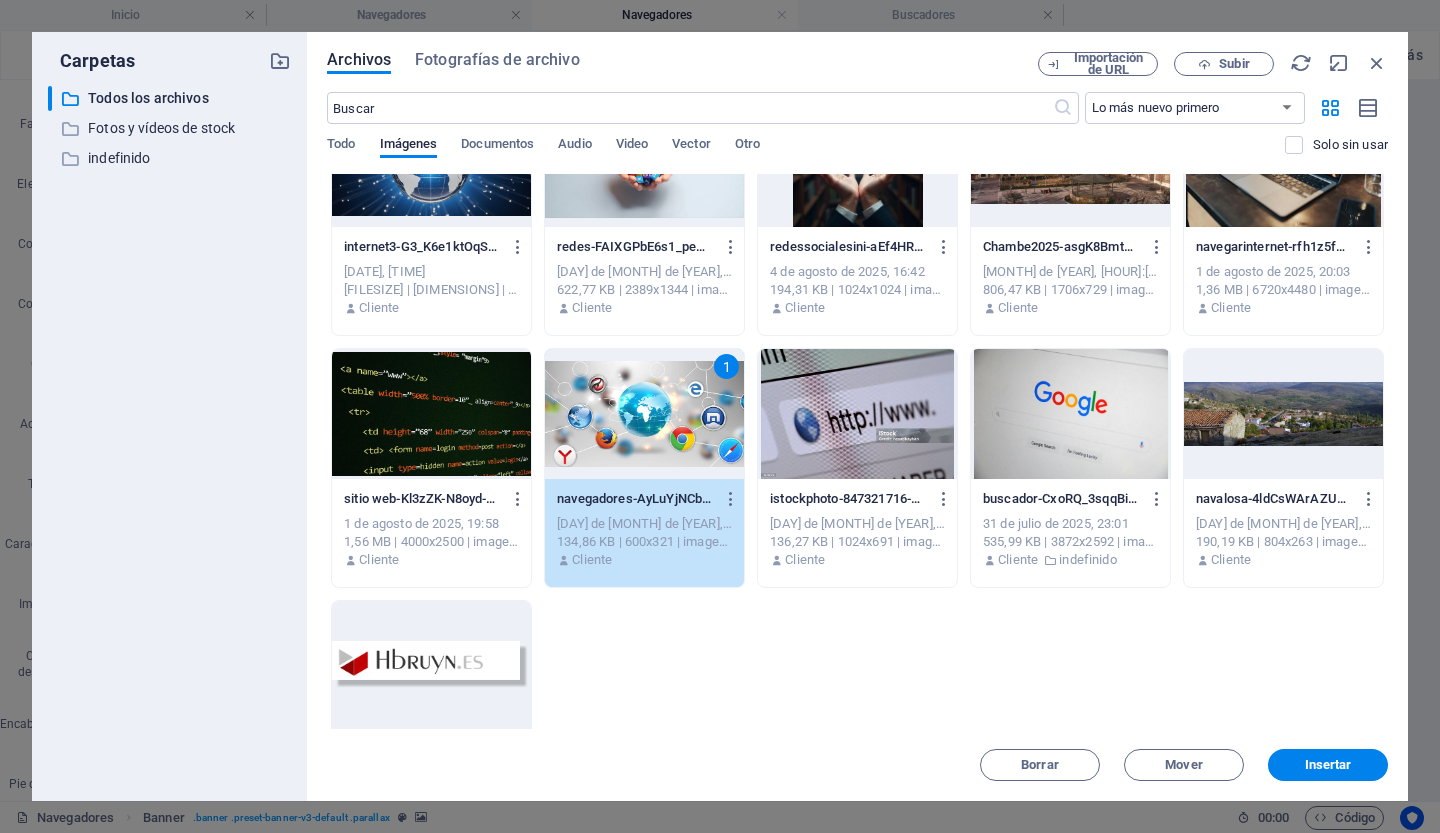 click on "Buscadores Un buscador y un navegador son herramientas que se utilizan en Internet, aunque cumplen funciones distintas. Un buscador es una aplicación que permite realizar búsquedas en la web a través de palabras claves o frases. Los buscadores más populares son Google, Bing, Yahoo y DuckDuckGo, entre otros. Estas herramientas se encargan de rastrear la web en busca de contenido relevante a la búsqueda realizada, y presentan una lista de resultados ordenados por rel  evacuación. Los buscadores se utilizan para encontrar contenido específico en la web." at bounding box center (950, 1543) 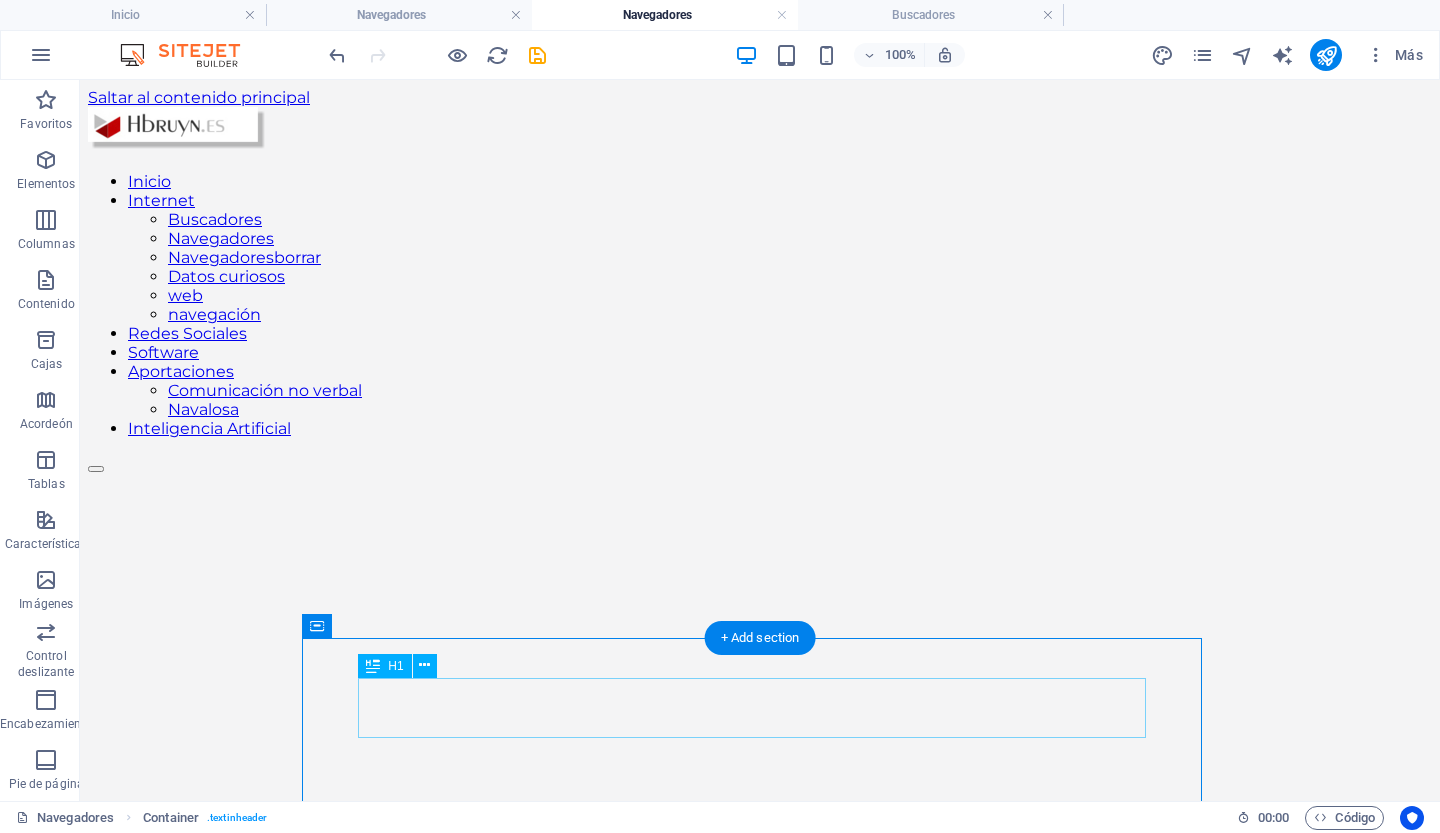 click on "Buscadores" at bounding box center (760, 1272) 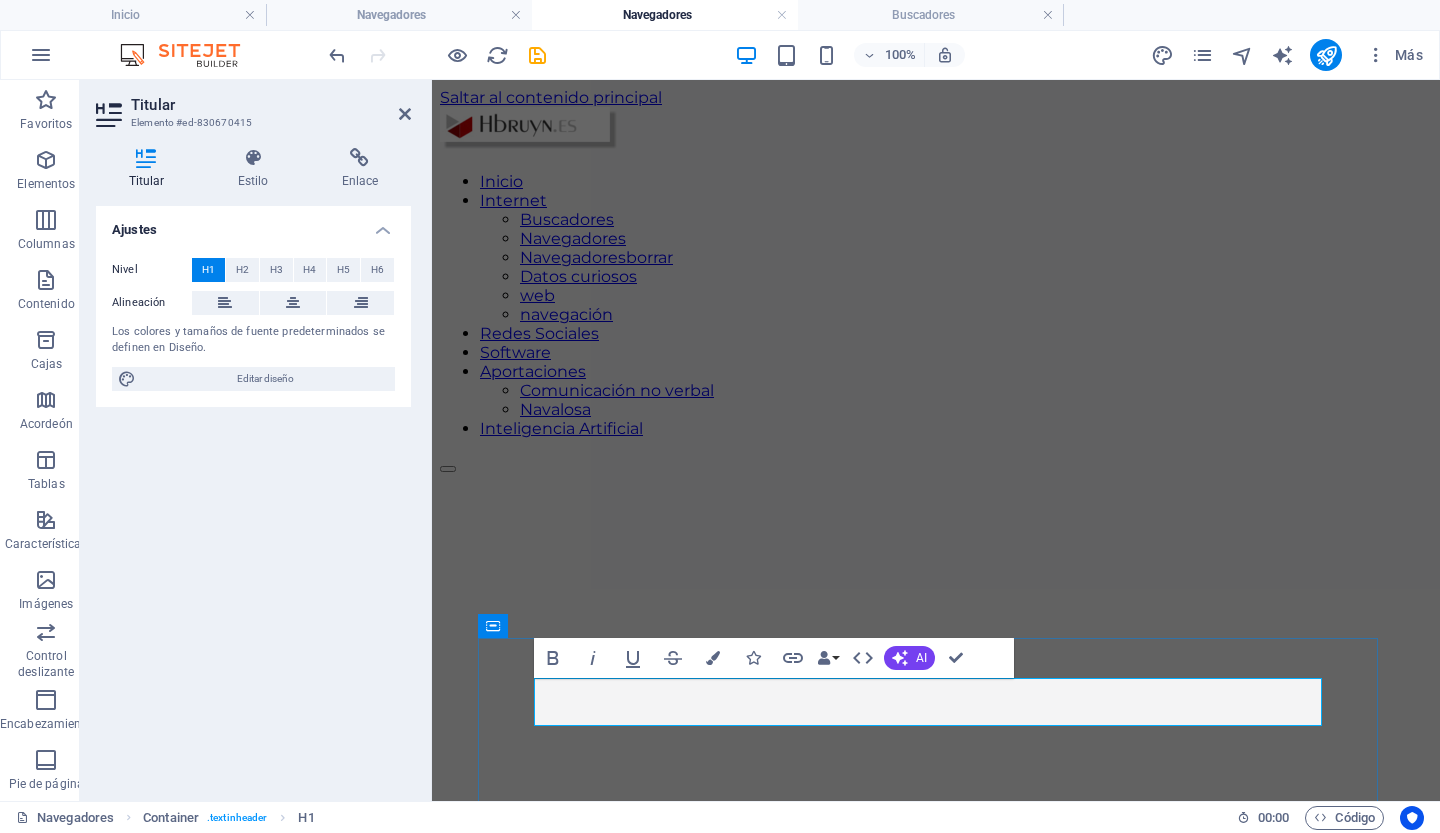 type 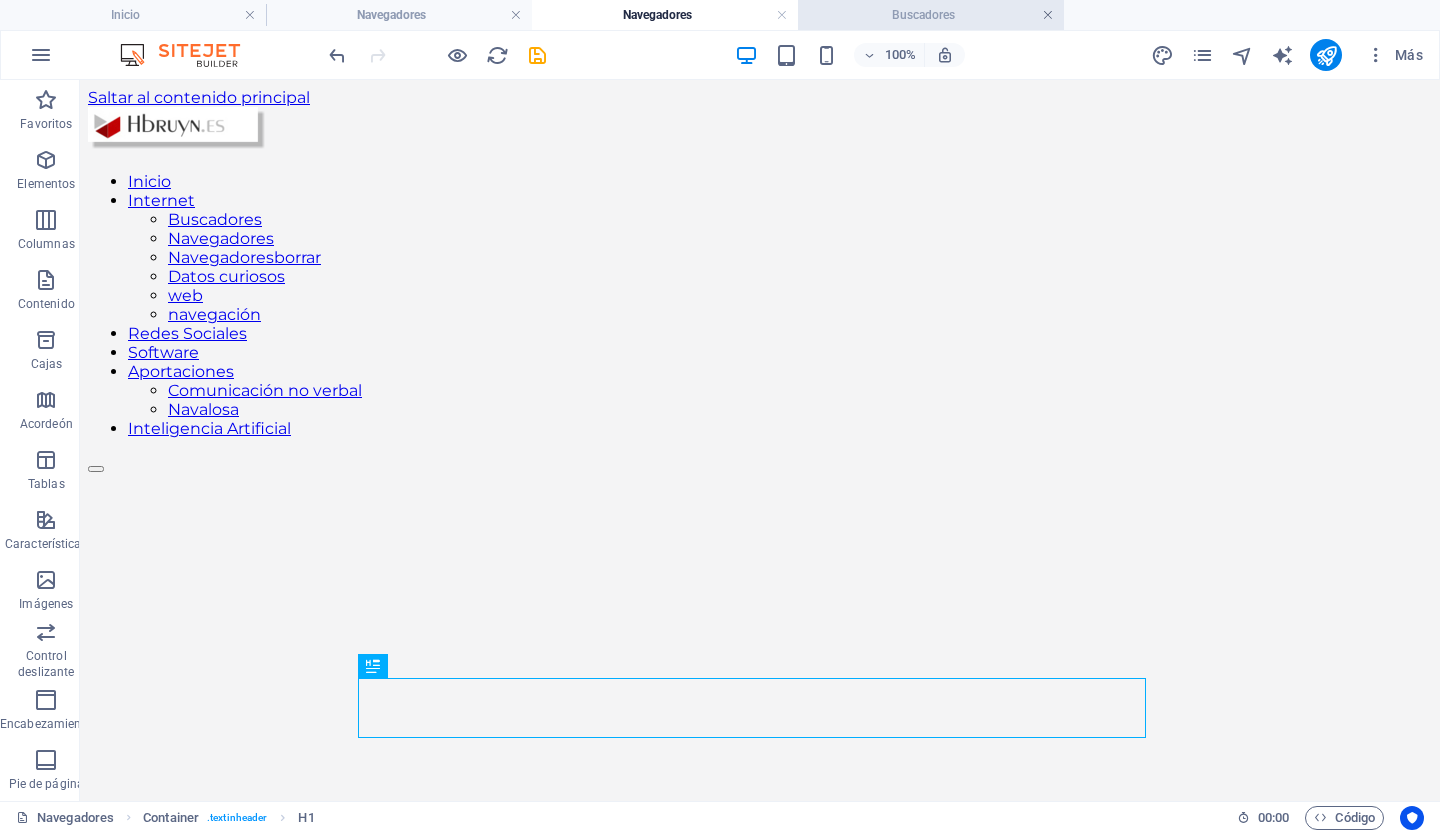 click at bounding box center [1048, 15] 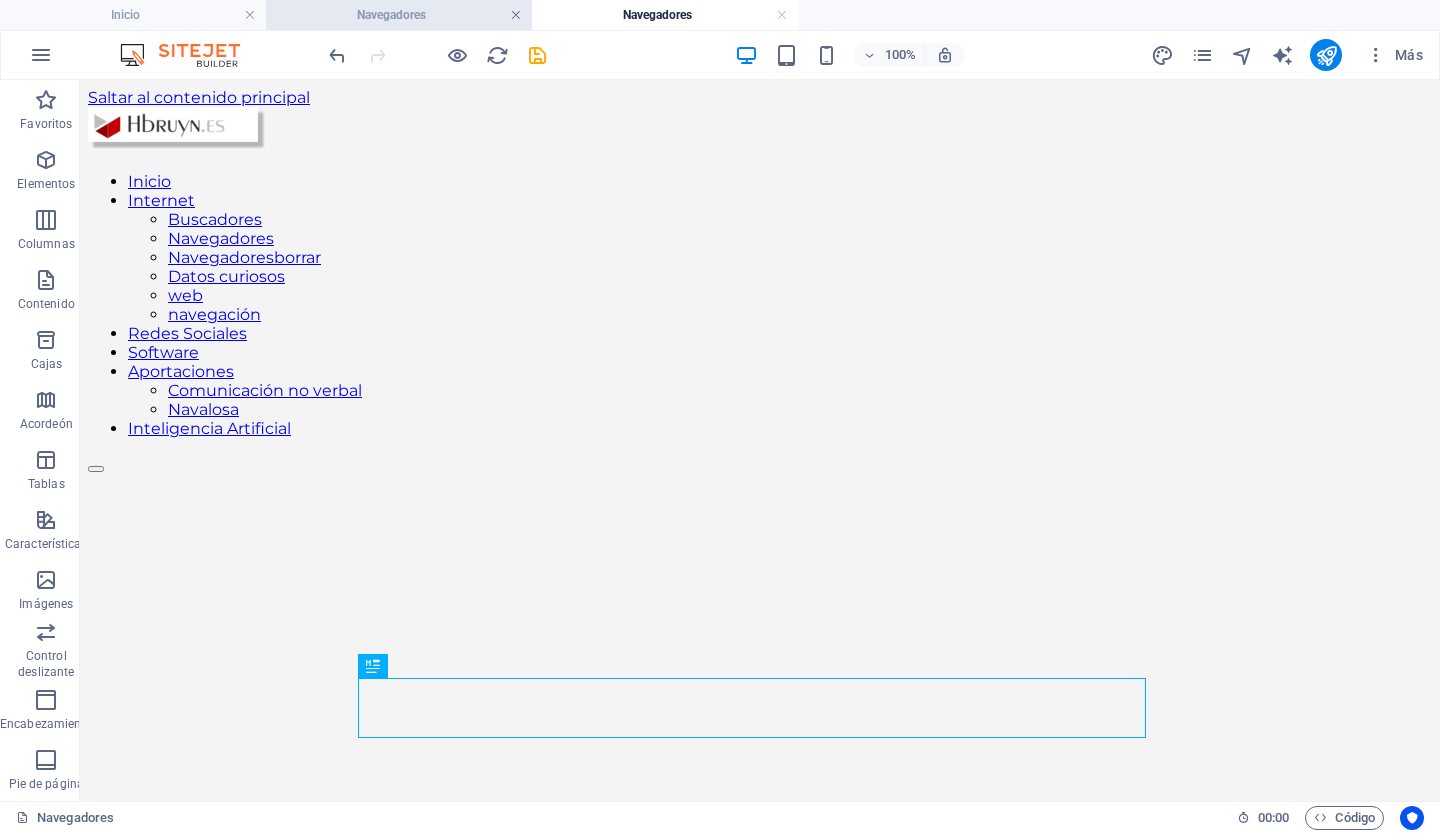click at bounding box center [516, 15] 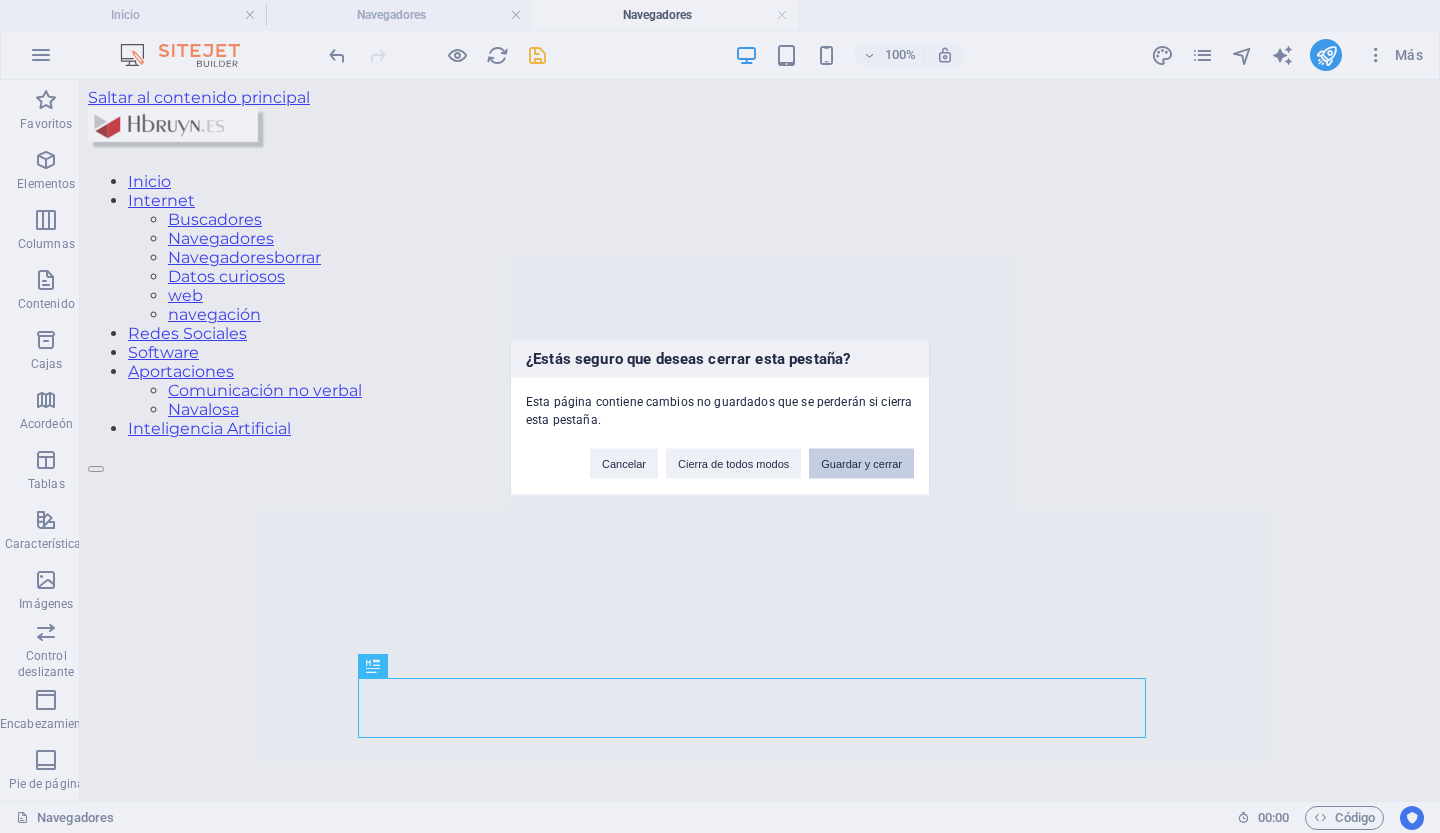 click on "Guardar y cerrar" at bounding box center (861, 463) 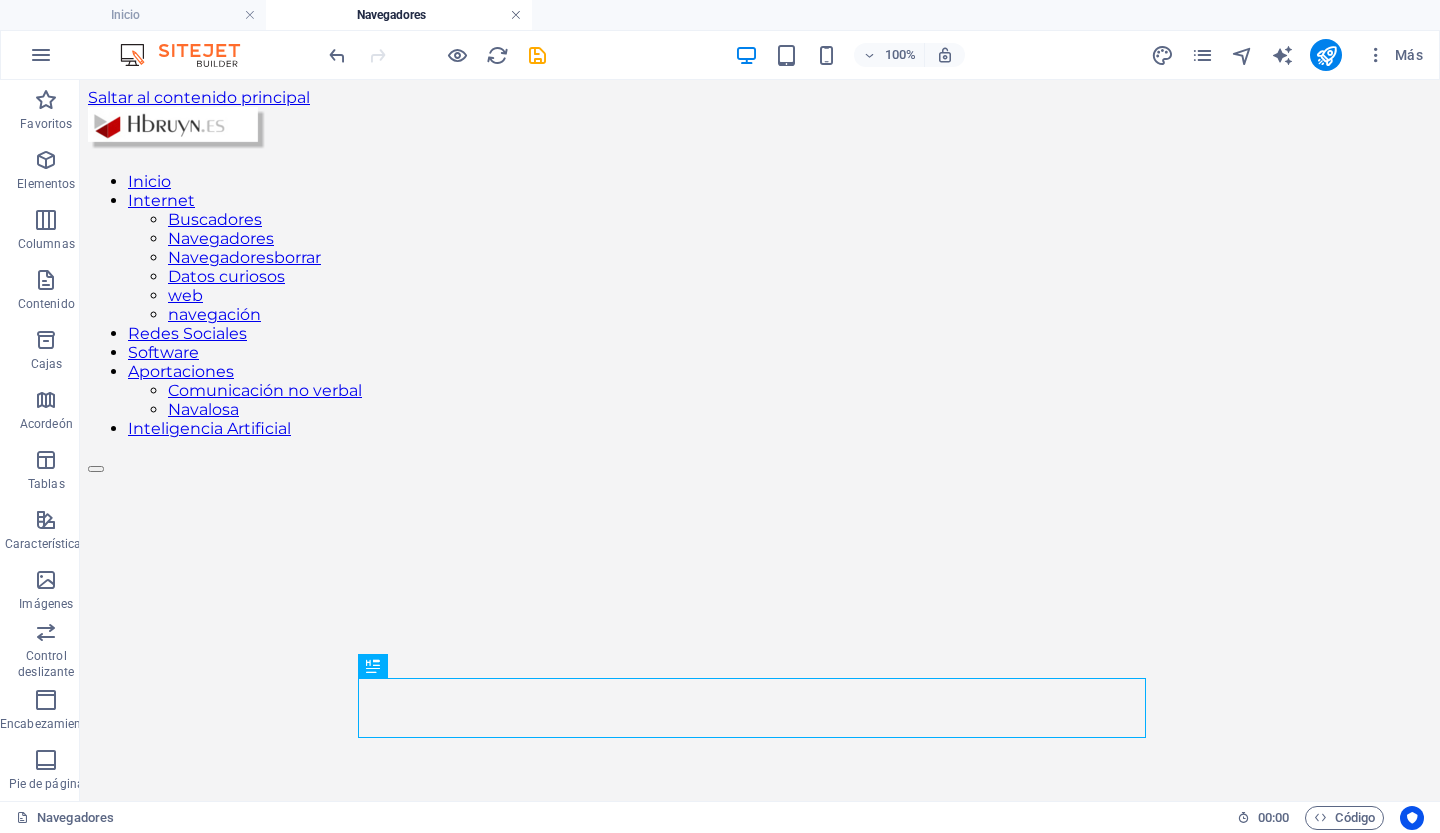 click at bounding box center (516, 15) 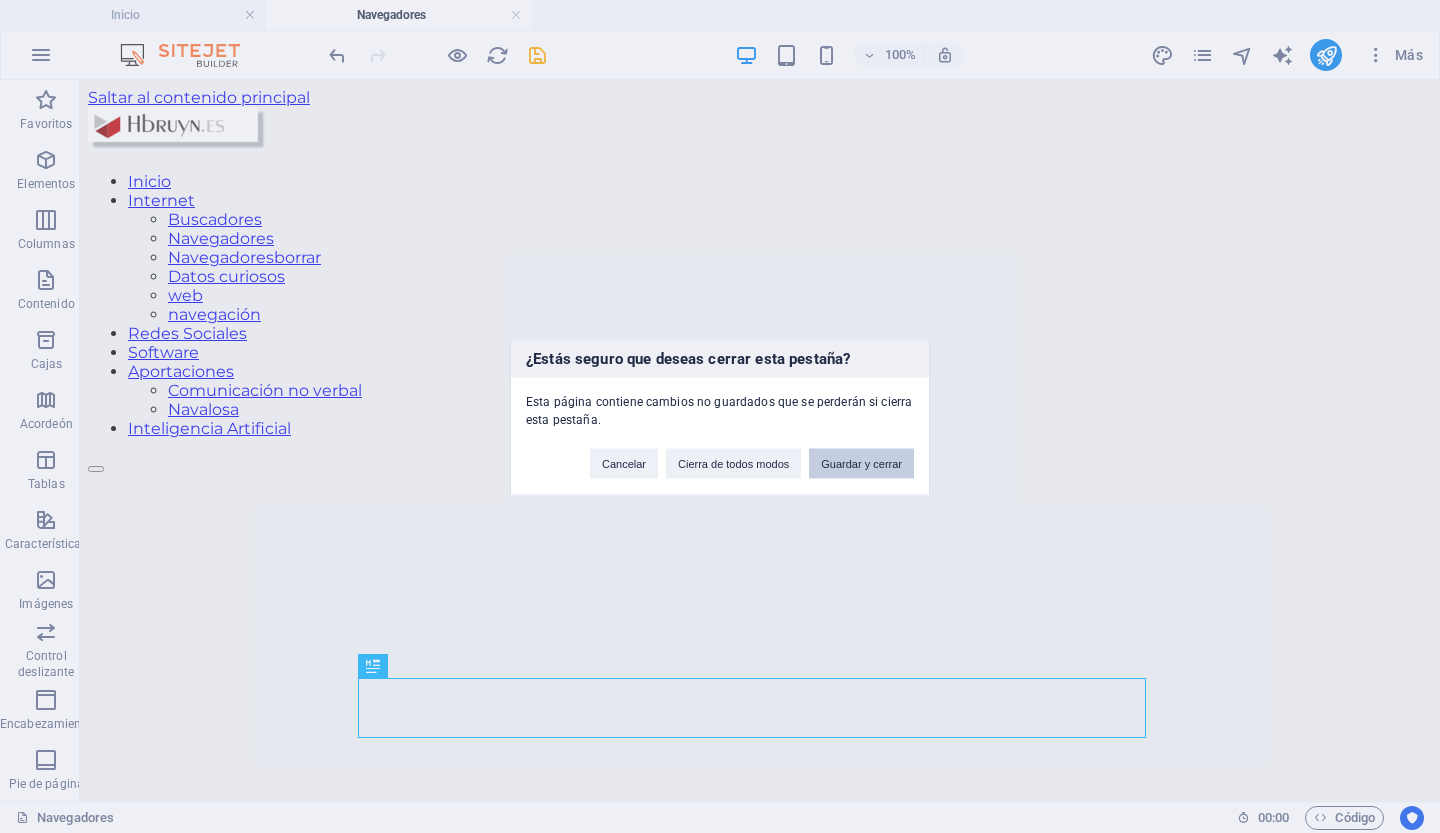 click on "Guardar y cerrar" at bounding box center (861, 463) 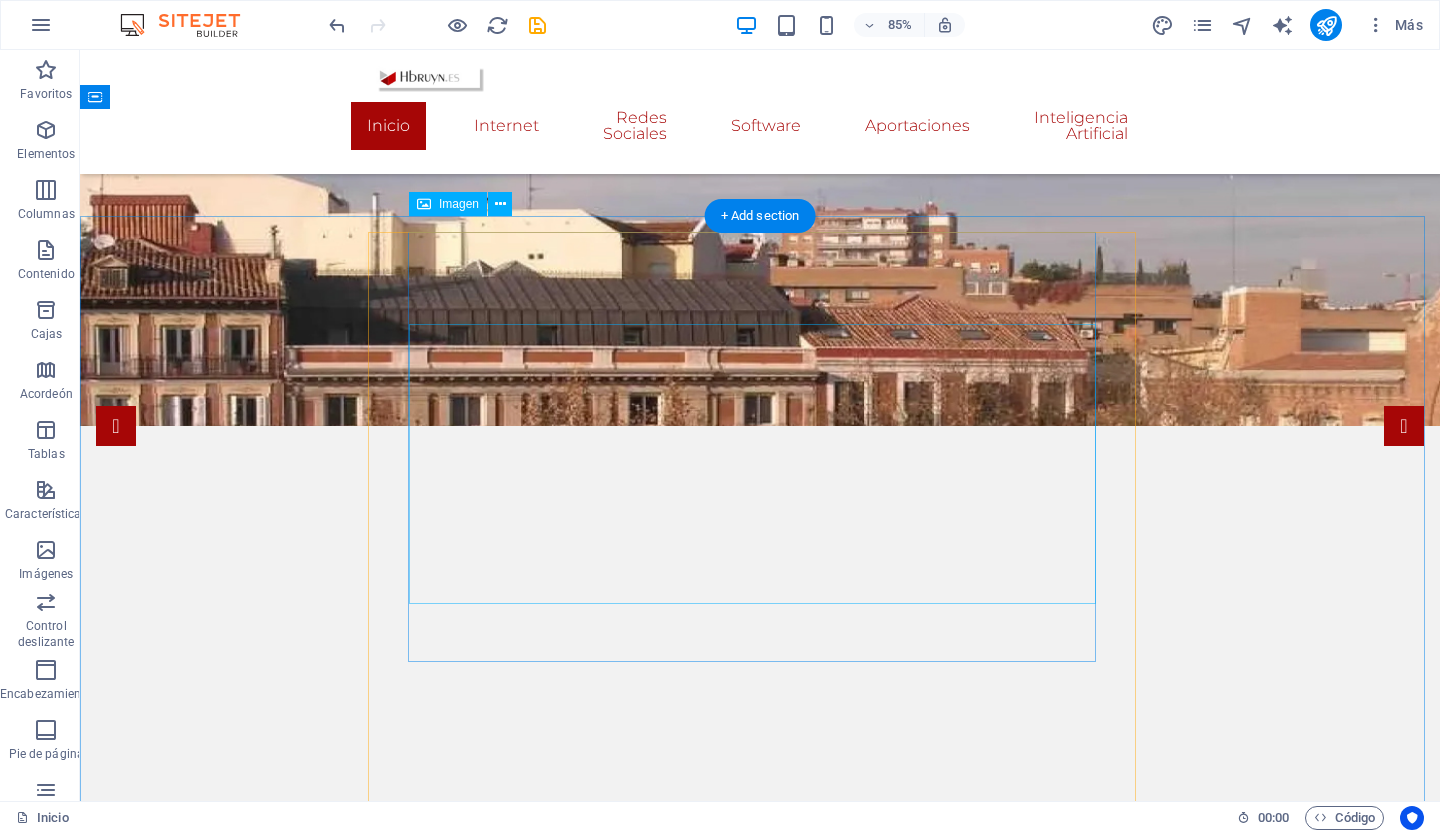 scroll, scrollTop: 714, scrollLeft: 0, axis: vertical 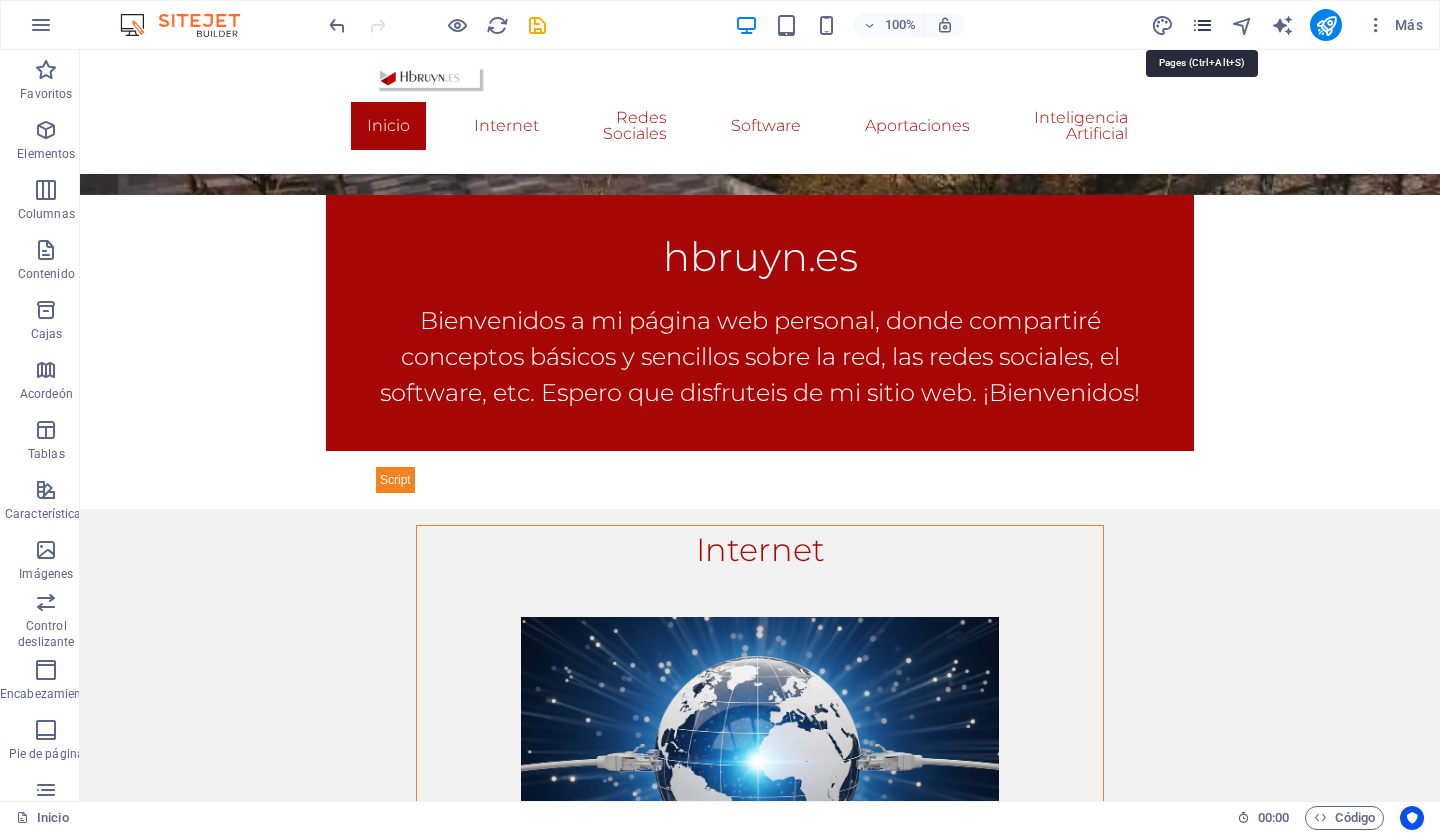 click at bounding box center (1202, 25) 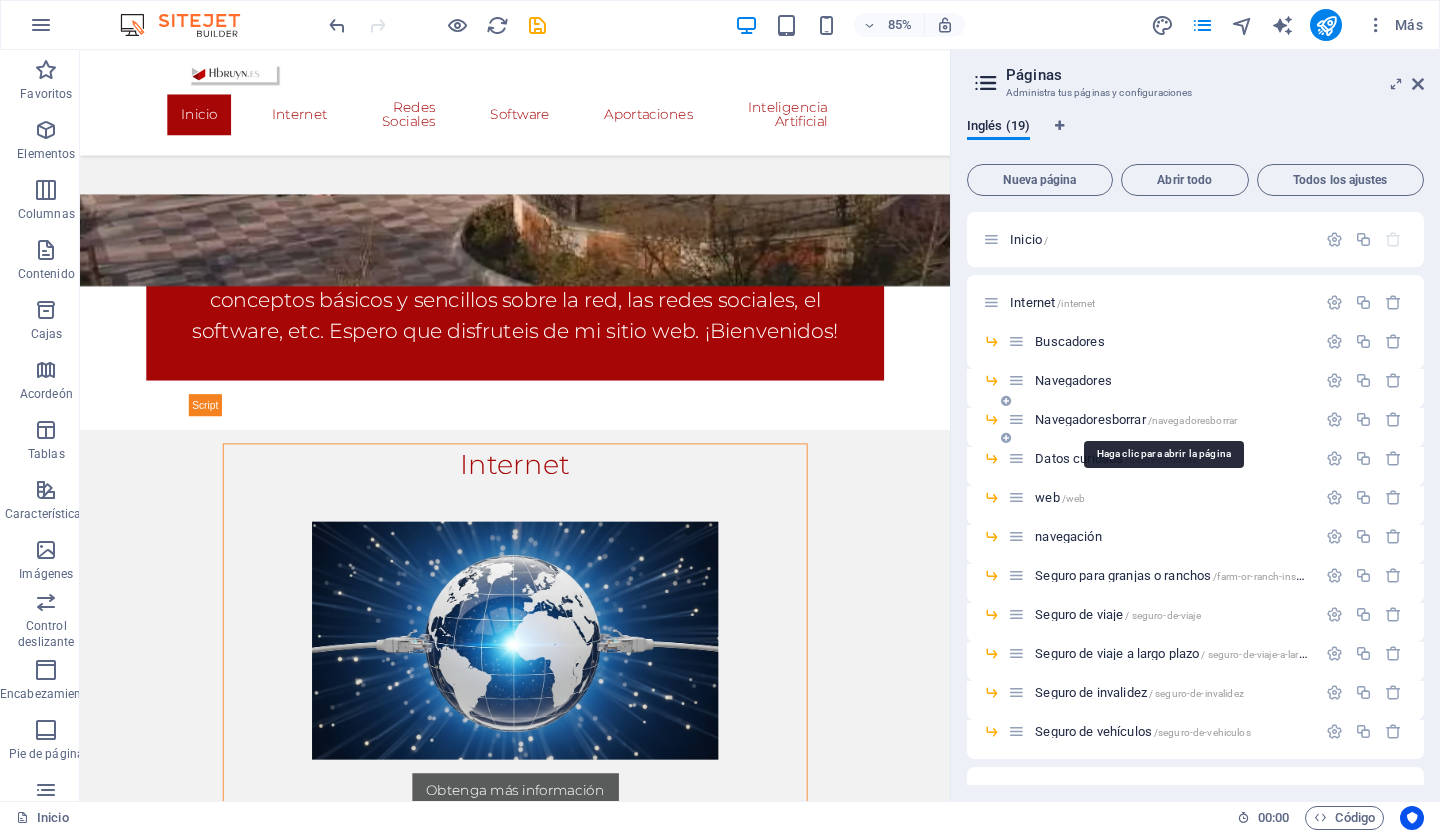 click on "Navegadoresborrar" at bounding box center [1090, 419] 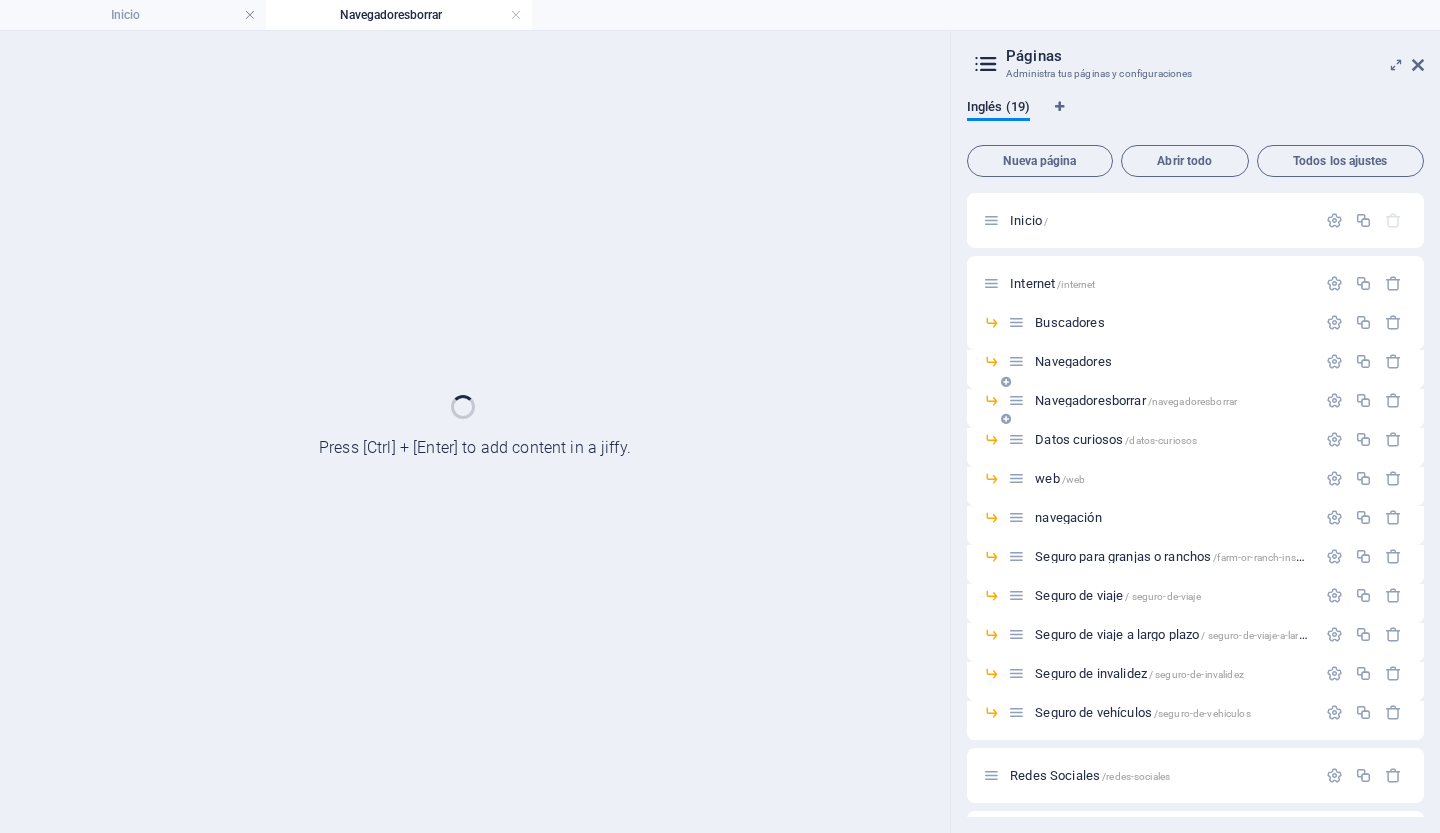 scroll, scrollTop: 0, scrollLeft: 0, axis: both 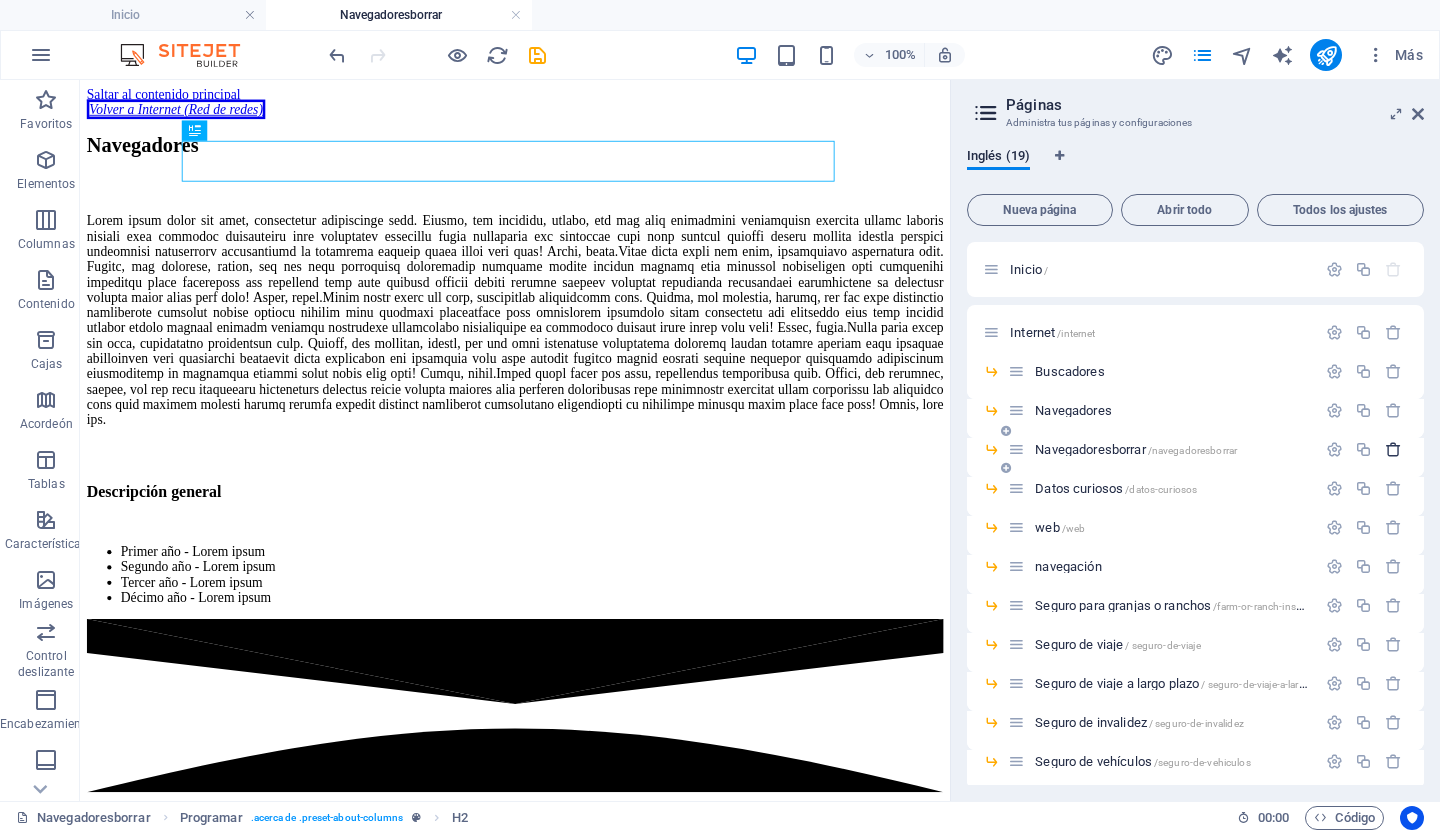 click at bounding box center [1393, 449] 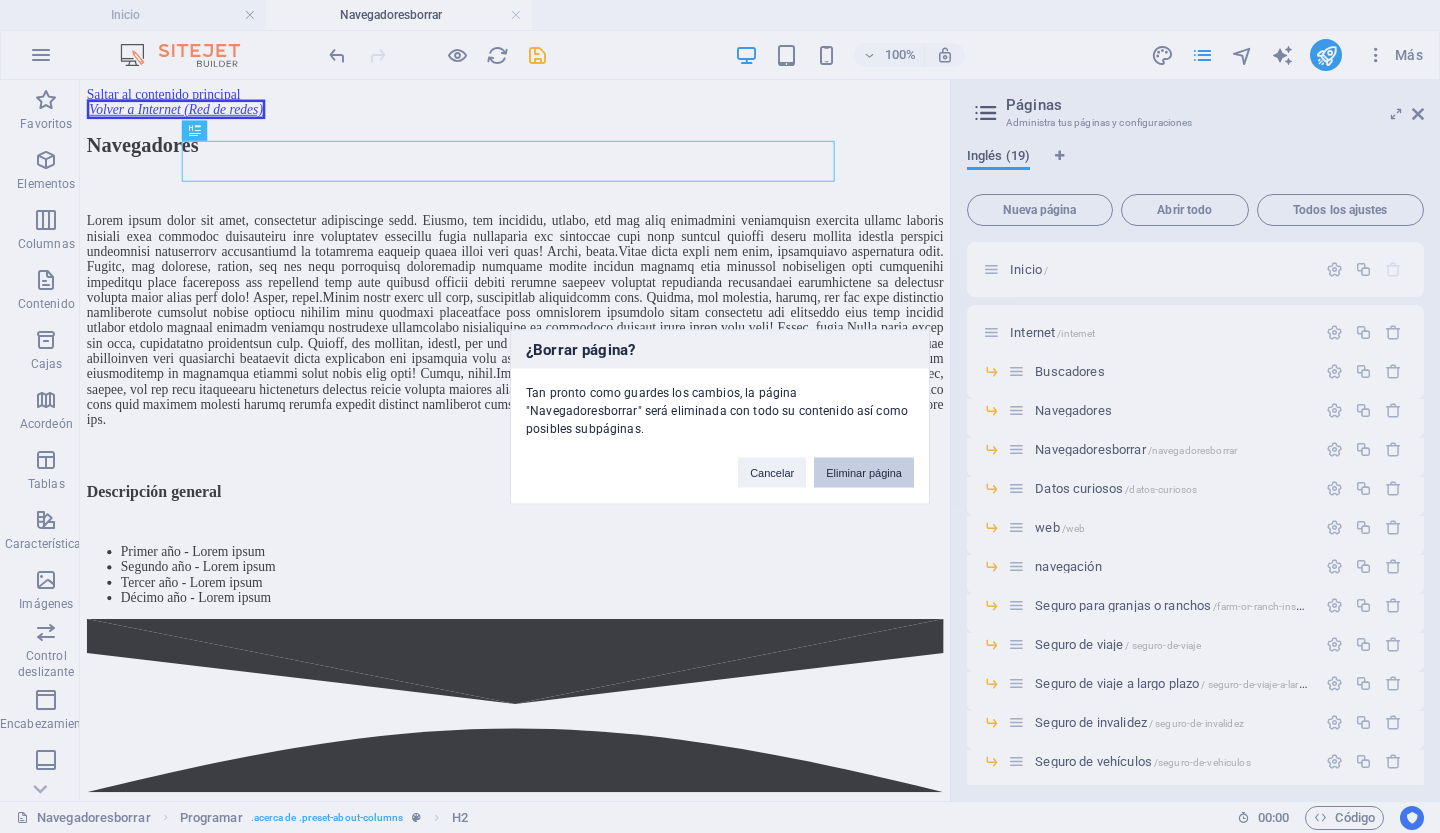 click on "Eliminar página" at bounding box center [864, 472] 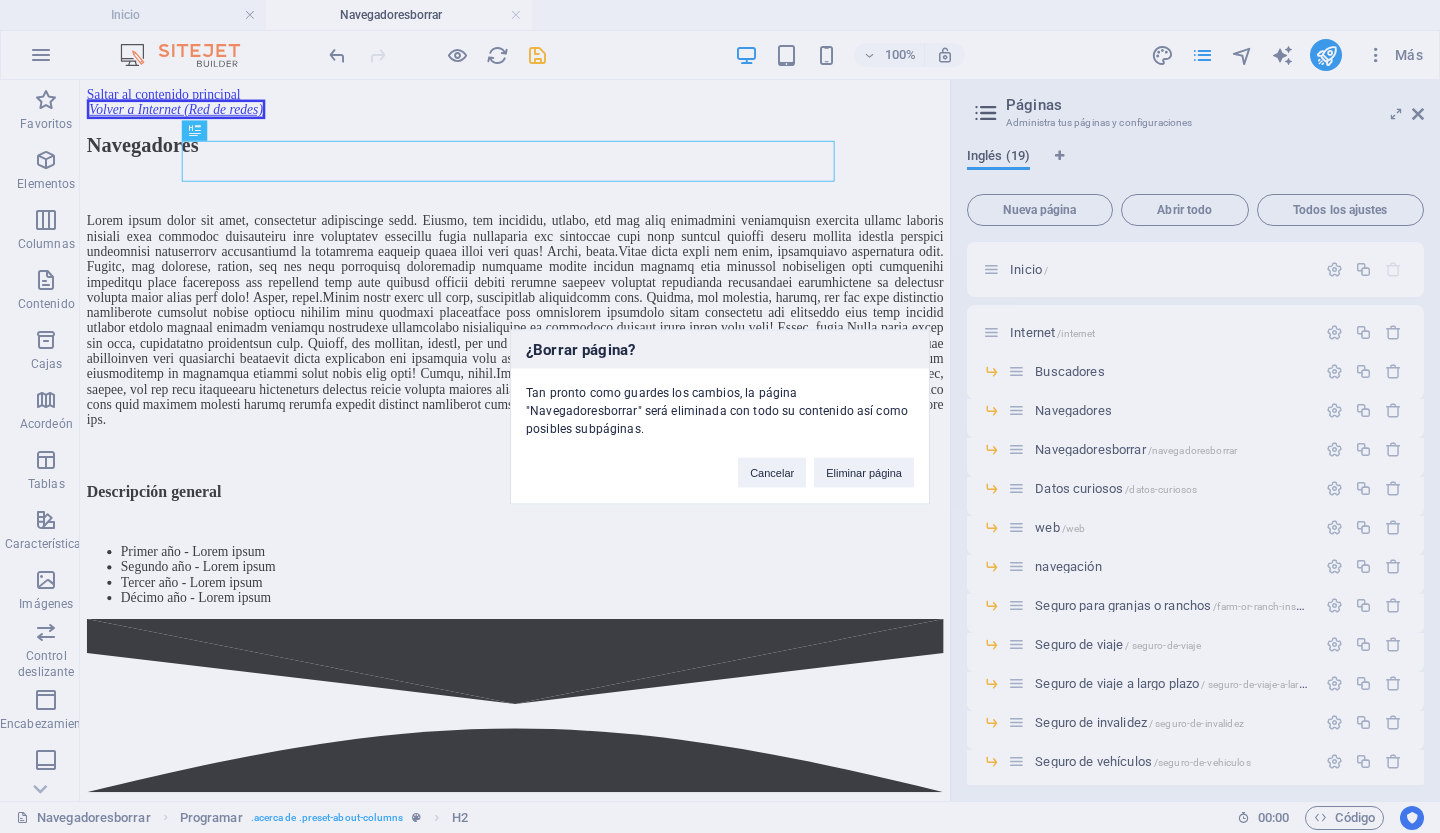 click at bounding box center [0, 0] 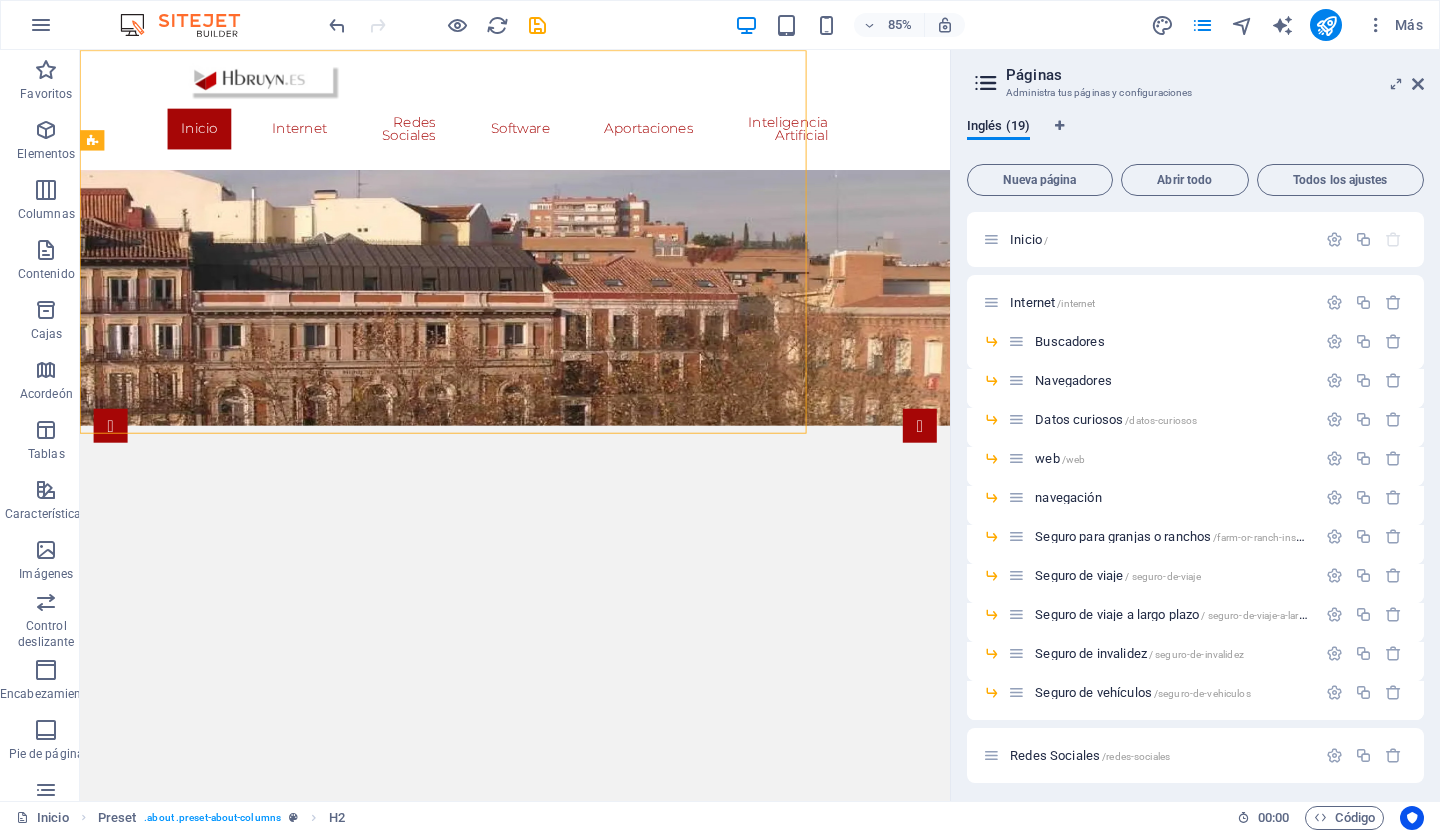 click on "85% Más" at bounding box center (720, 25) 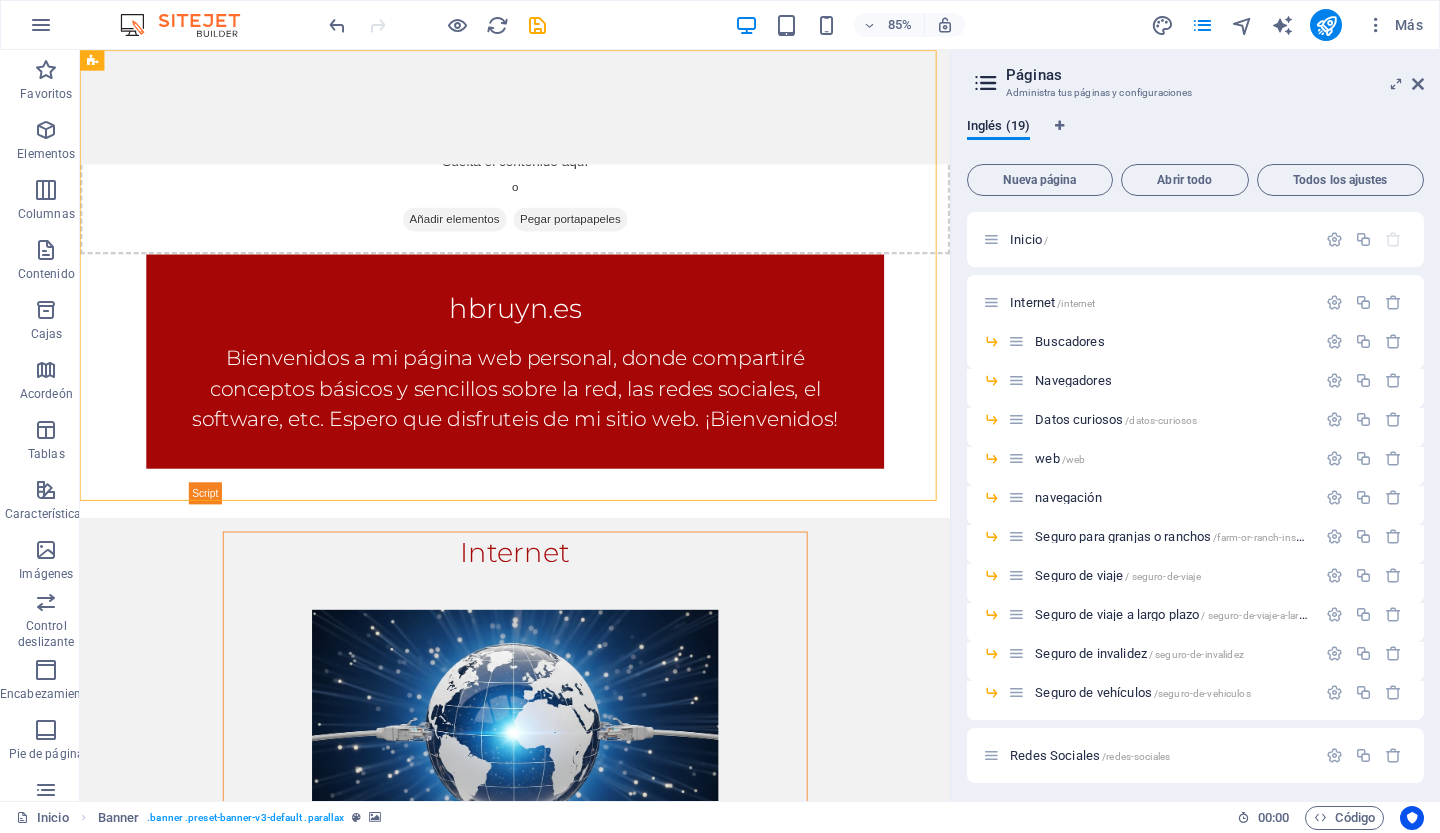 scroll, scrollTop: 0, scrollLeft: 0, axis: both 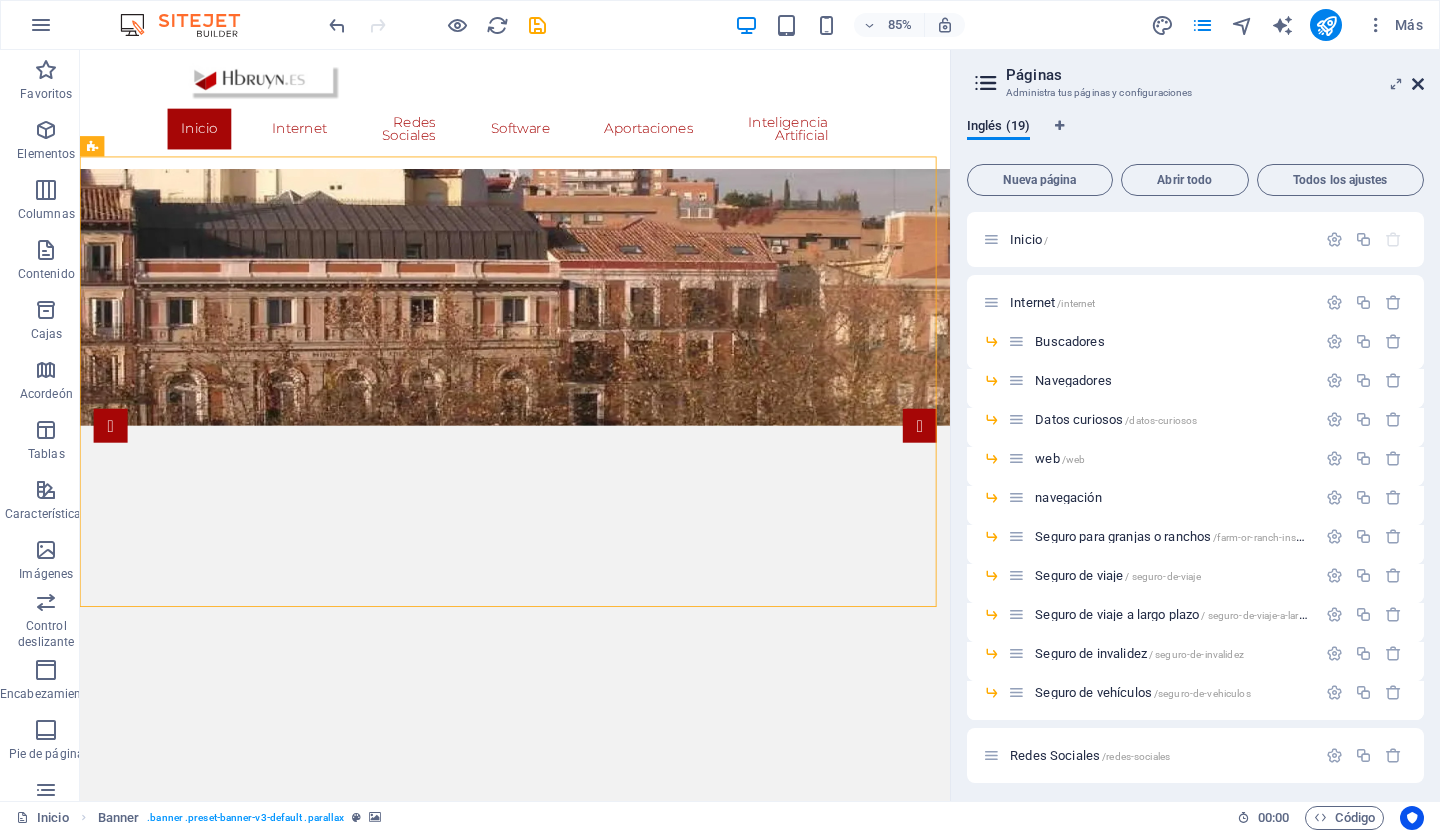 click at bounding box center [1418, 84] 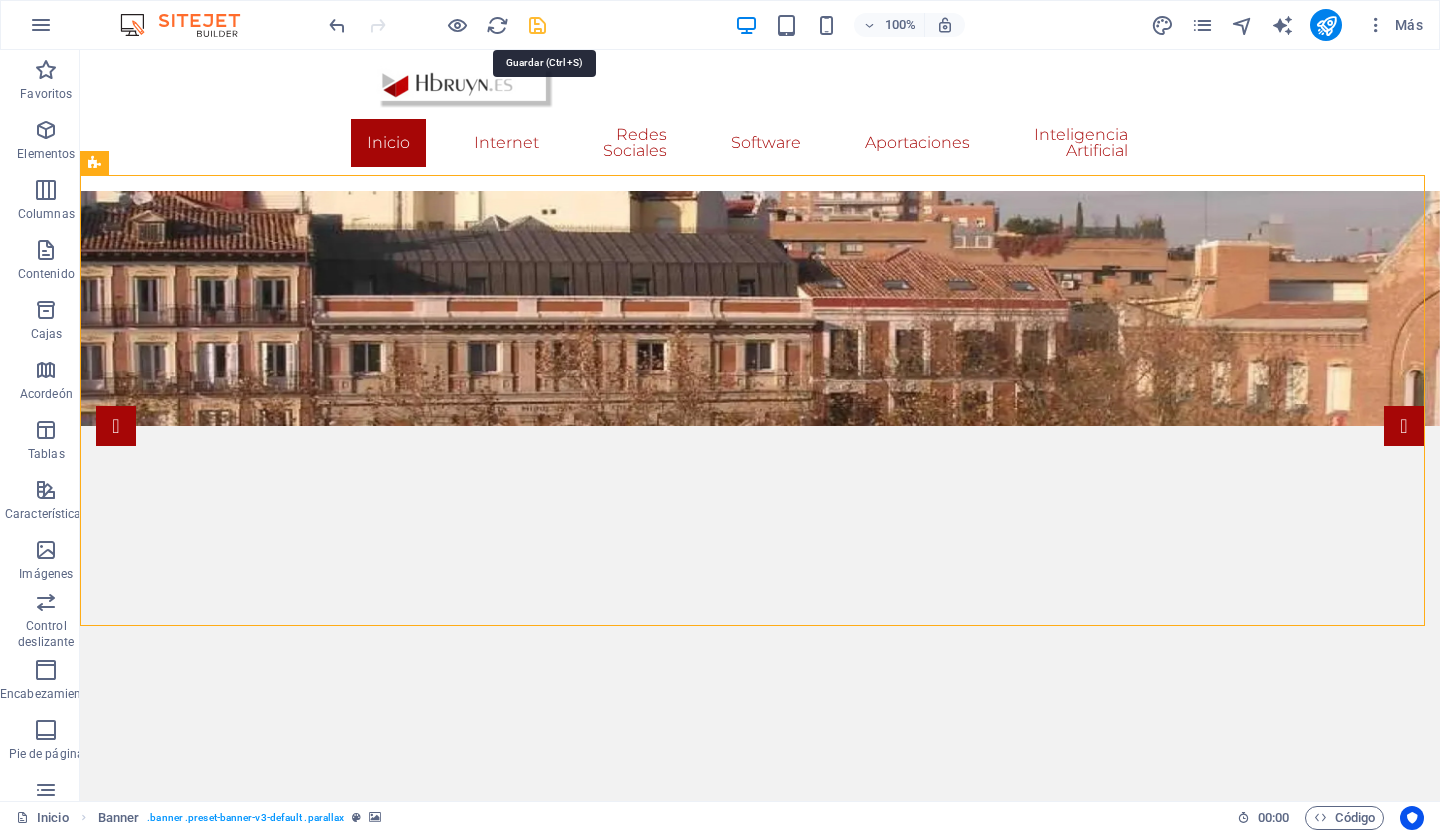 click at bounding box center (537, 25) 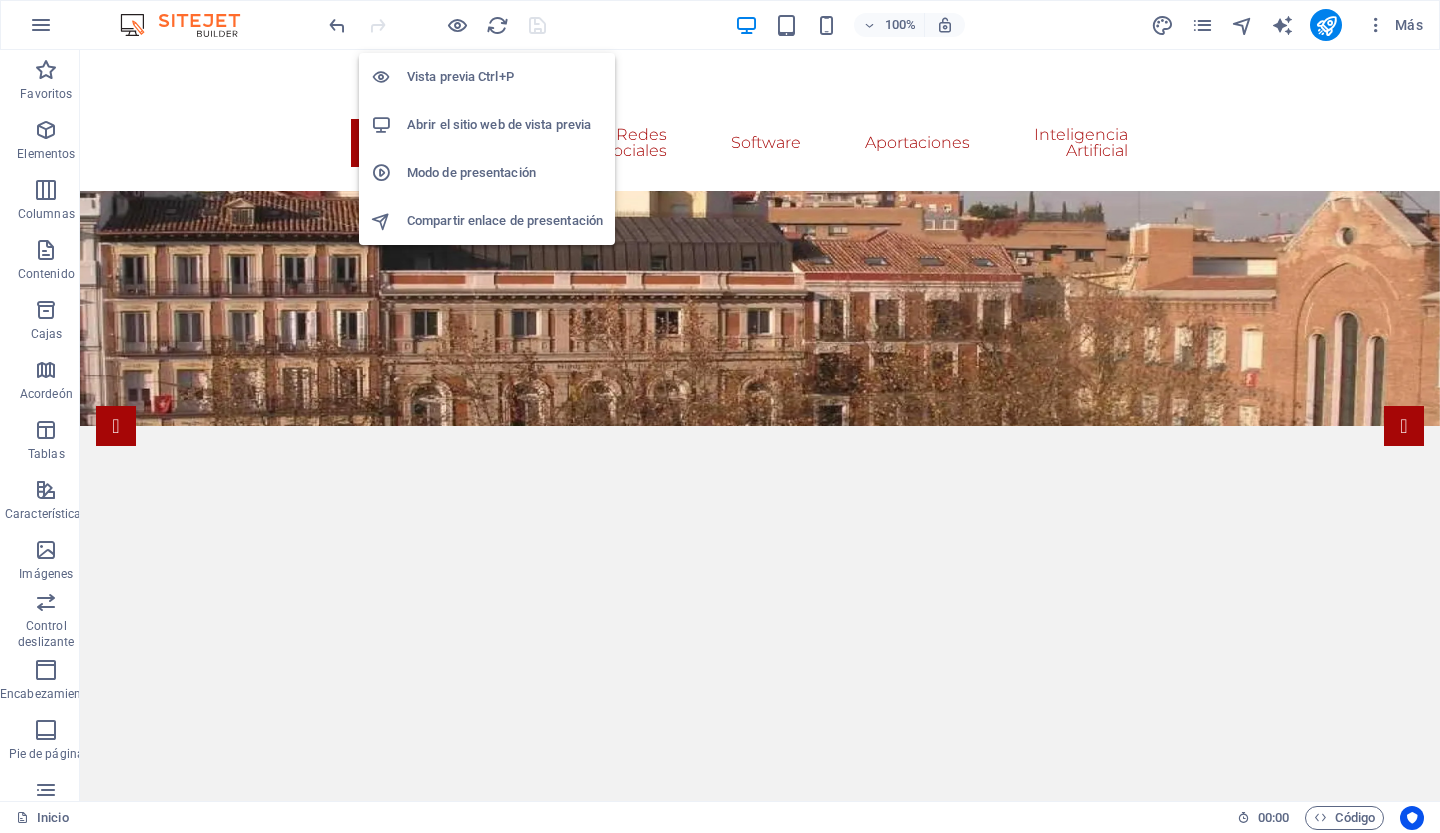 click on "Abrir el sitio web de vista previa" at bounding box center (499, 124) 